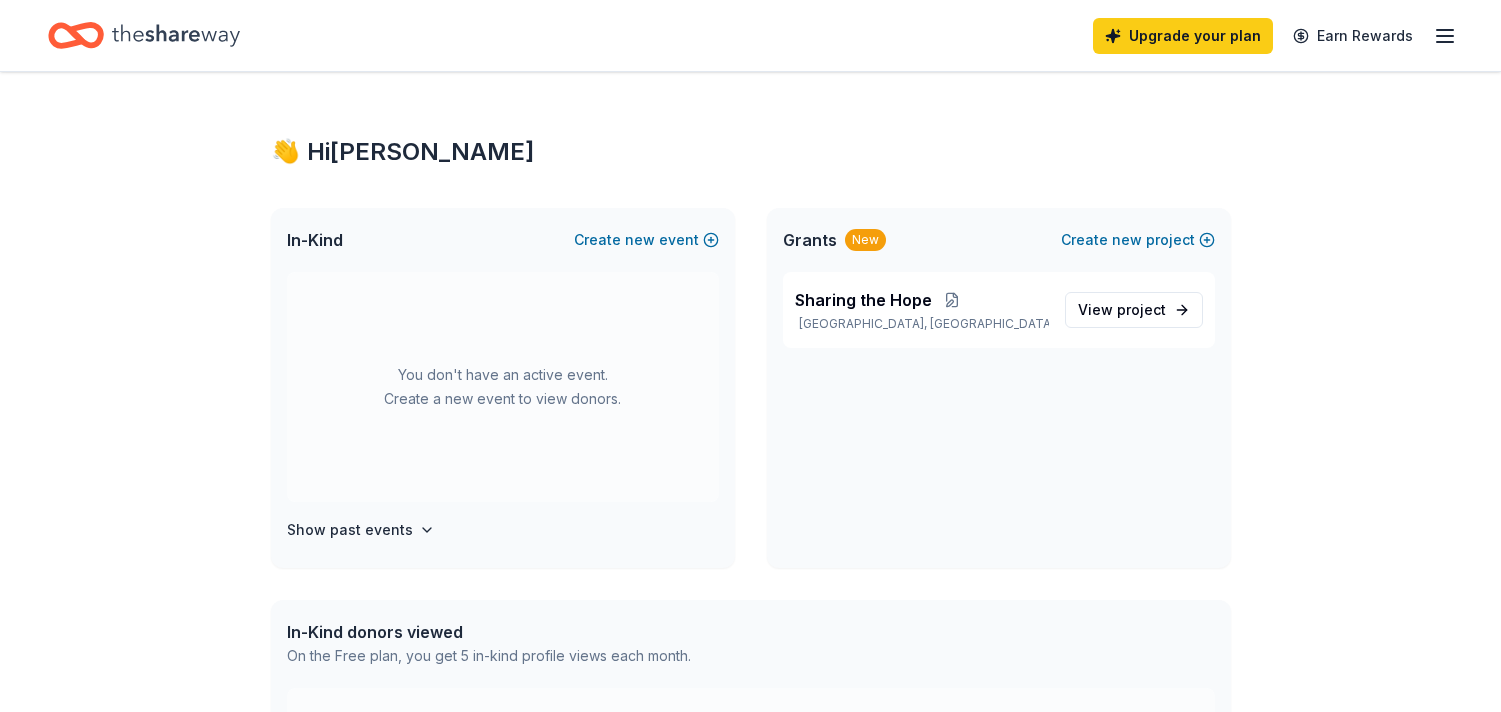 scroll, scrollTop: 0, scrollLeft: 0, axis: both 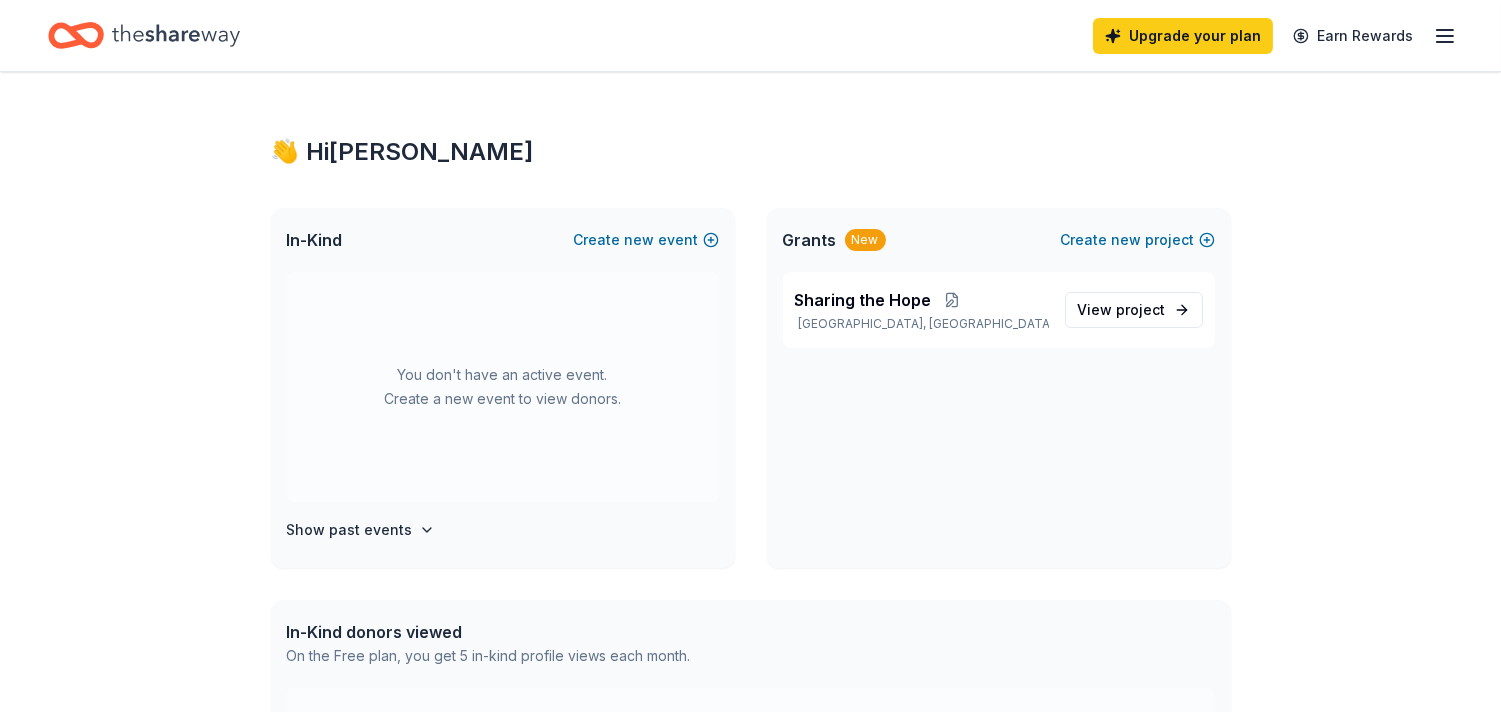 click 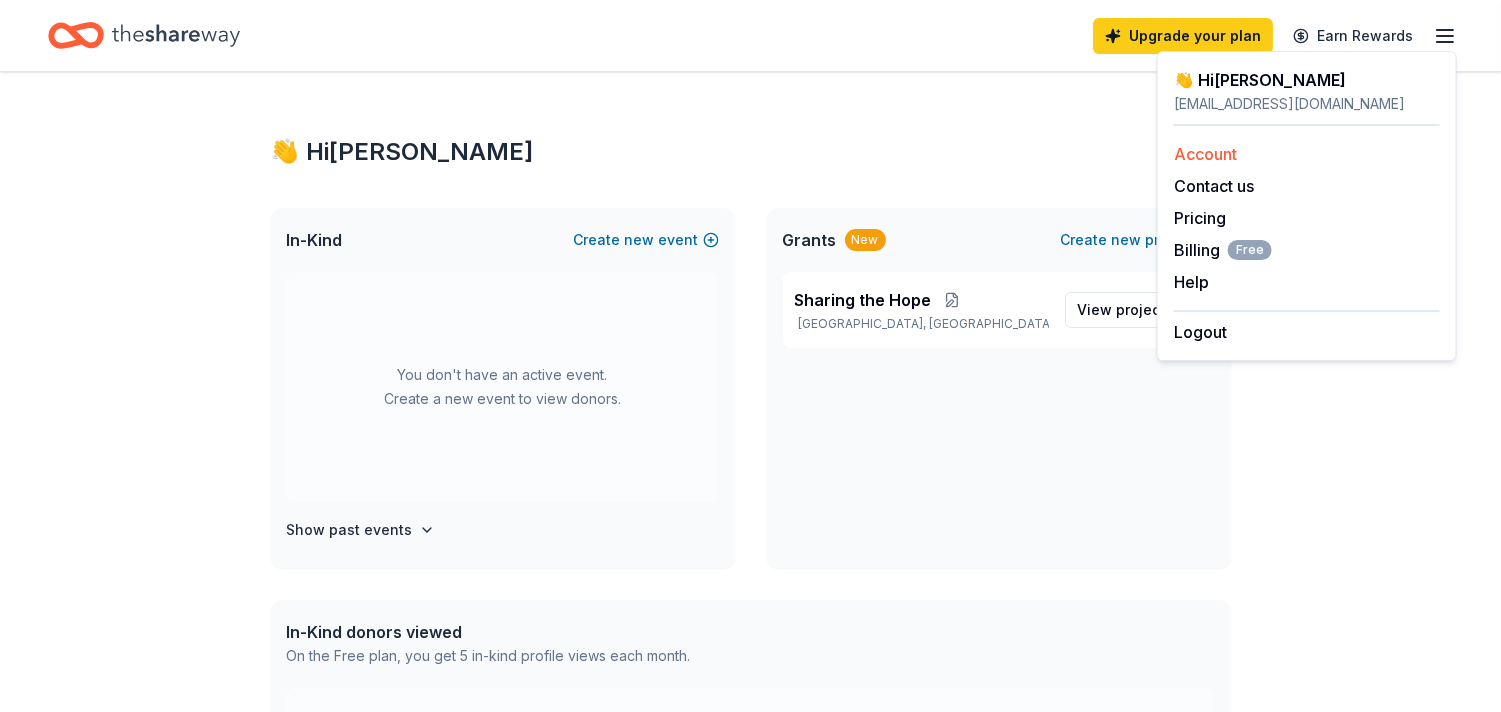 click on "Account" at bounding box center [1205, 154] 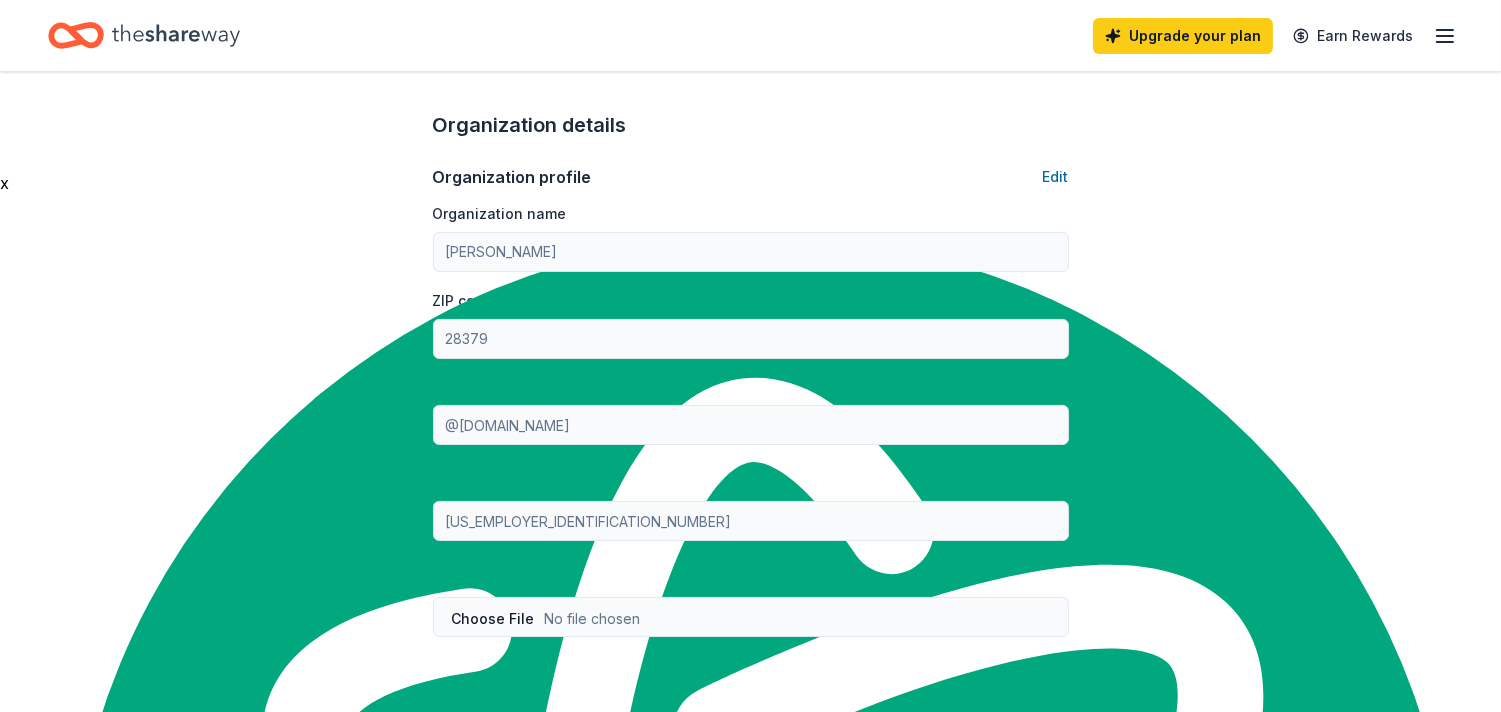 scroll, scrollTop: 621, scrollLeft: 0, axis: vertical 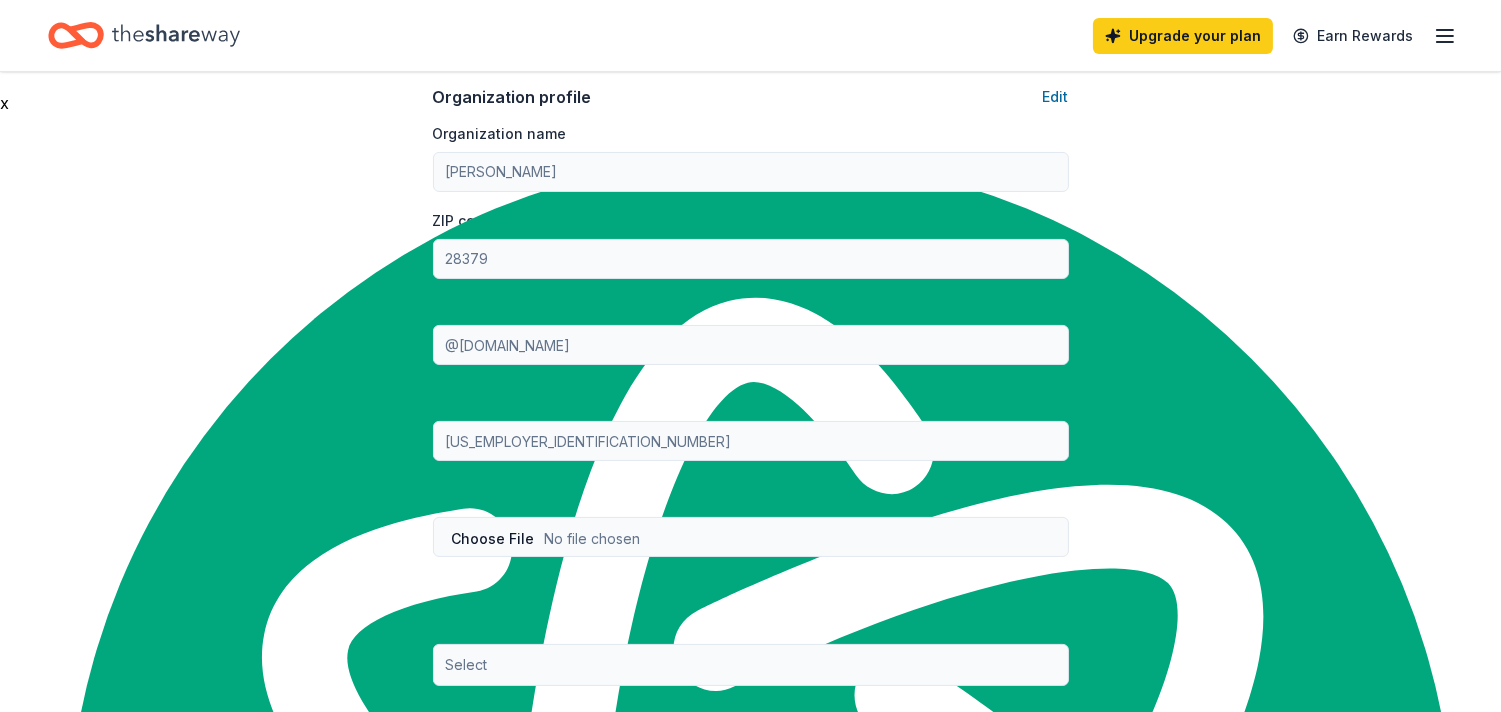 click on "EIN Edit 99-1565829" at bounding box center [751, 423] 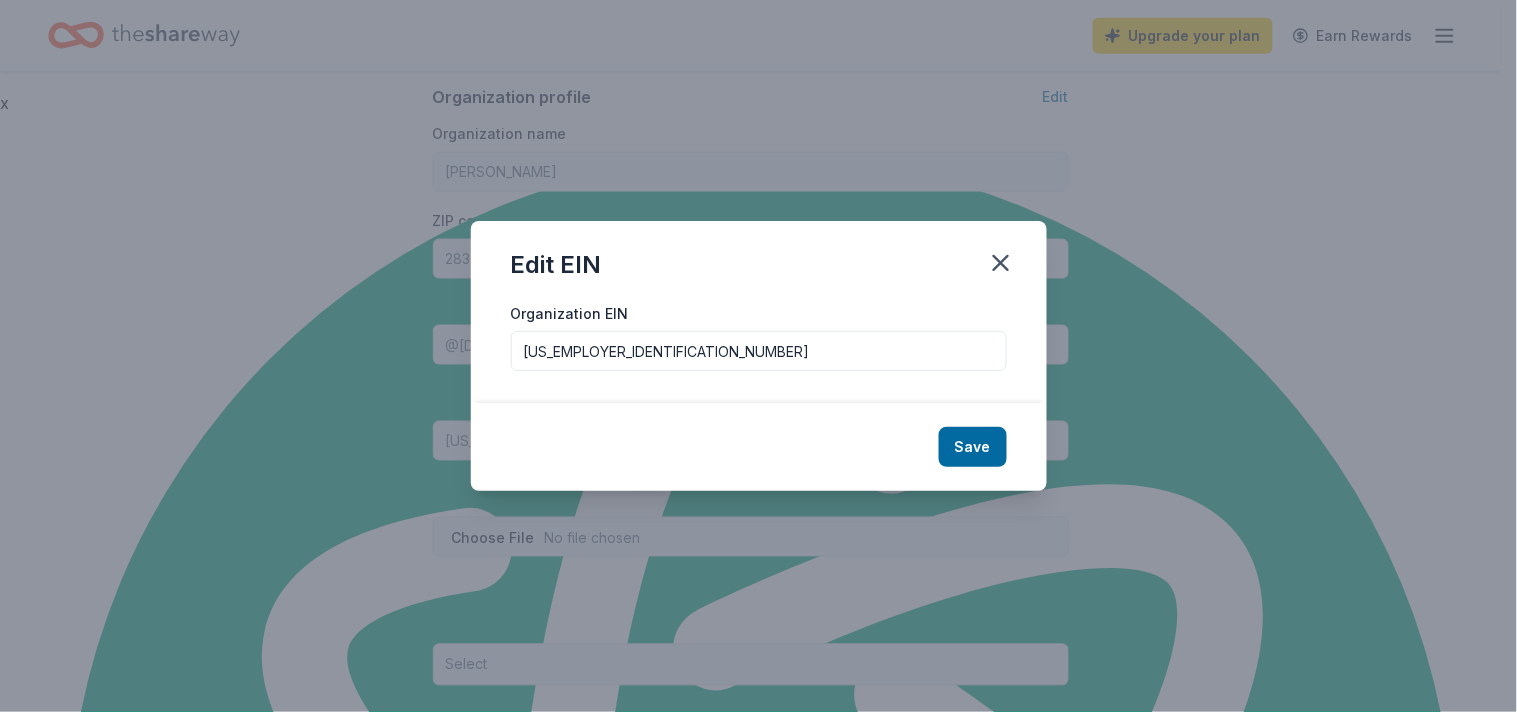 click on "Edit EIN Organization EIN 99-1565829 Save" at bounding box center [758, 356] 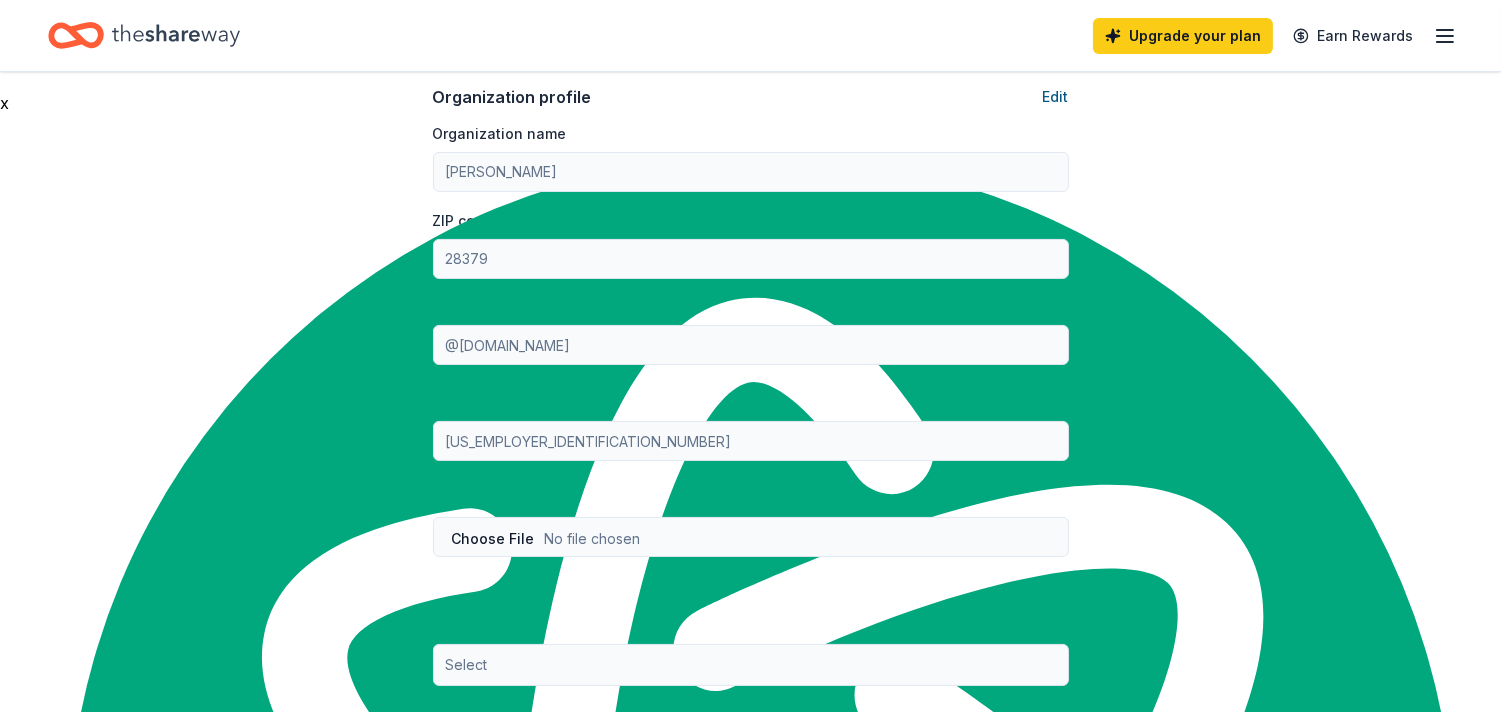 click on "Edit" at bounding box center [1056, 97] 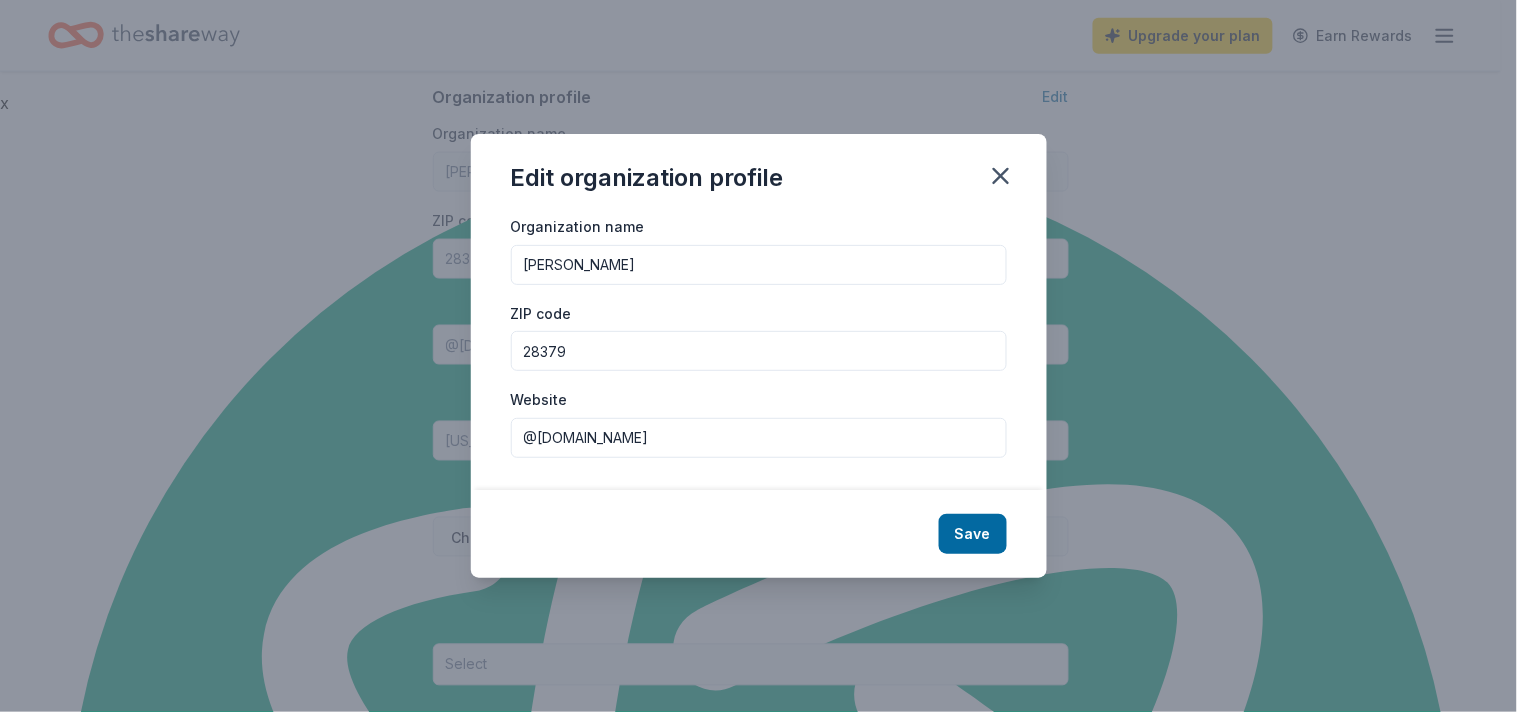 click on "@darrensvoice.net" at bounding box center (759, 438) 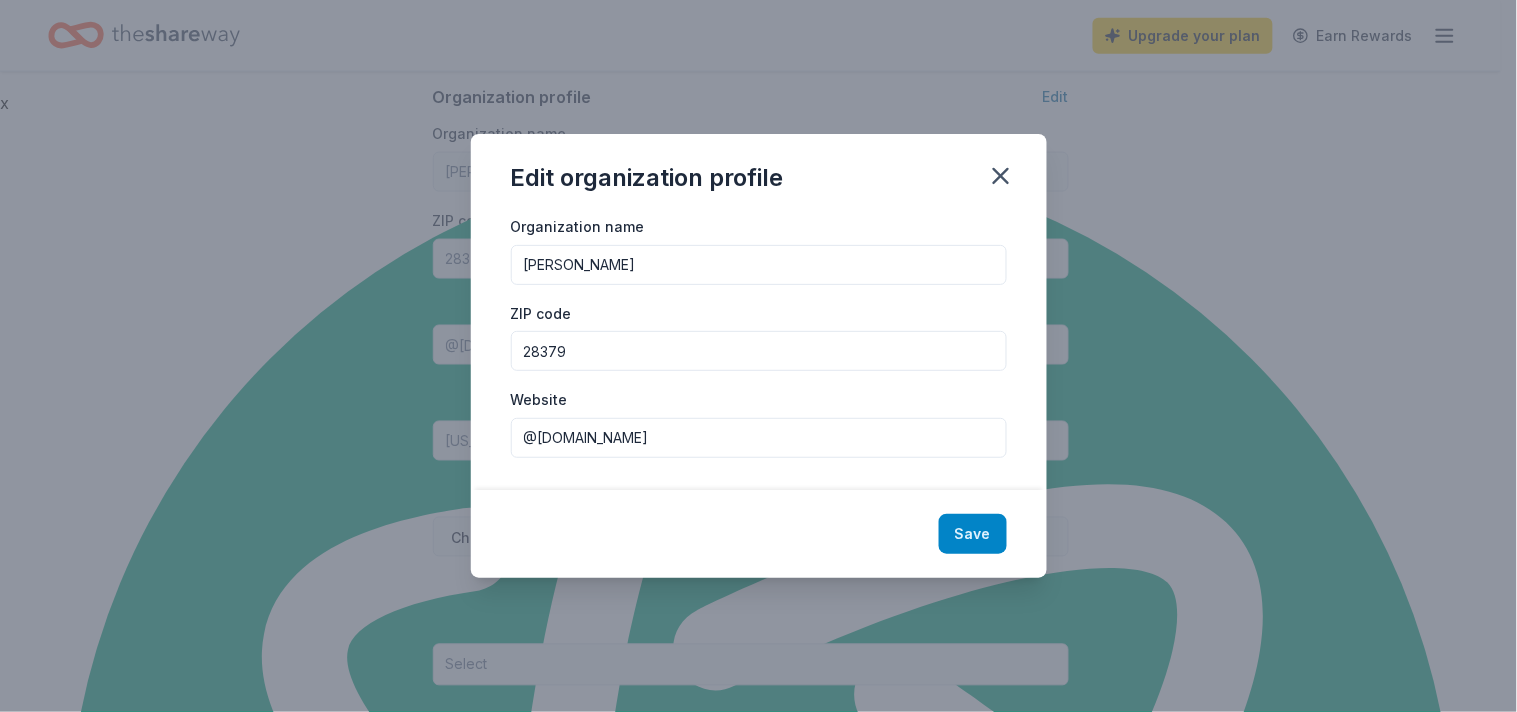 type on "@darrensvoice.org" 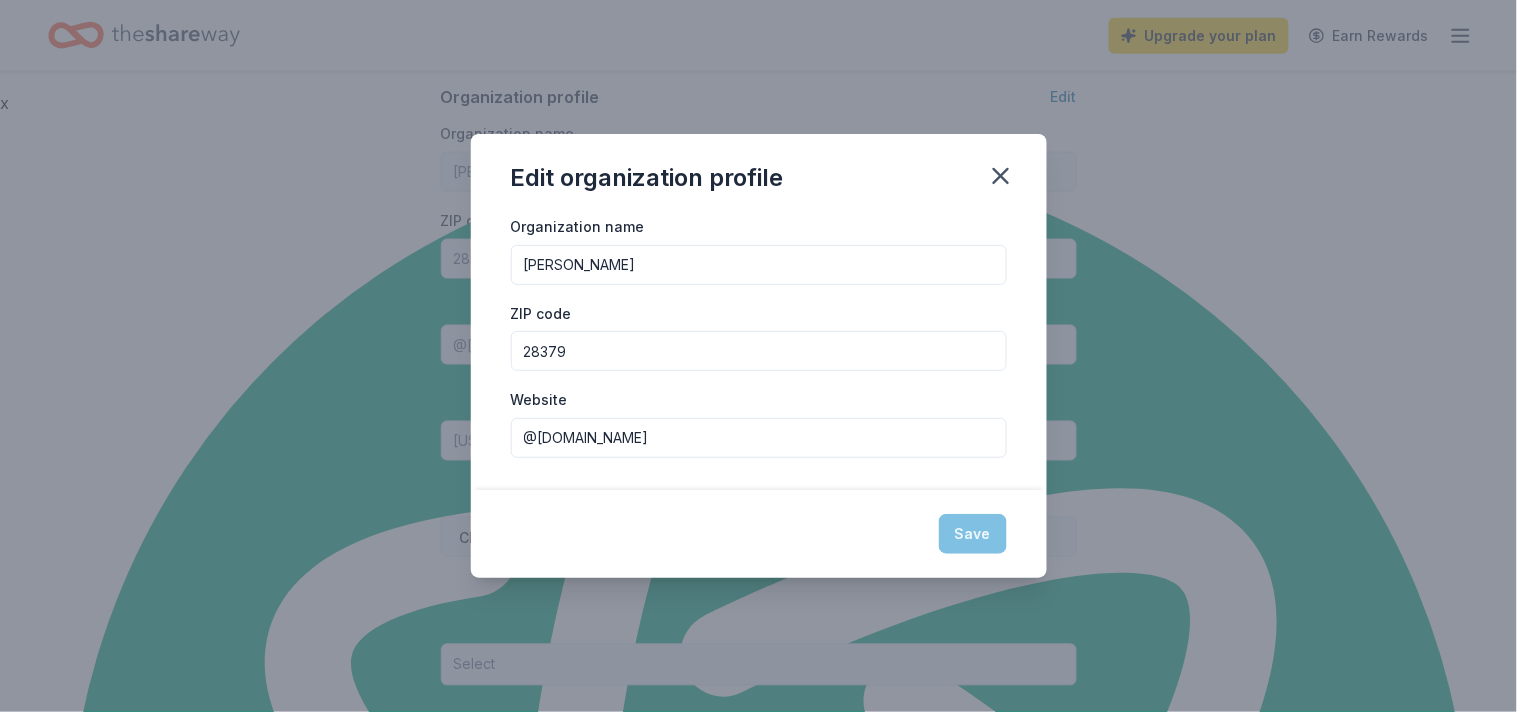 type on "@darrensvoice.org" 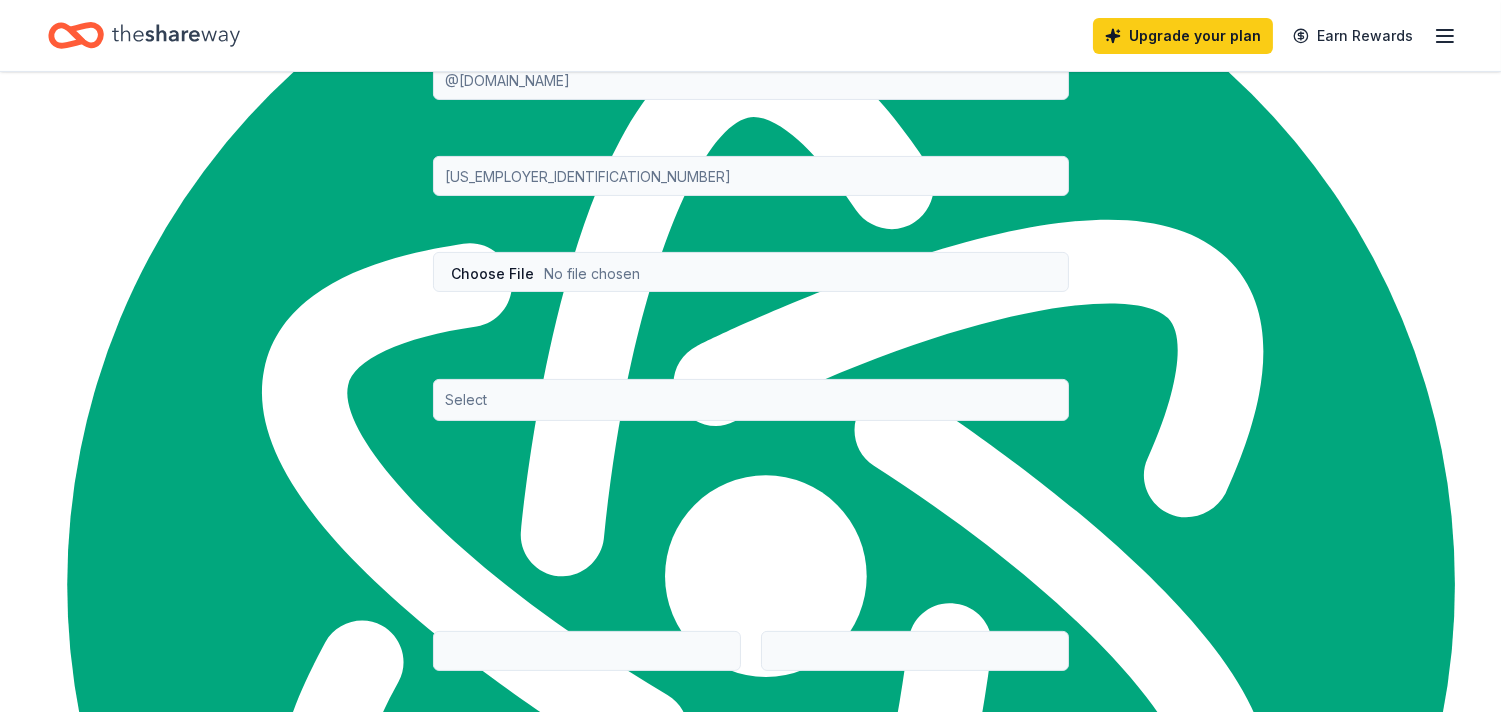 scroll, scrollTop: 890, scrollLeft: 0, axis: vertical 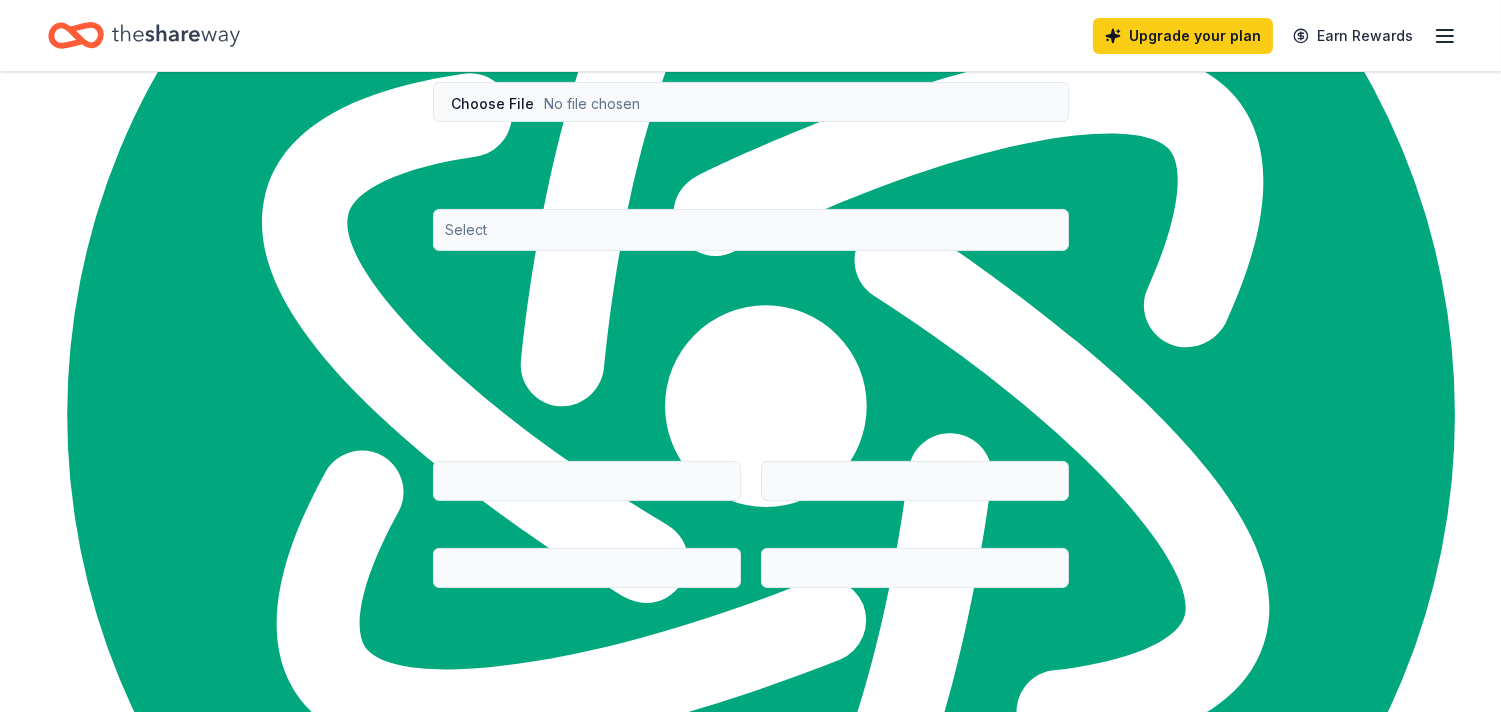 click on "Edit" at bounding box center (1056, 154) 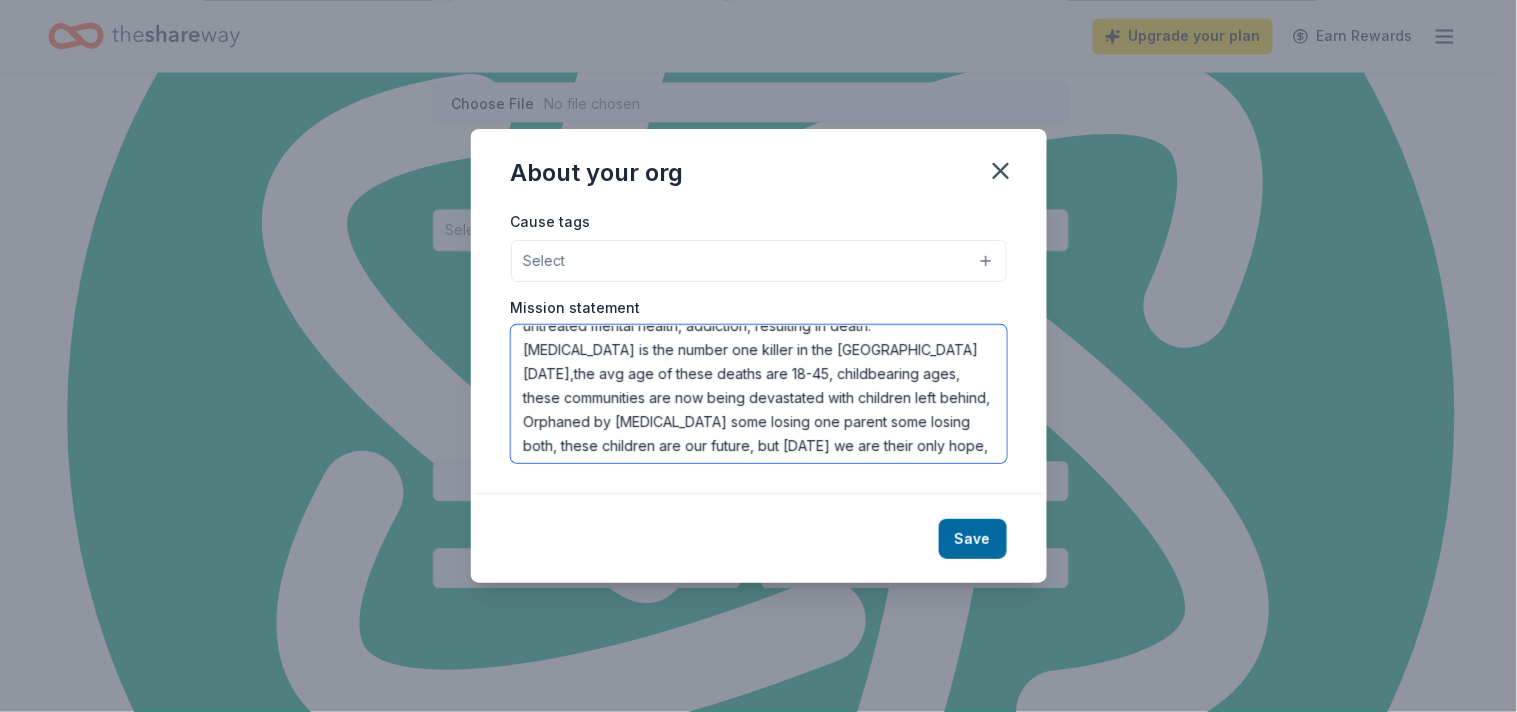 scroll, scrollTop: 96, scrollLeft: 0, axis: vertical 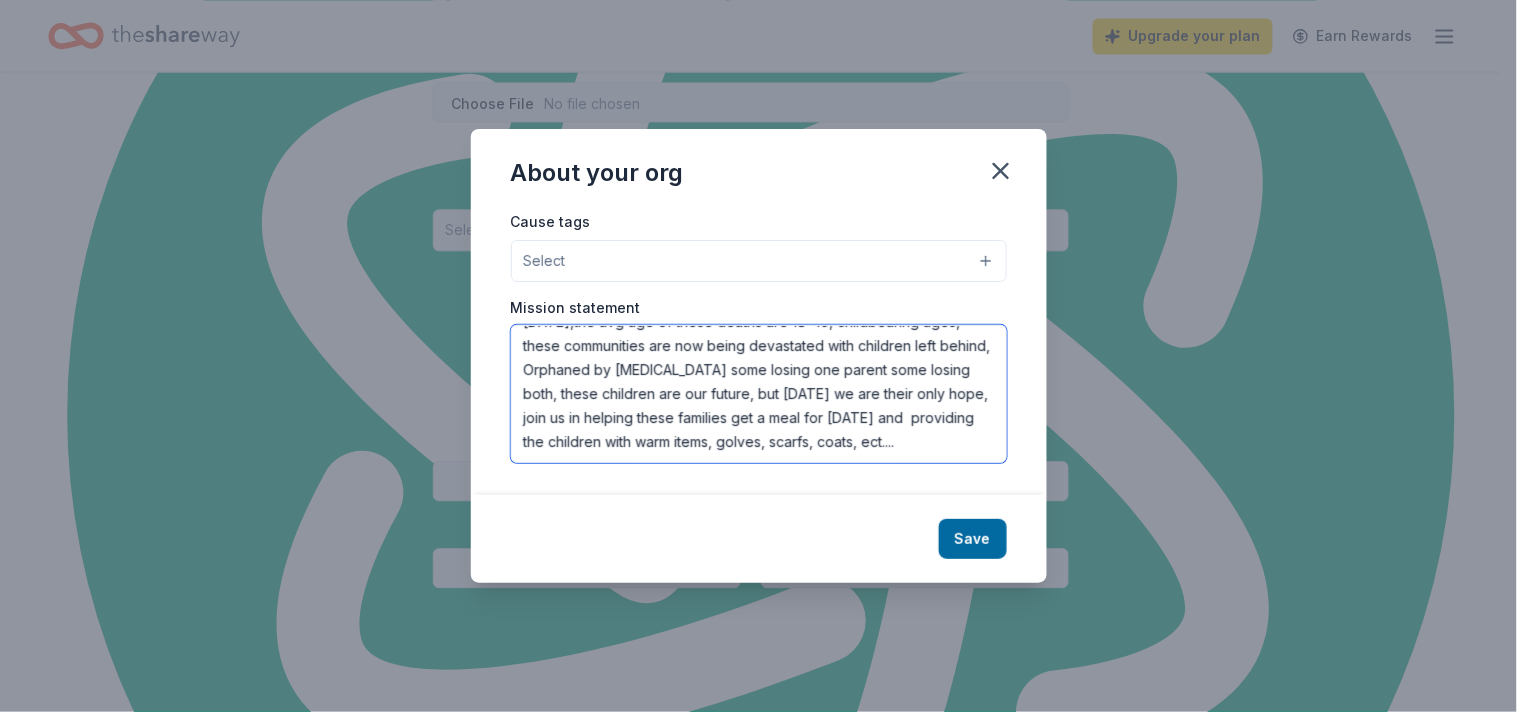 drag, startPoint x: 912, startPoint y: 438, endPoint x: 561, endPoint y: 412, distance: 351.96164 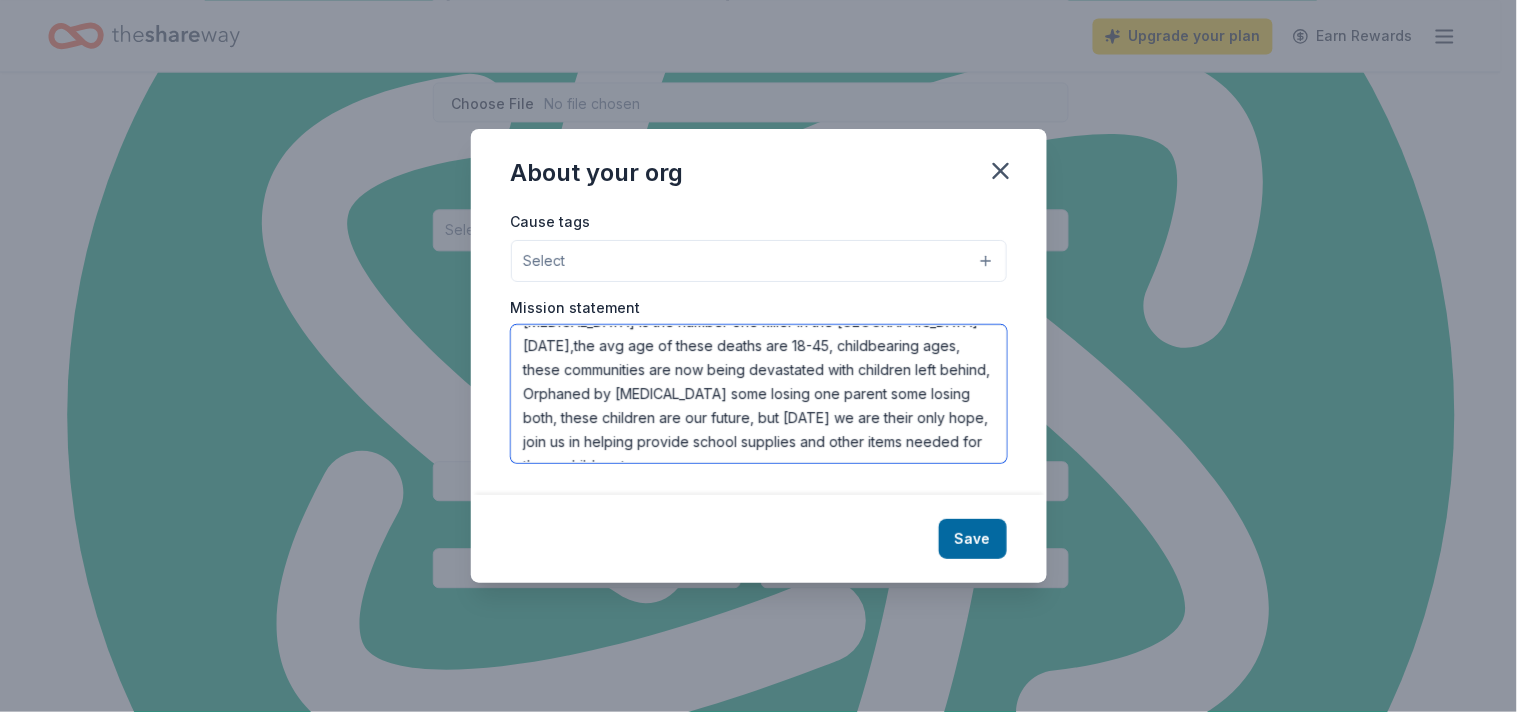 scroll, scrollTop: 96, scrollLeft: 0, axis: vertical 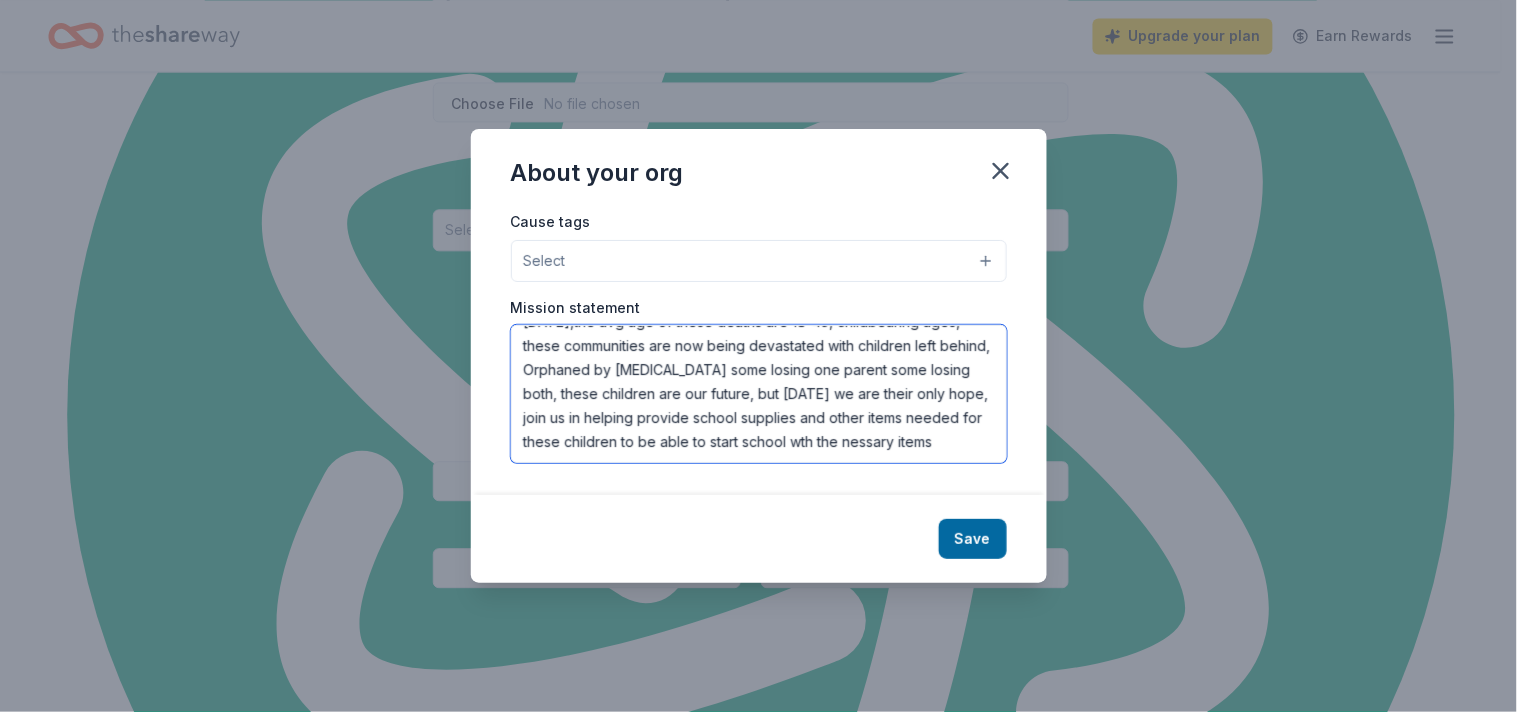 drag, startPoint x: 901, startPoint y: 443, endPoint x: 852, endPoint y: 432, distance: 50.219517 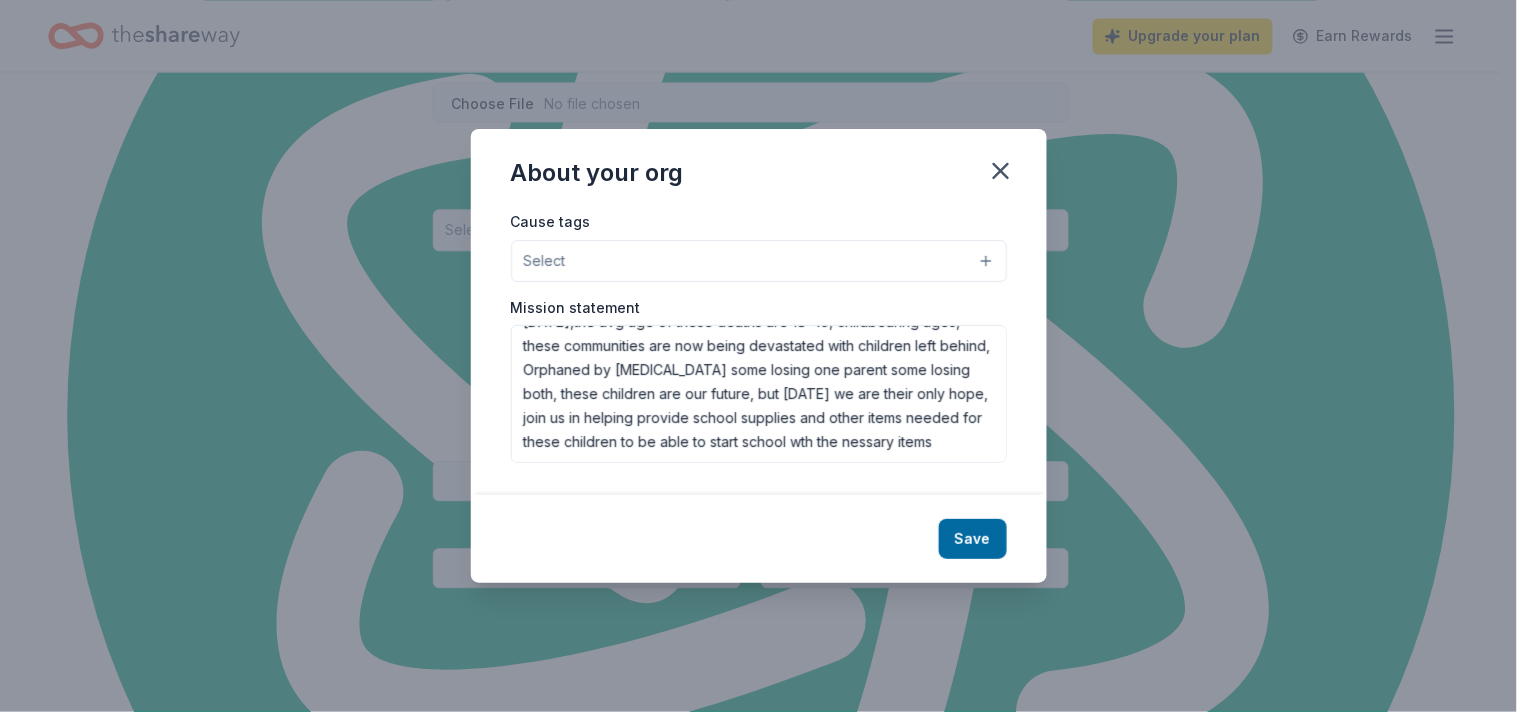 click on "Select" at bounding box center [759, 261] 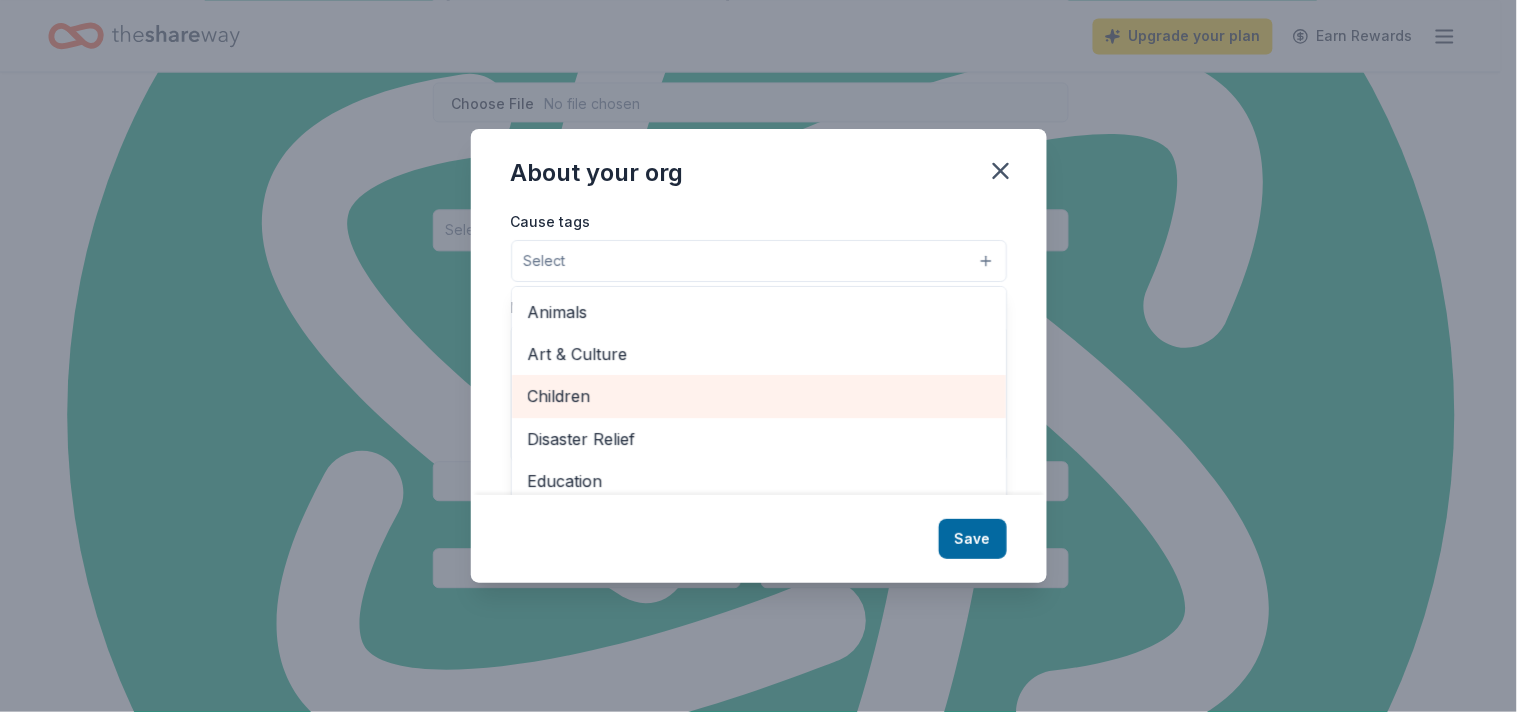 click on "Children" at bounding box center (759, 396) 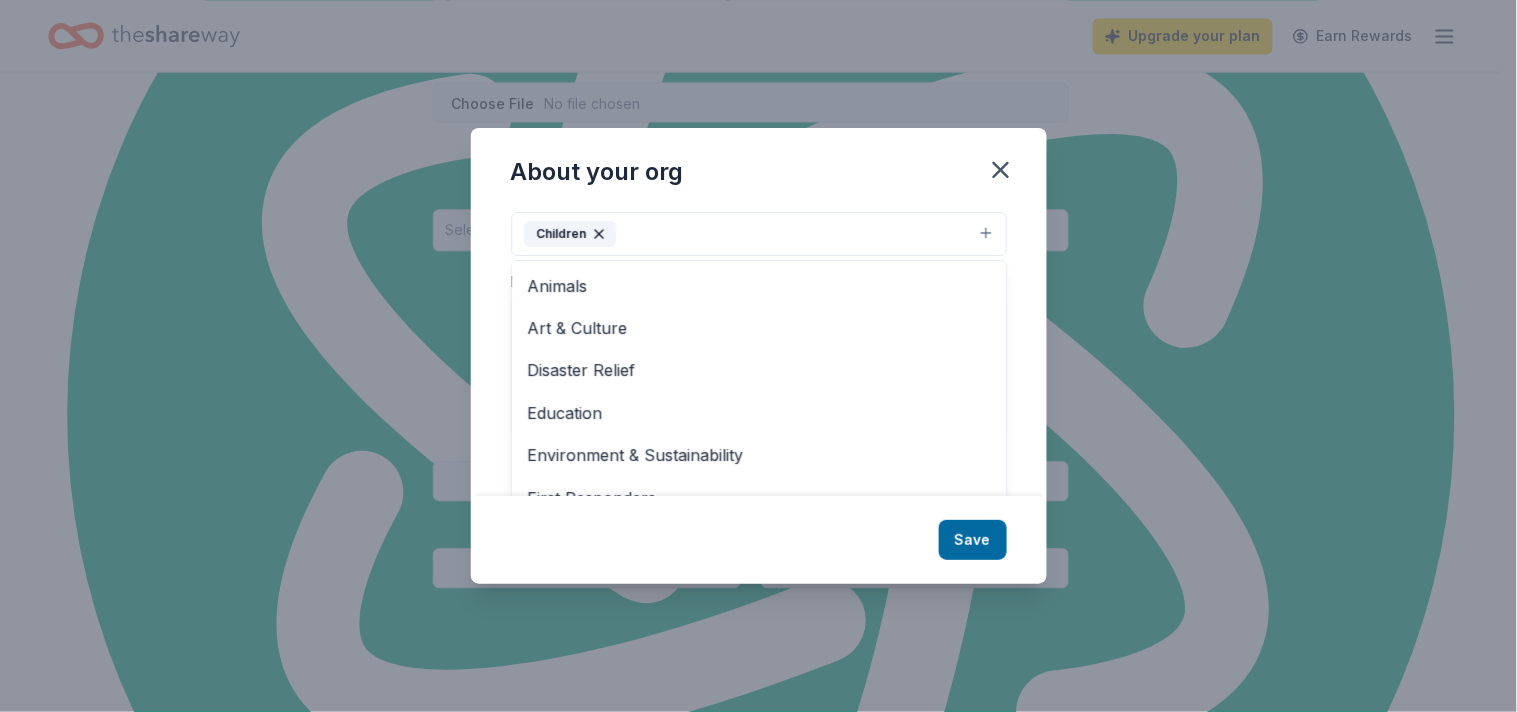 scroll, scrollTop: 30, scrollLeft: 0, axis: vertical 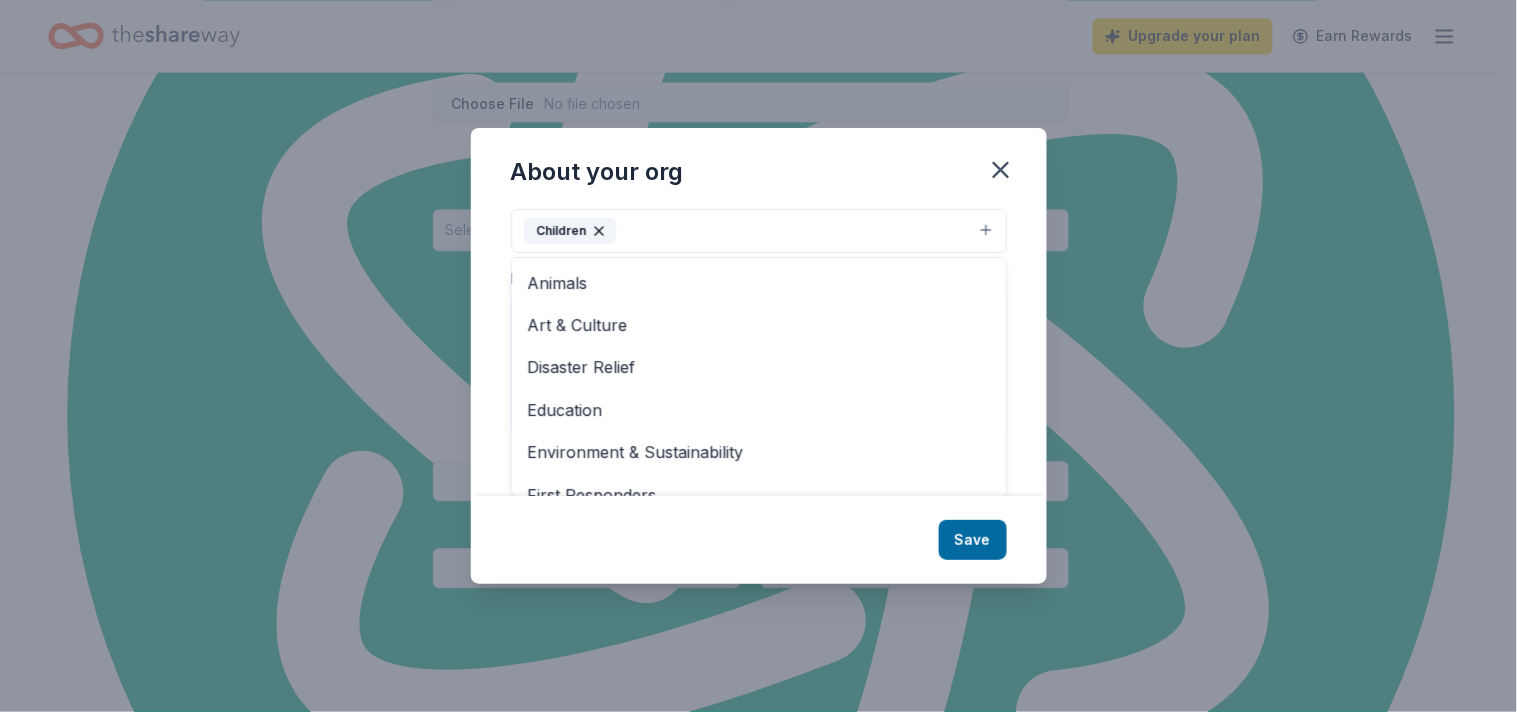 click on "About your org Cause tags Children Animals Art & Culture Disaster Relief Education Environment & Sustainability First Responders Health Military Poverty & Hunger Social Justice Wellness & Fitness Mission statement 501c3 Nonprofit focusing on communities suffering from poverty, untreated mental health, addiction, resulting in death.
Fentanyl is the number one killer in the USA today,the avg age of these deaths are 18-45, childbearing ages, these communities are now being devastated with children left behind, Orphaned by Fentanyl some losing one parent some losing both, these children are our future, but today we are their only hope, join us in helping provide school supplies and other items needed for these children to be able to start school wth the nessary items Save" at bounding box center (759, 356) 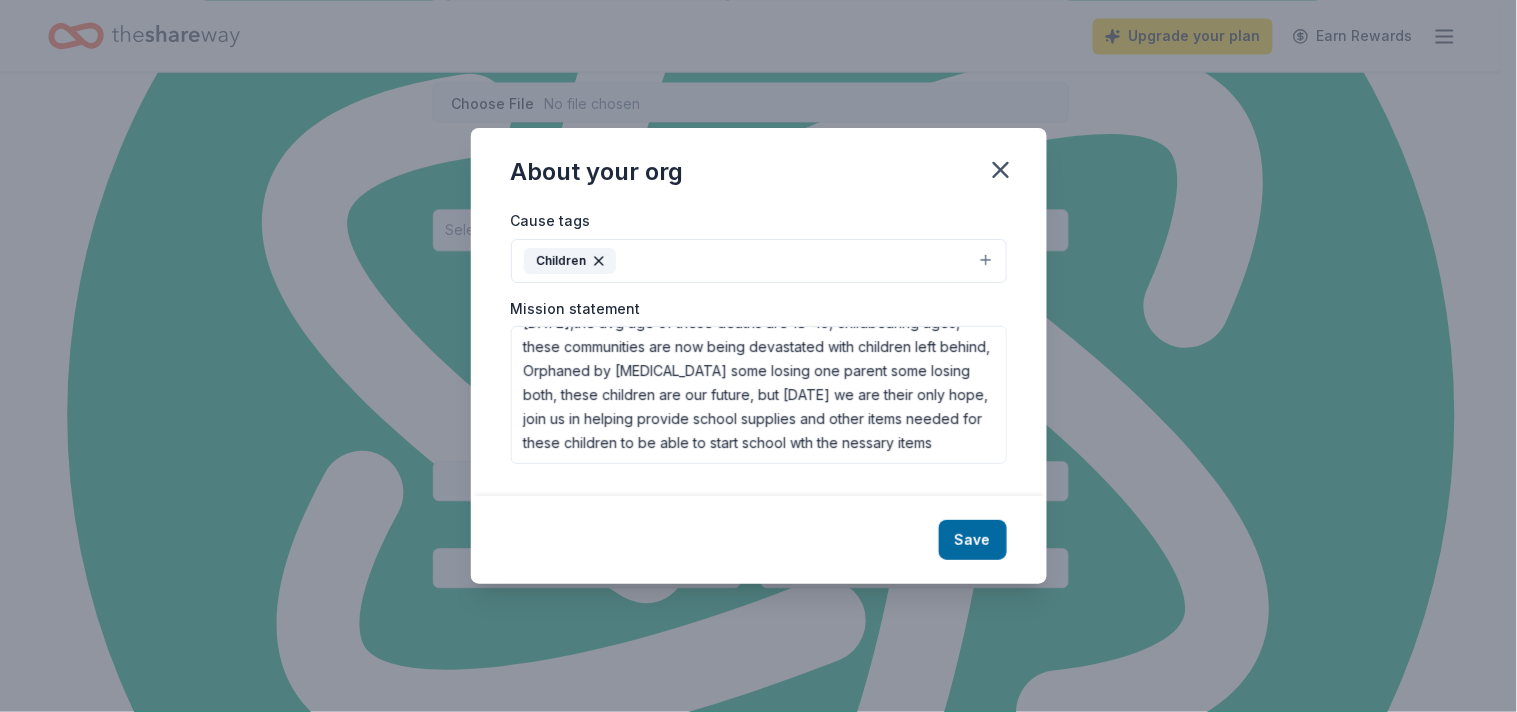 scroll, scrollTop: 0, scrollLeft: 0, axis: both 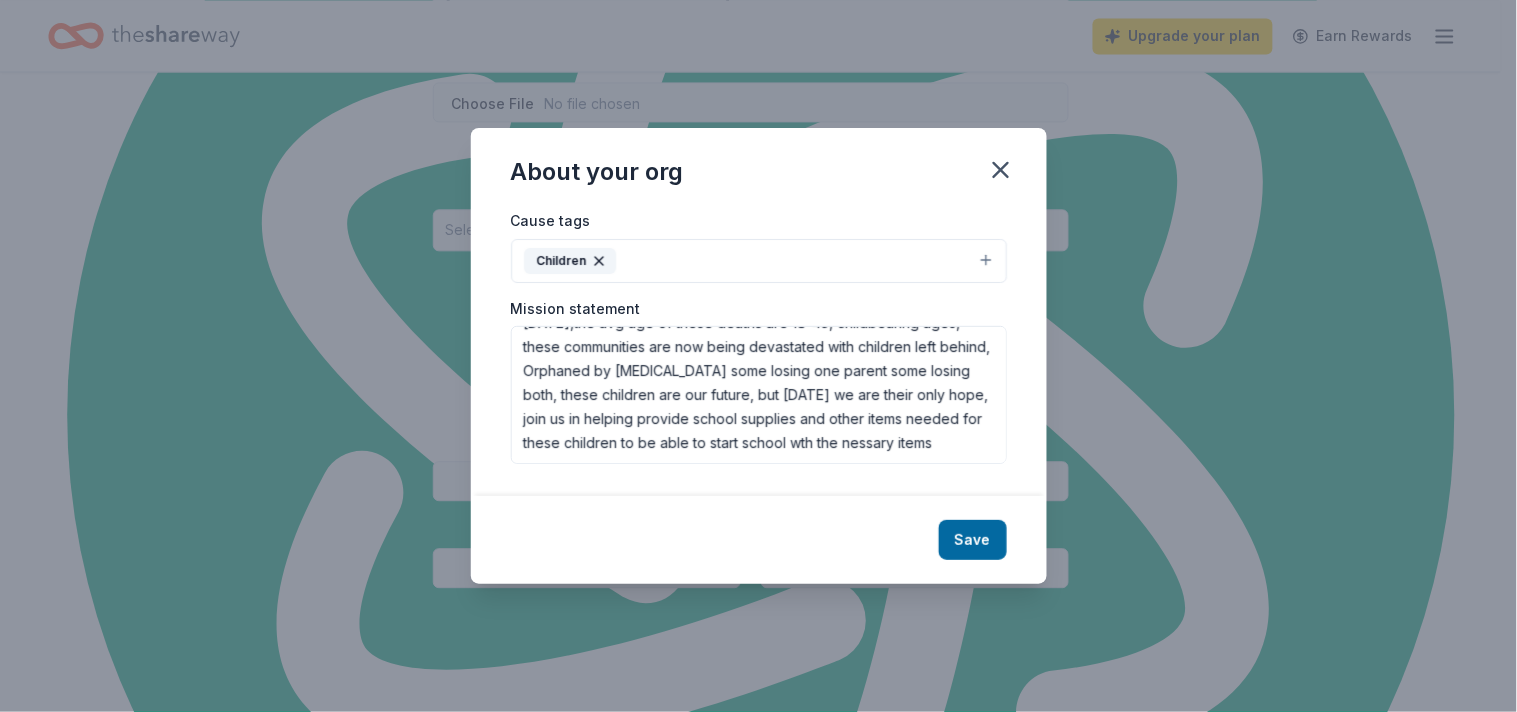 click on "Children" at bounding box center [759, 261] 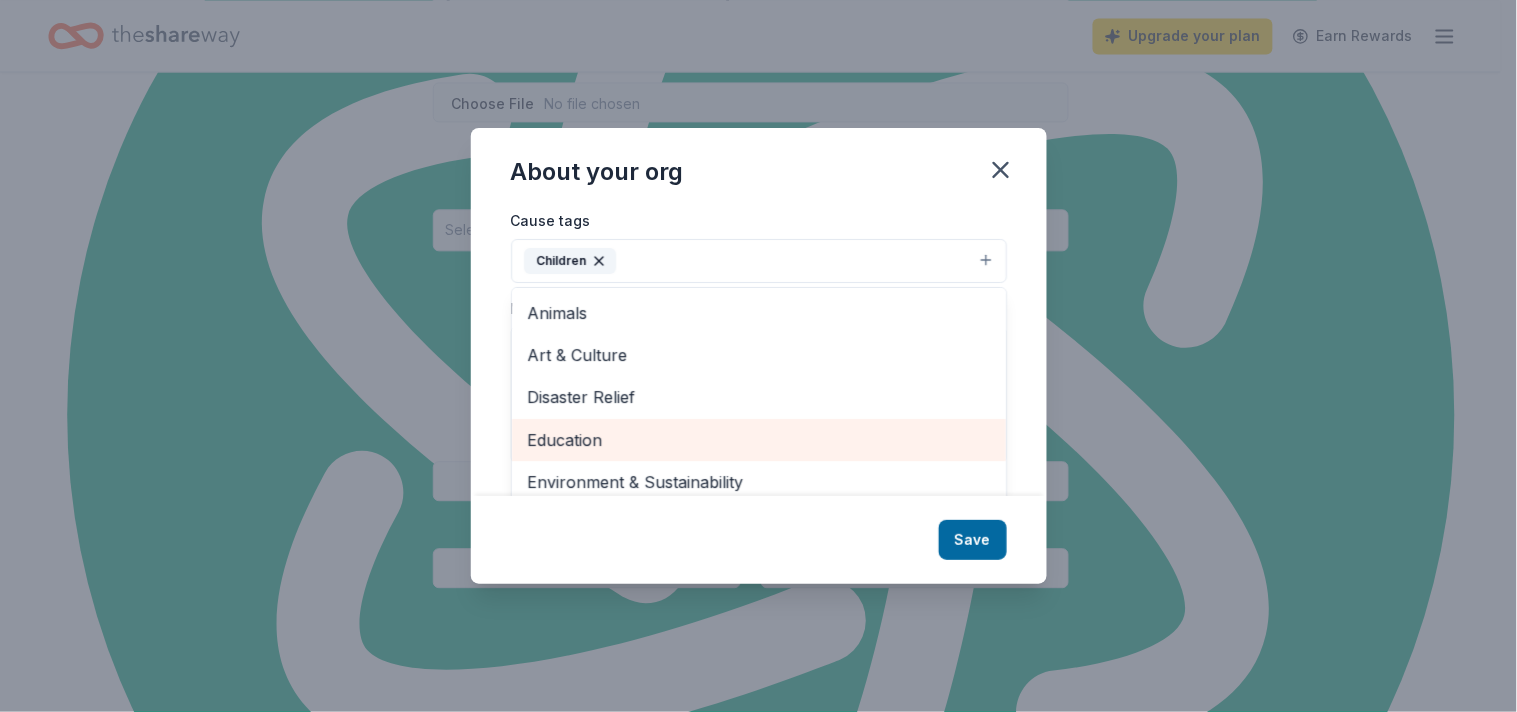 click on "Education" at bounding box center (759, 440) 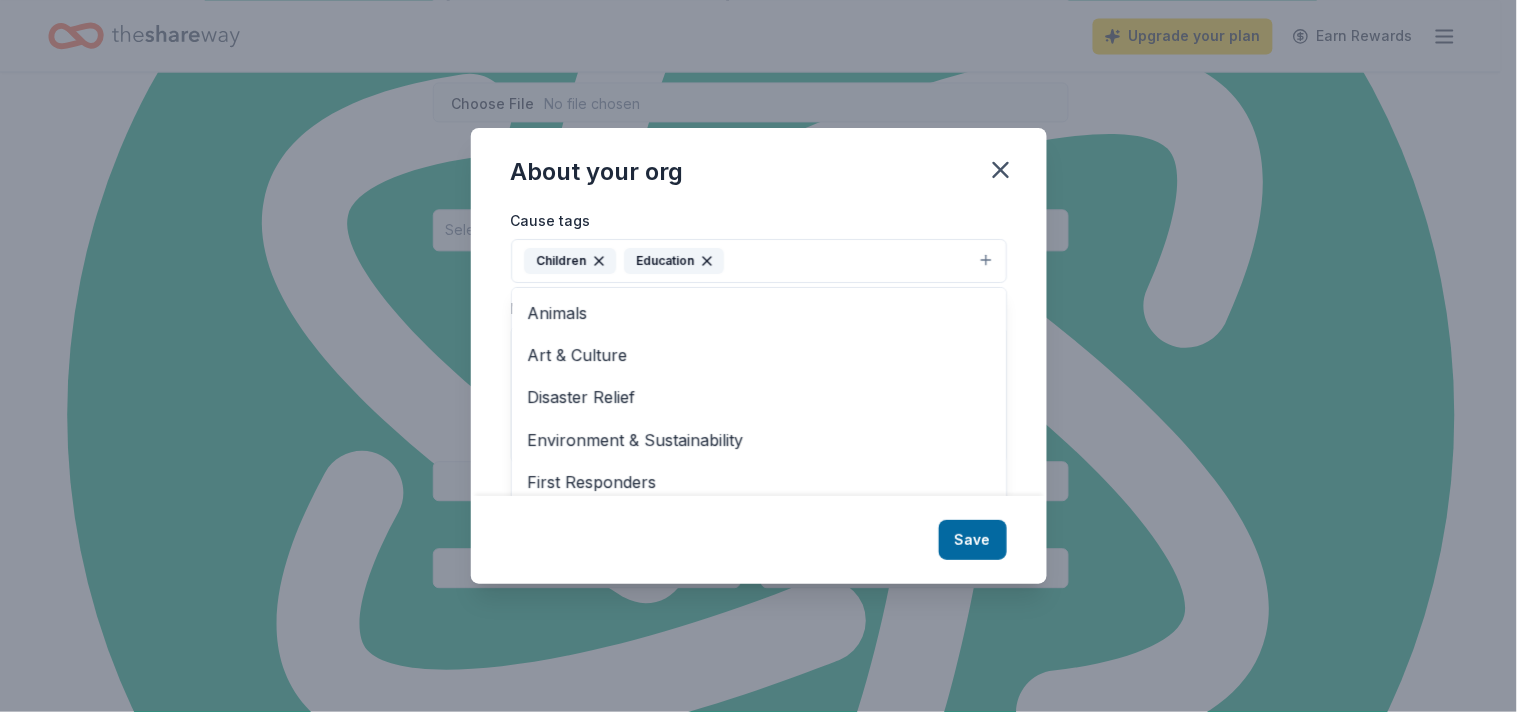 scroll, scrollTop: 30, scrollLeft: 0, axis: vertical 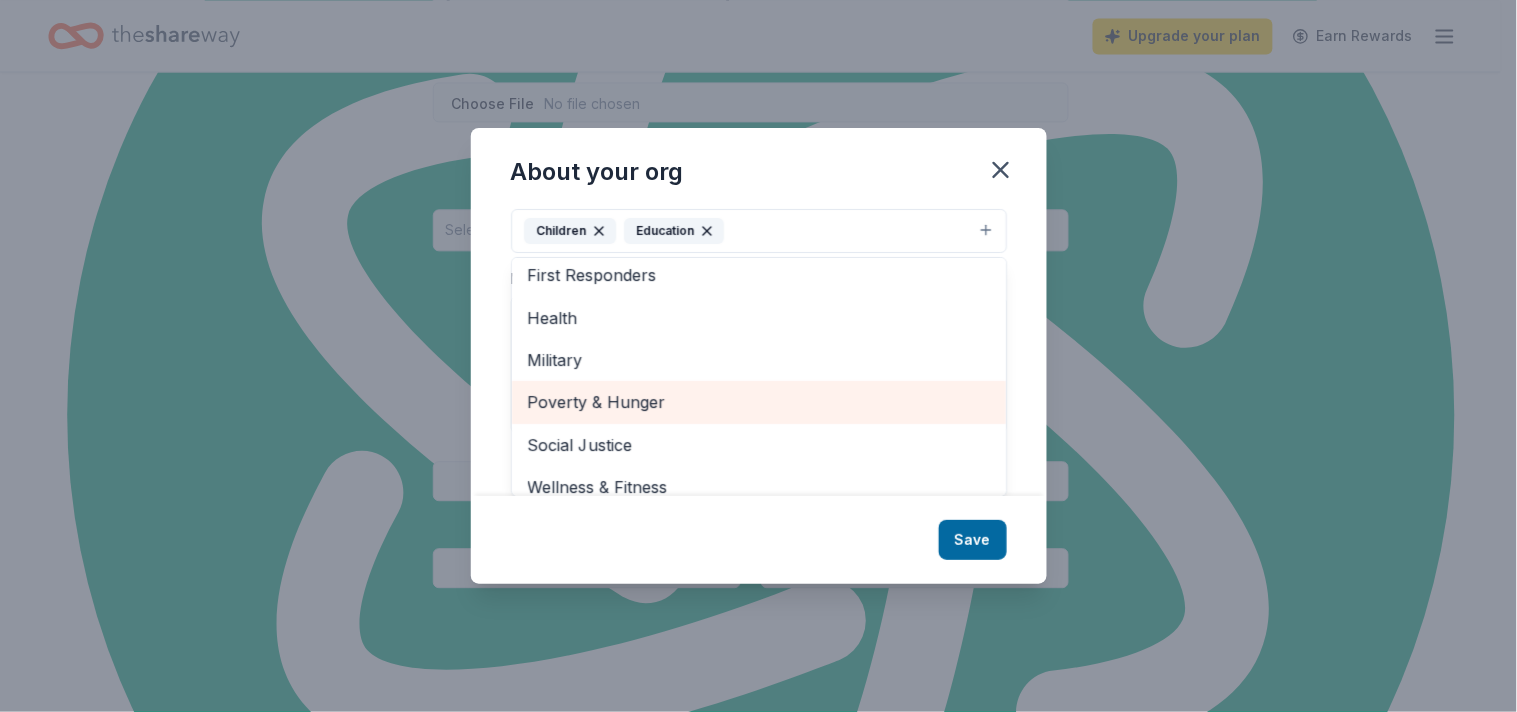 click on "Poverty & Hunger" at bounding box center [759, 402] 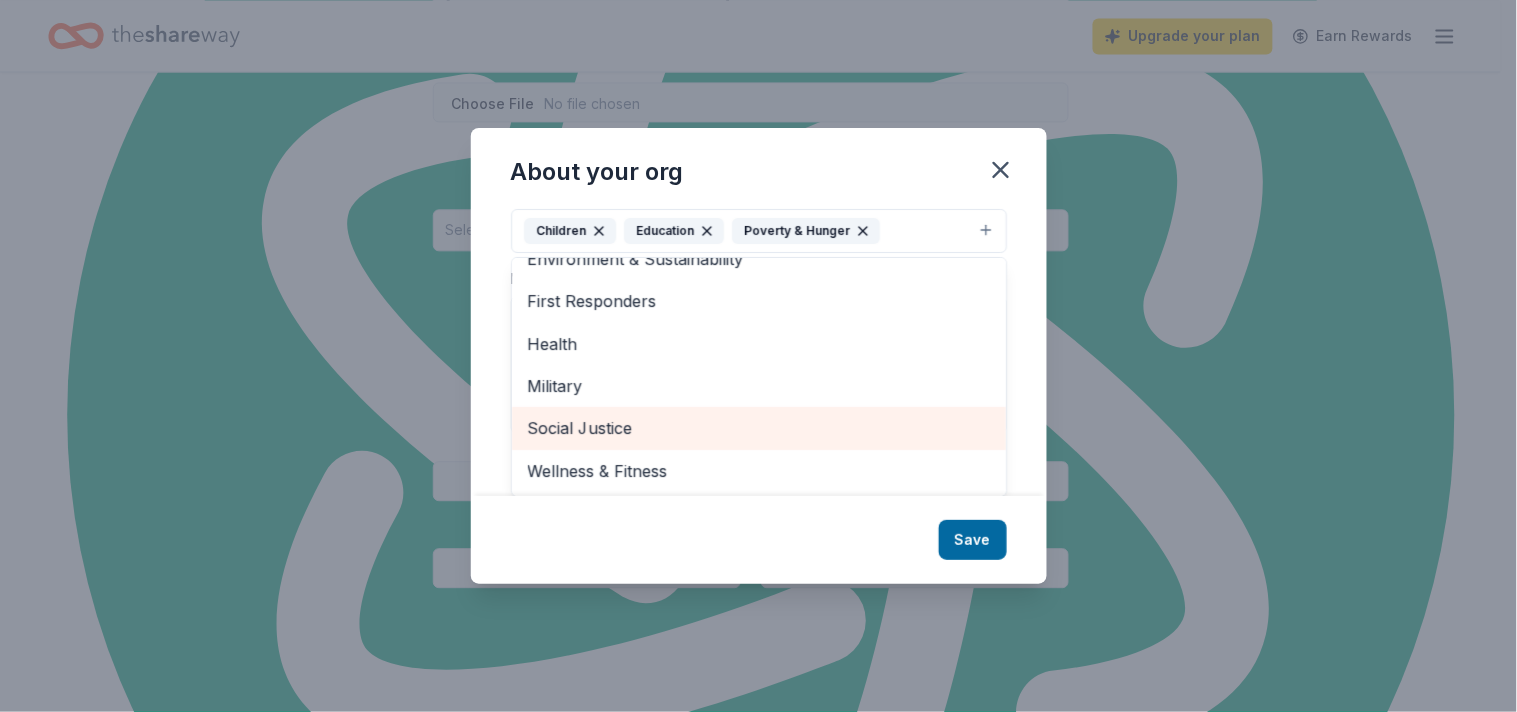 click on "Social Justice" at bounding box center (759, 428) 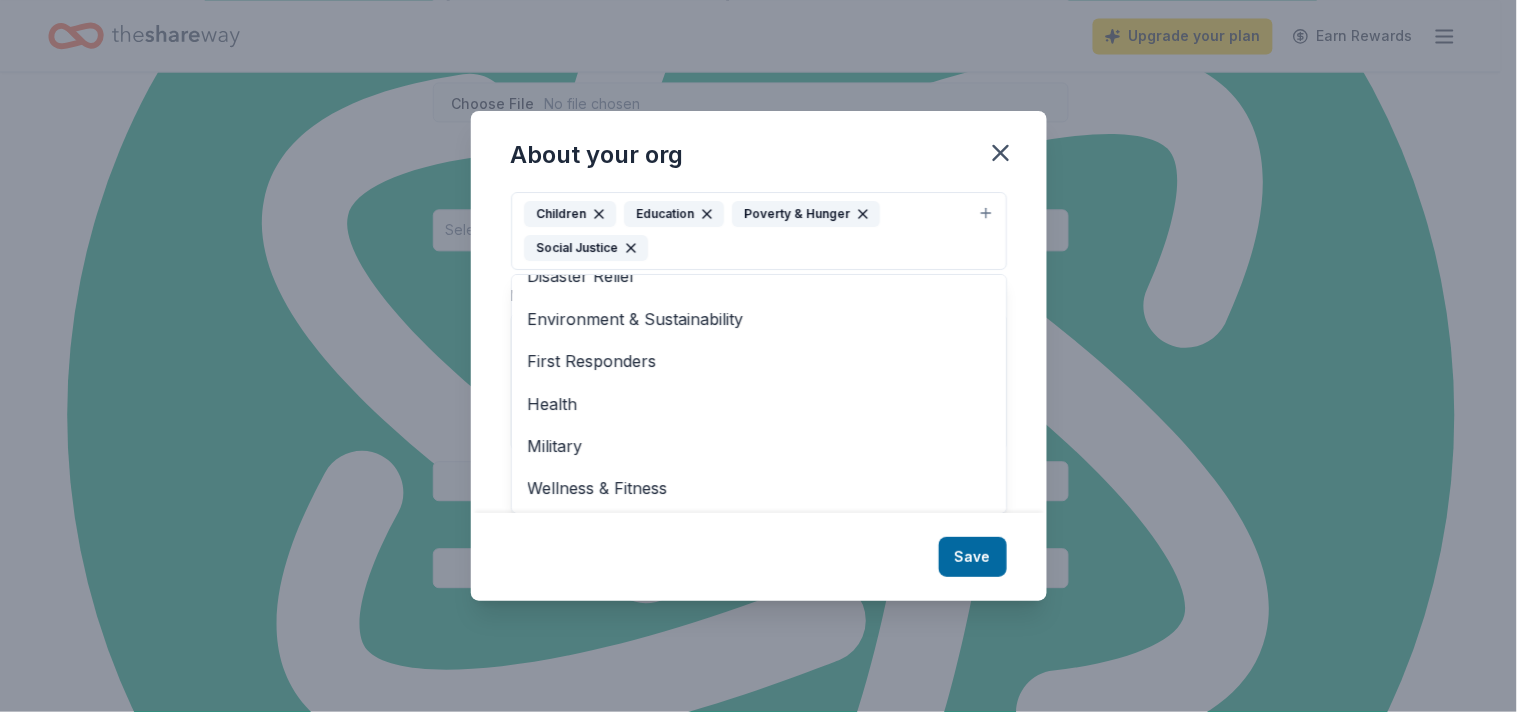 click on "About your org Cause tags Children Education Poverty & Hunger Social Justice Animals Art & Culture Disaster Relief Environment & Sustainability First Responders Health Military Wellness & Fitness Mission statement 501c3 Nonprofit focusing on communities suffering from poverty, untreated mental health, addiction, resulting in death.
Fentanyl is the number one killer in the USA today,the avg age of these deaths are 18-45, childbearing ages, these communities are now being devastated with children left behind, Orphaned by Fentanyl some losing one parent some losing both, these children are our future, but today we are their only hope, join us in helping provide school supplies and other items needed for these children to be able to start school wth the nessary items Save" at bounding box center [759, 356] 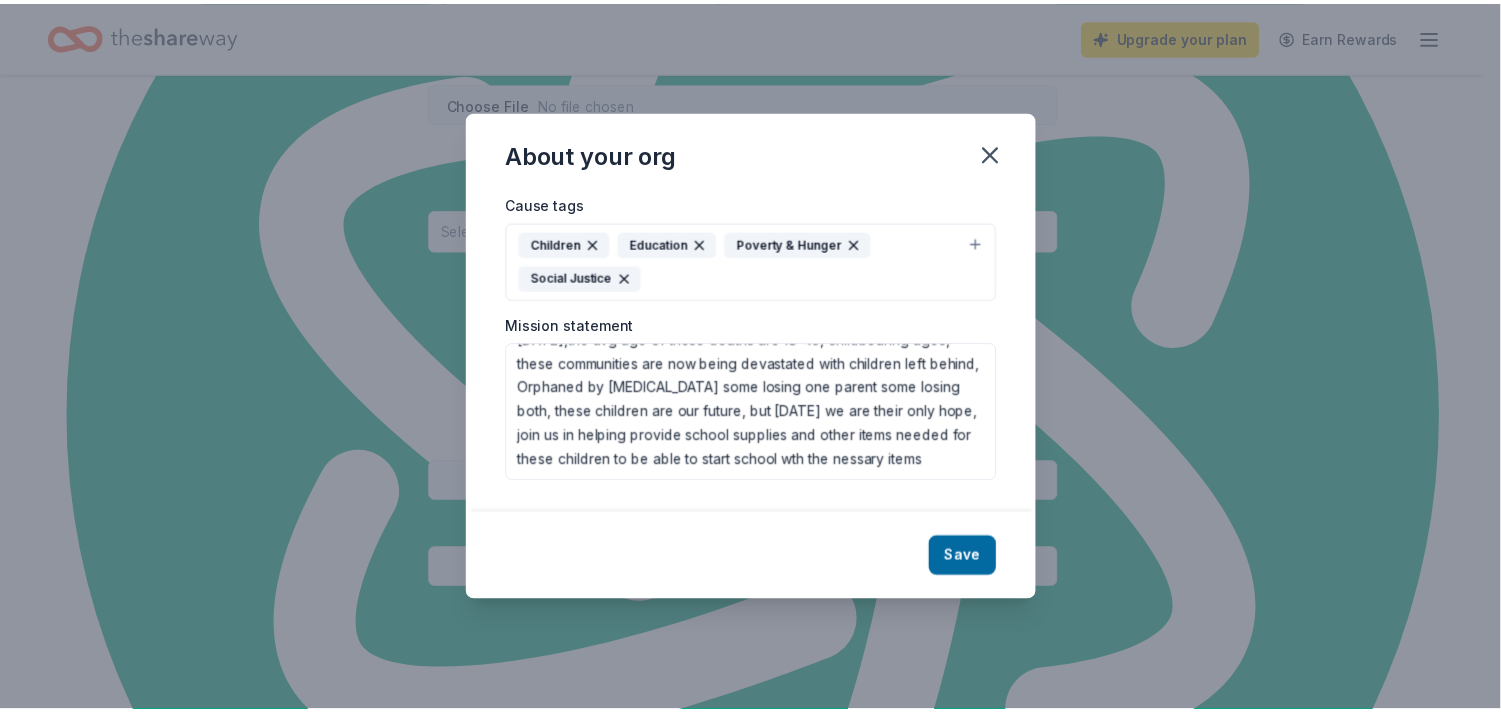 scroll, scrollTop: 0, scrollLeft: 0, axis: both 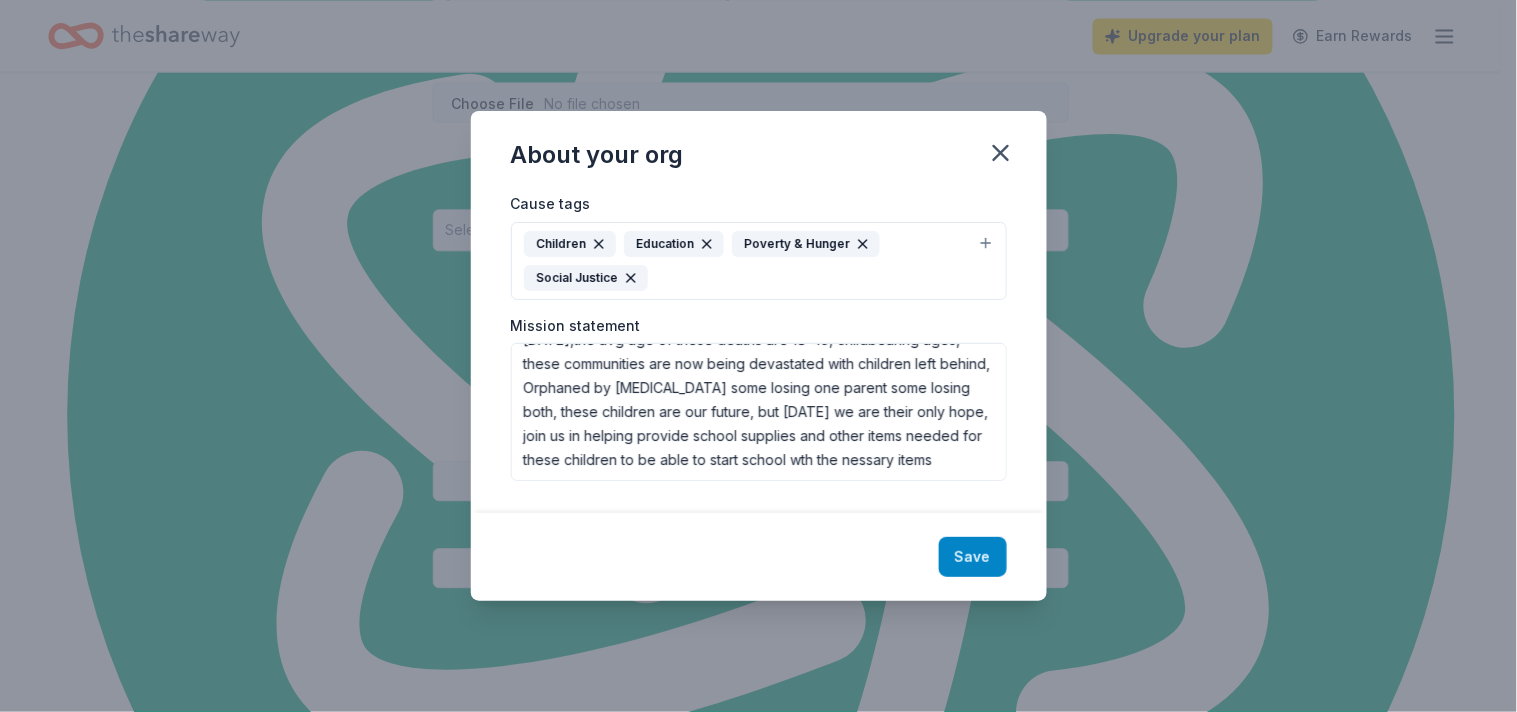 click on "Save" at bounding box center (973, 557) 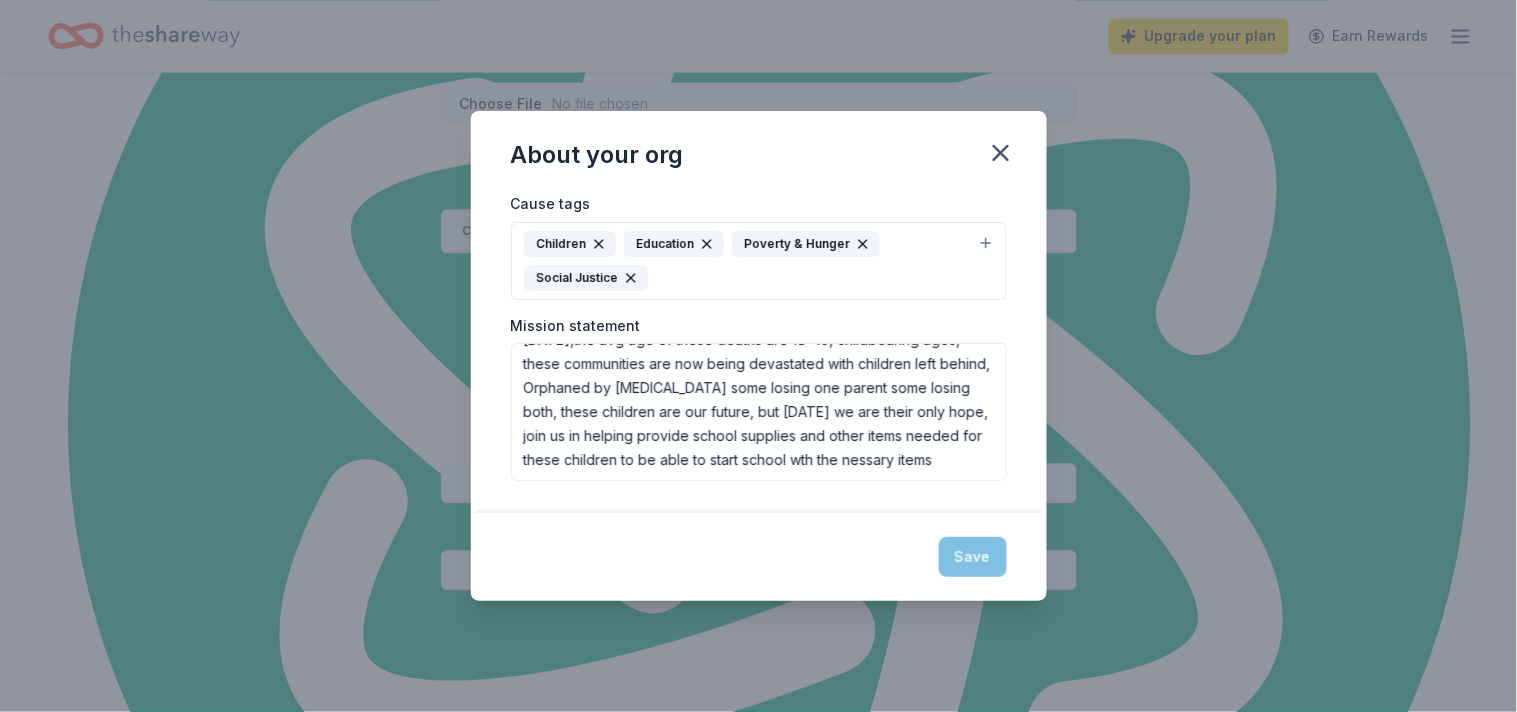 type on "501c3 Nonprofit focusing on communities suffering from poverty, untreated mental health, addiction, resulting in death.
Fentanyl is the number one killer in the USA today,the avg age of these deaths are 18-45, childbearing ages, these communities are now being devastated with children left behind, Orphaned by Fentanyl some losing one parent some losing both, these children are our future, but today we are their only hope, join us in helping provide school supplies and other items needed for these children to be able to start school wth the nessary items" 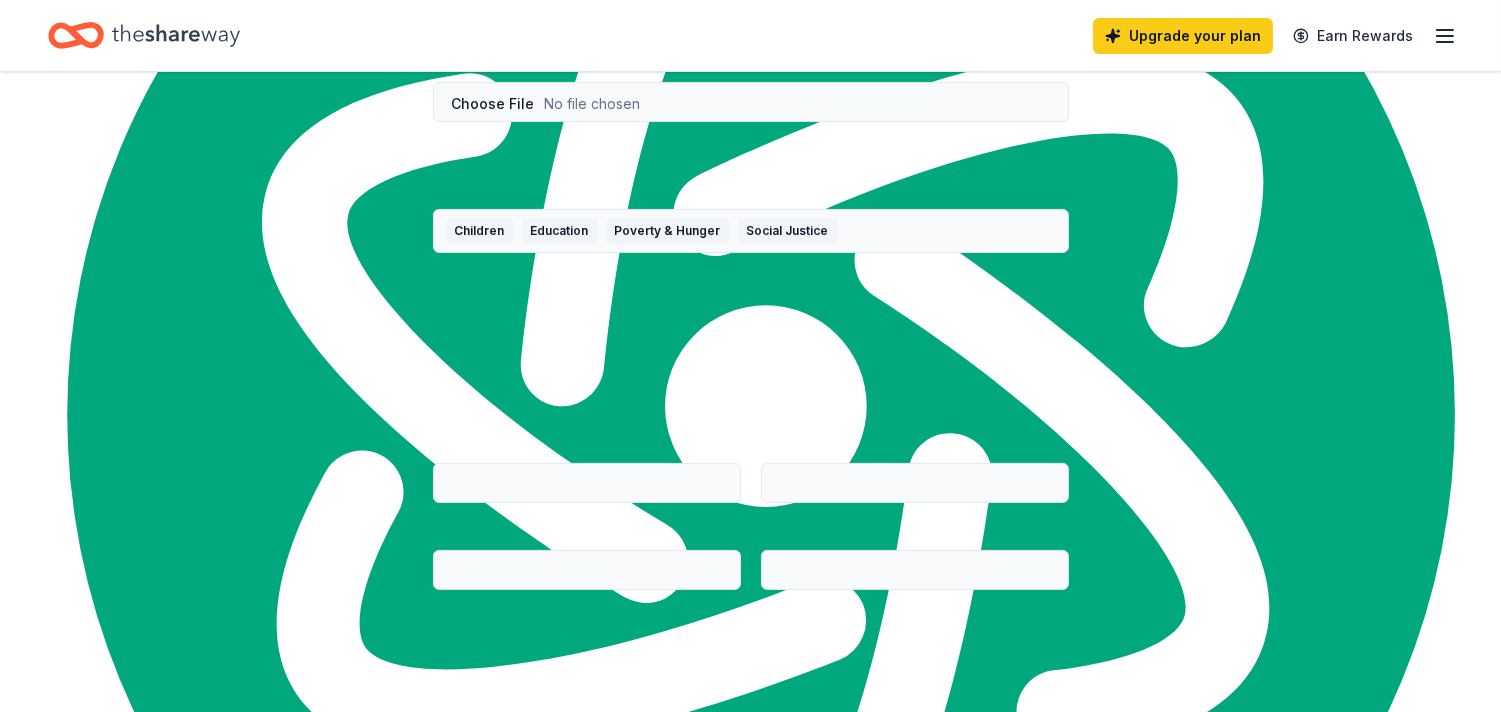 drag, startPoint x: 1498, startPoint y: 472, endPoint x: 1478, endPoint y: 591, distance: 120.66897 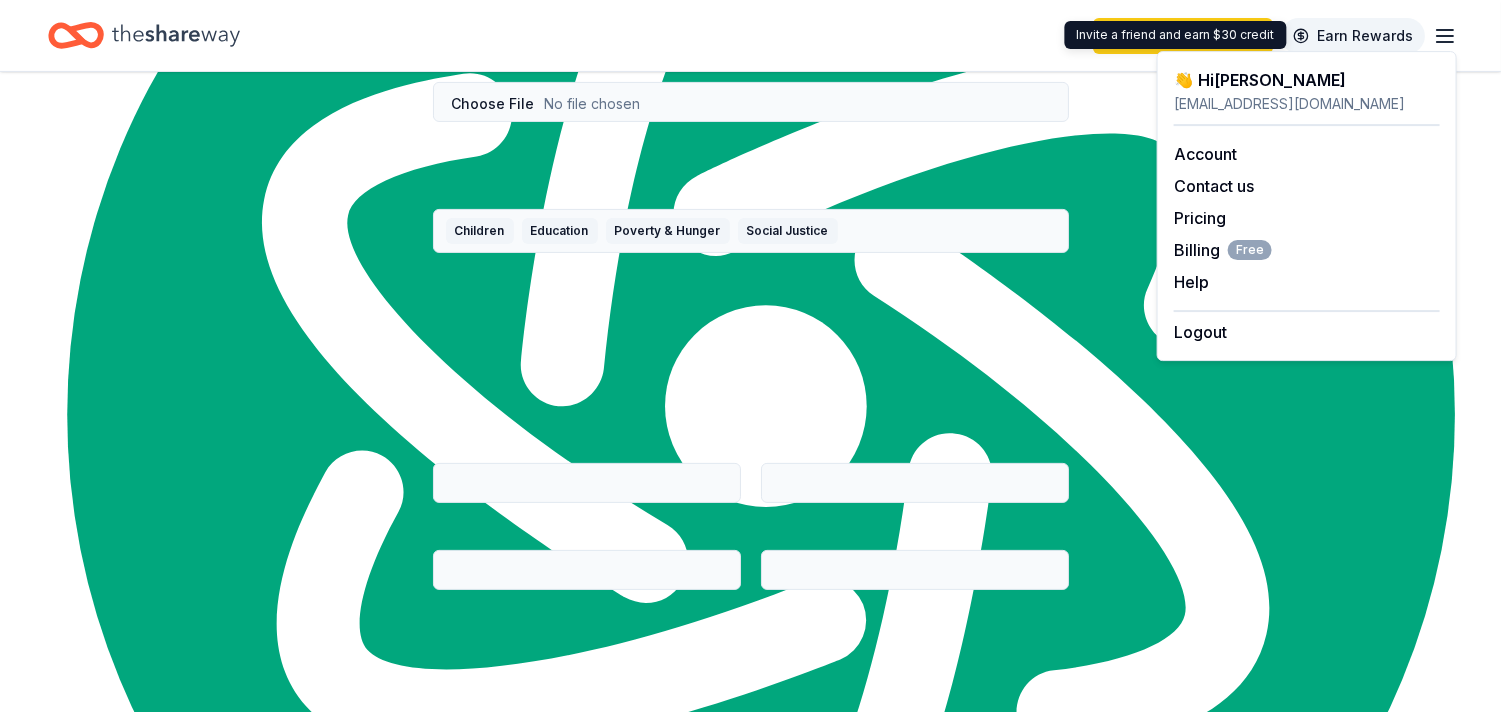 click on "Earn Rewards" at bounding box center [1353, 36] 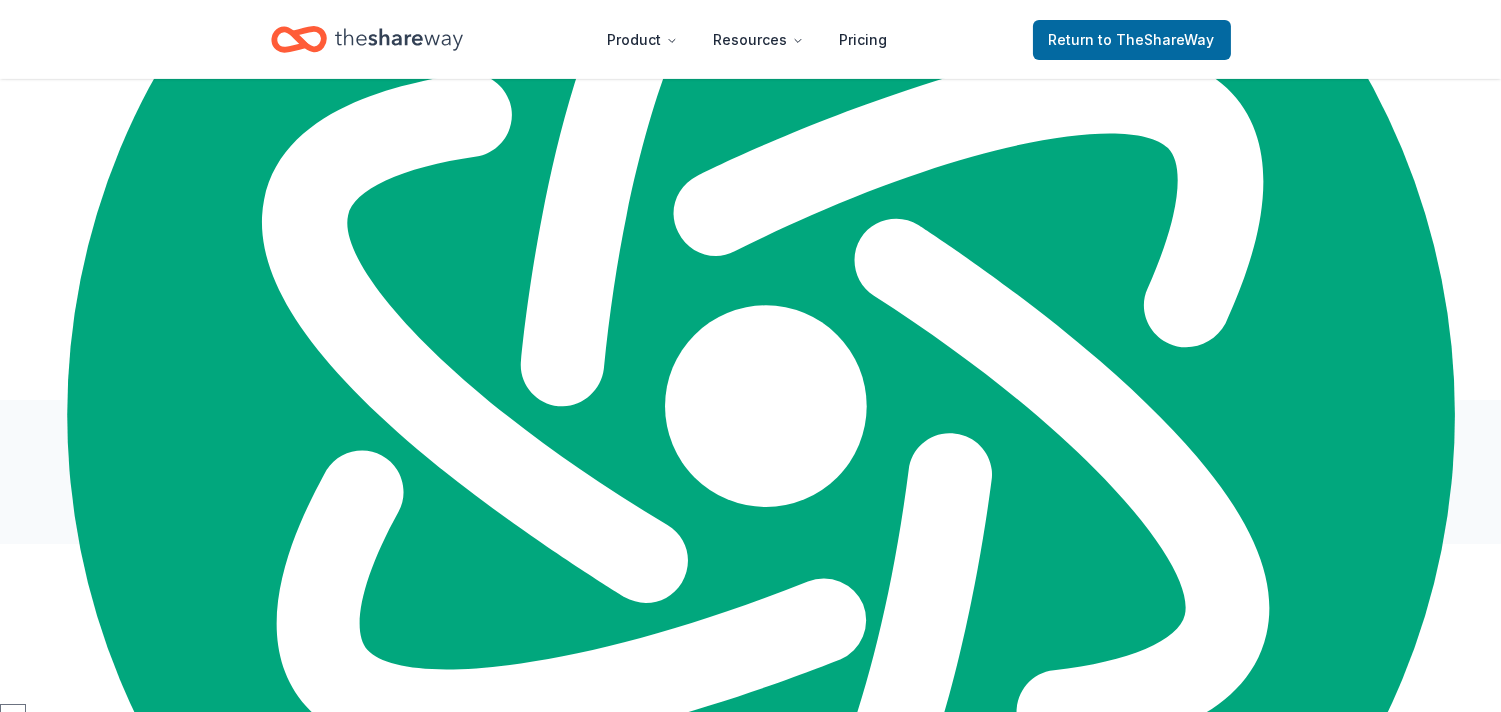 scroll, scrollTop: 0, scrollLeft: 0, axis: both 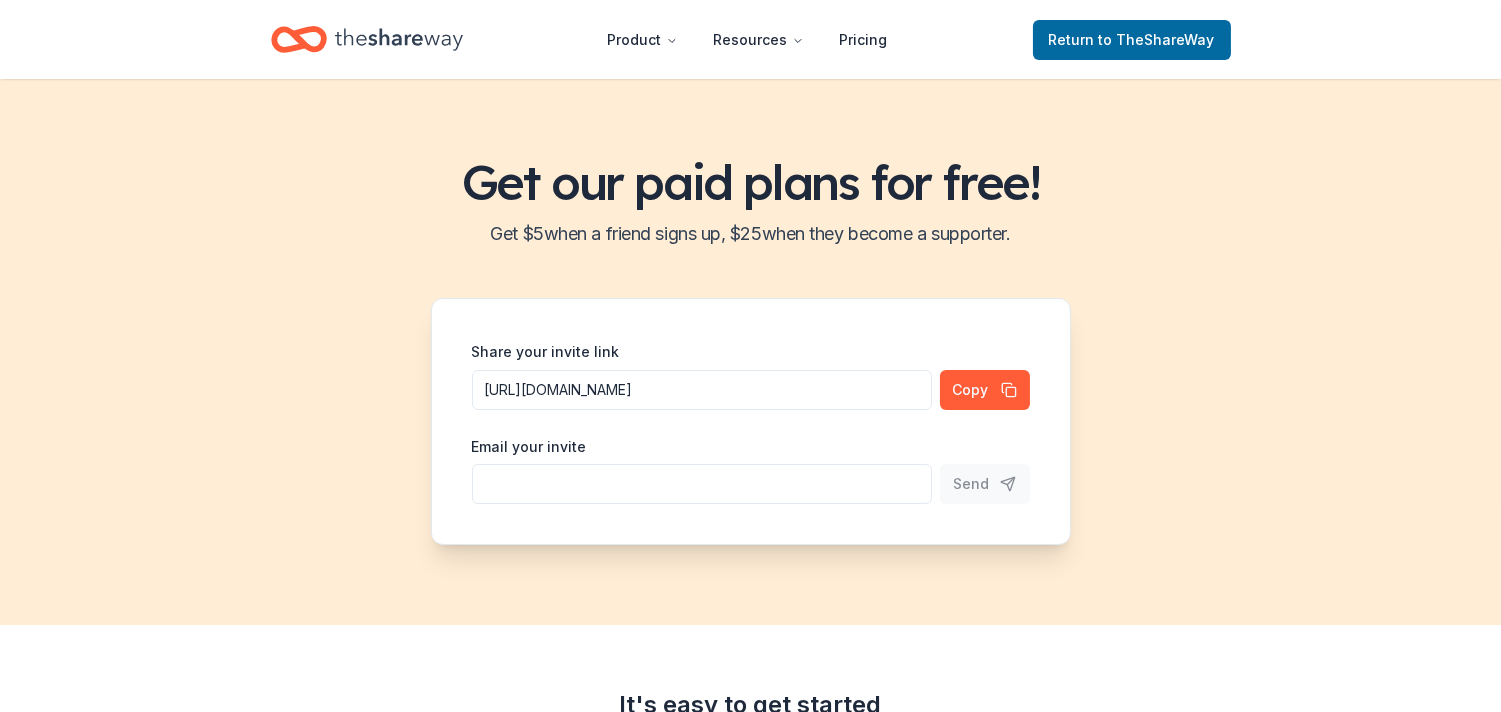 click on "Share your invite link https://www.theshareway.com/signup?inviteCode=7b1d2f73&utm_campaign=referral_link Copy Email your invite Send" at bounding box center (751, 421) 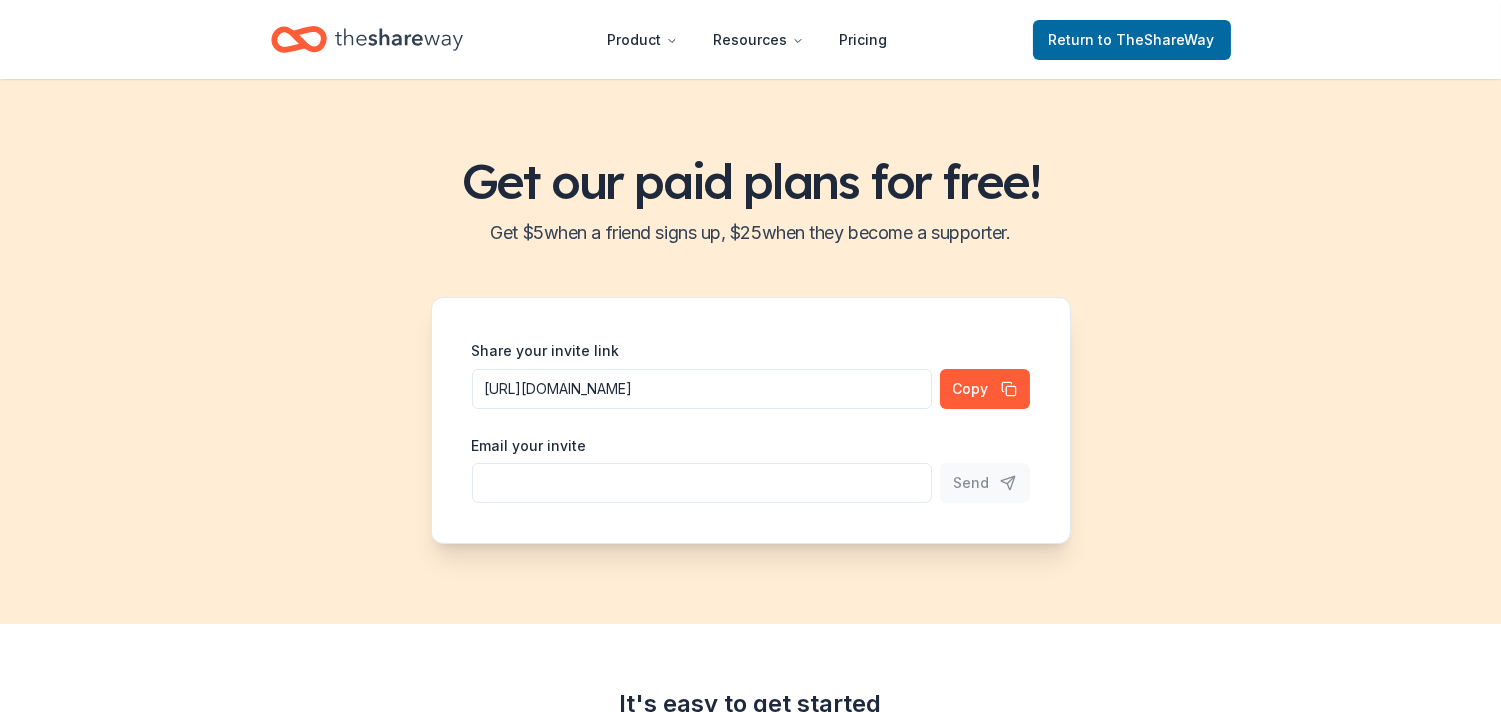 scroll, scrollTop: 18, scrollLeft: 0, axis: vertical 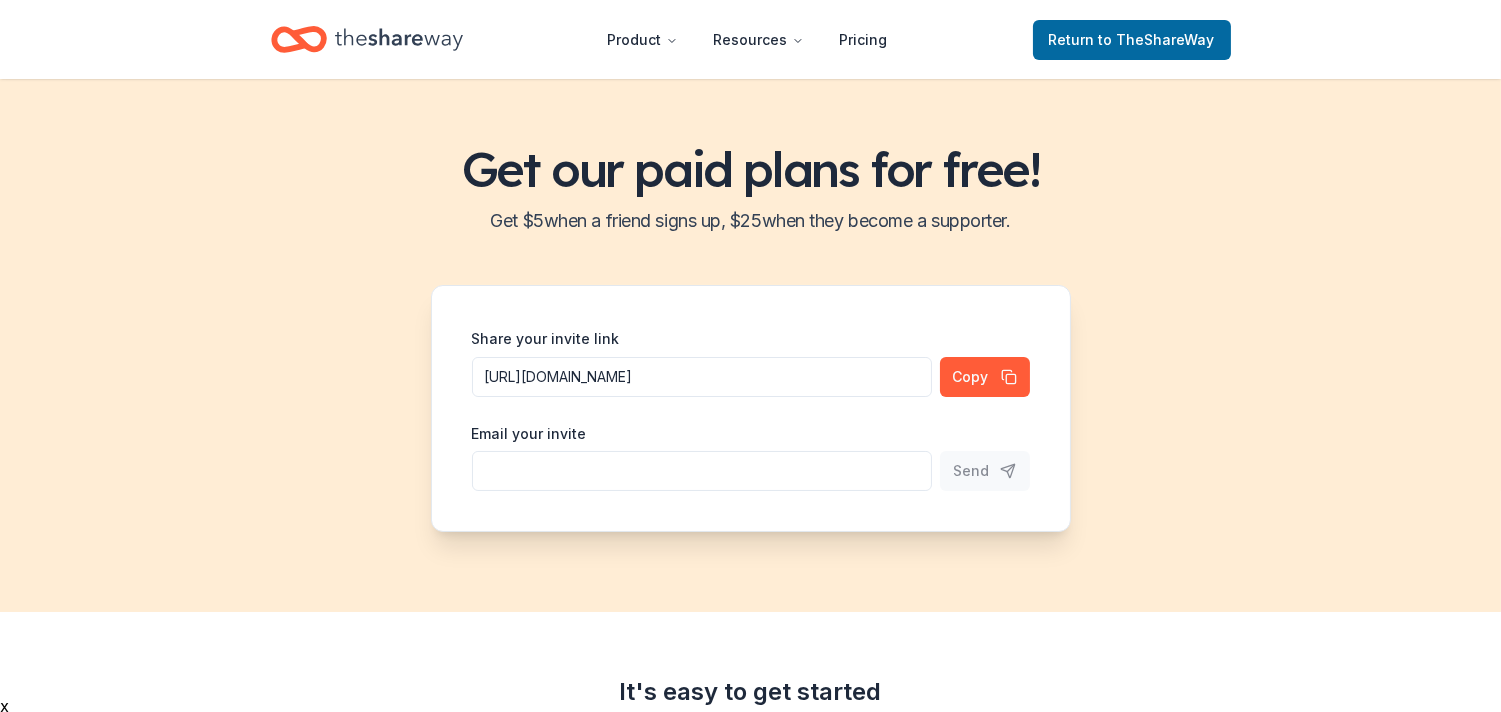 click 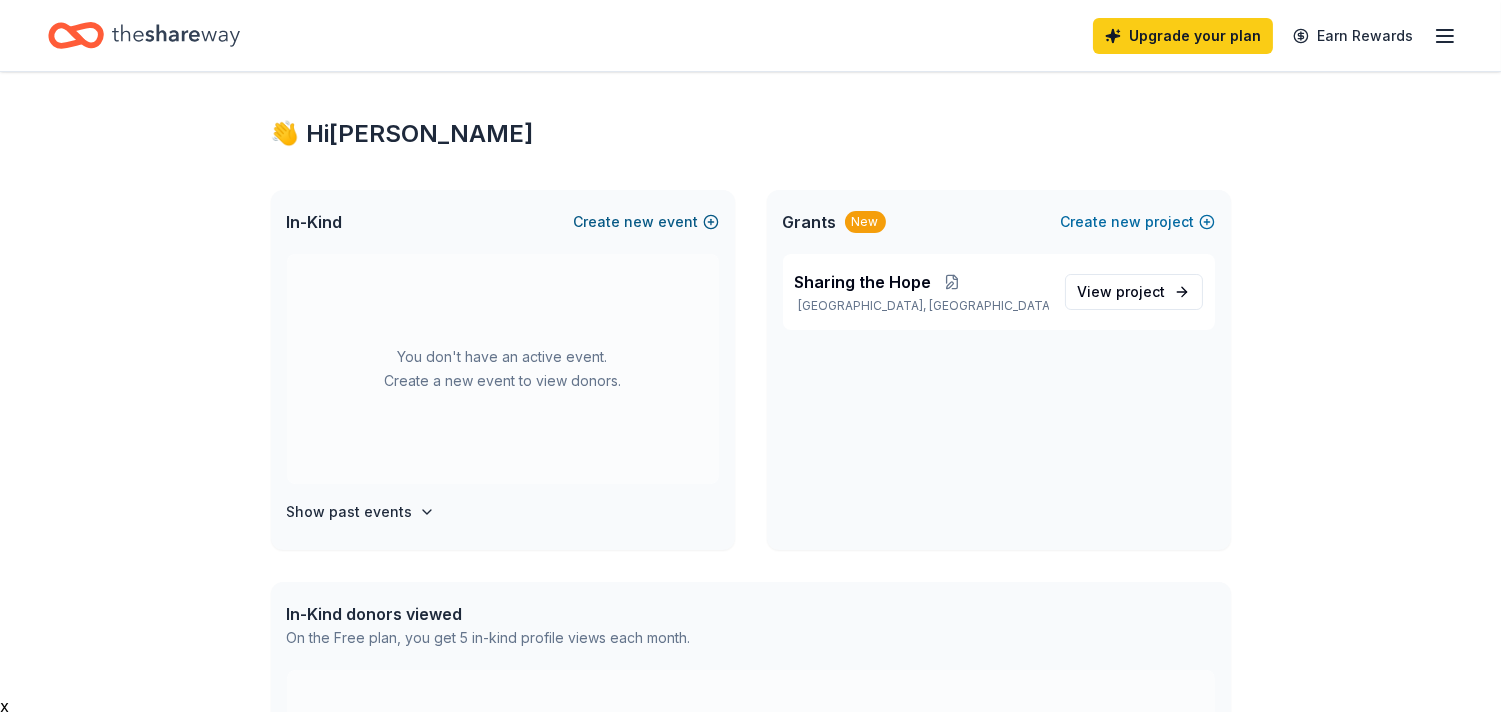 click on "new" at bounding box center (640, 222) 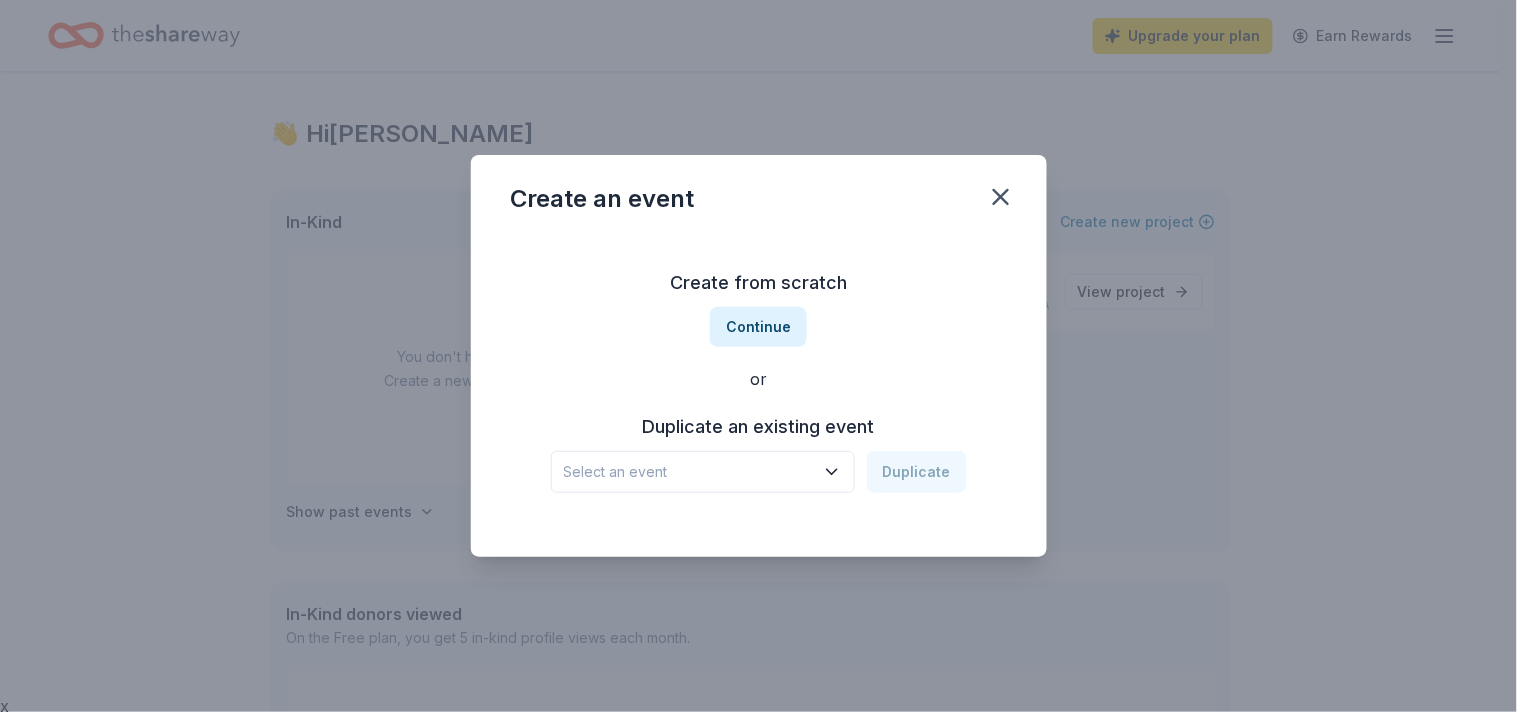 click on "Select an event" at bounding box center (689, 472) 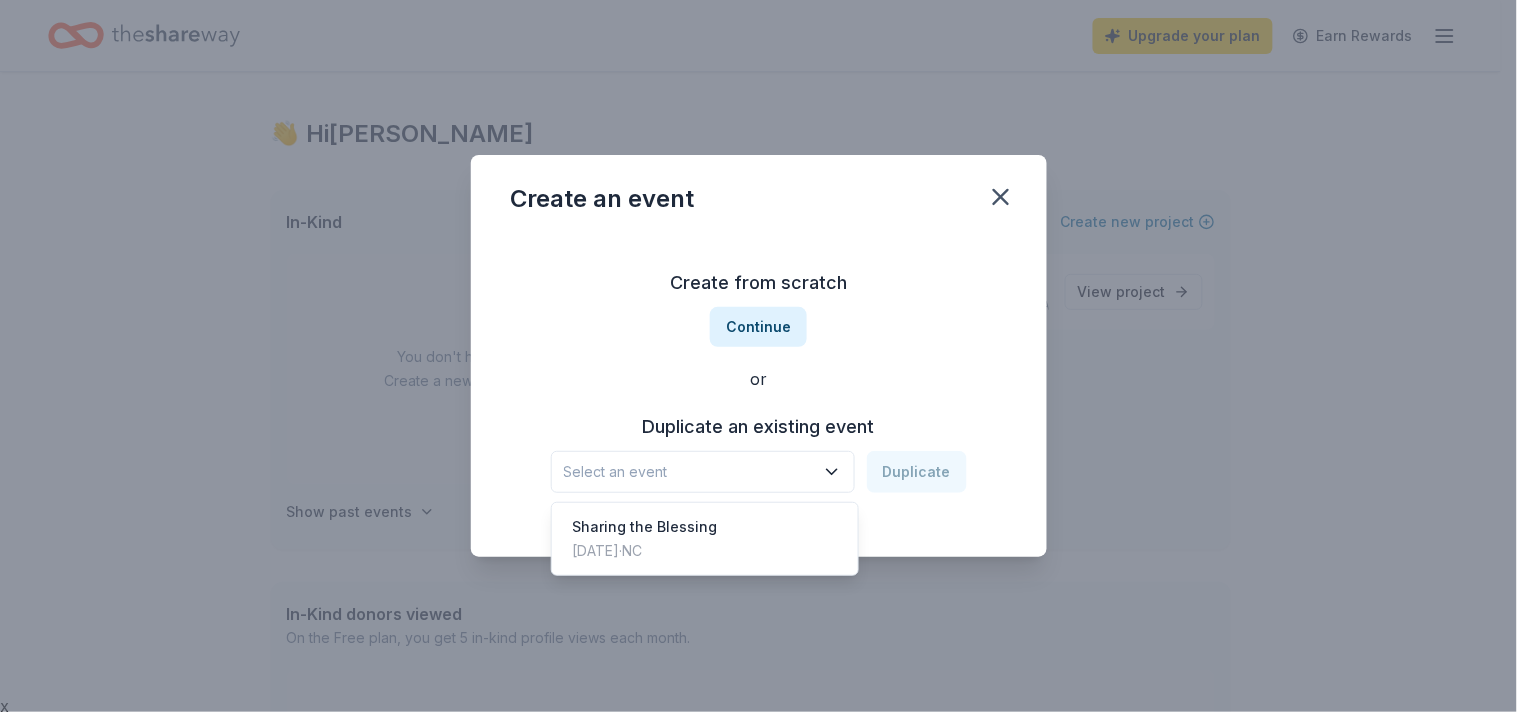 click on "Create from scratch Continue or Duplicate an existing event Select an event Duplicate" at bounding box center (759, 380) 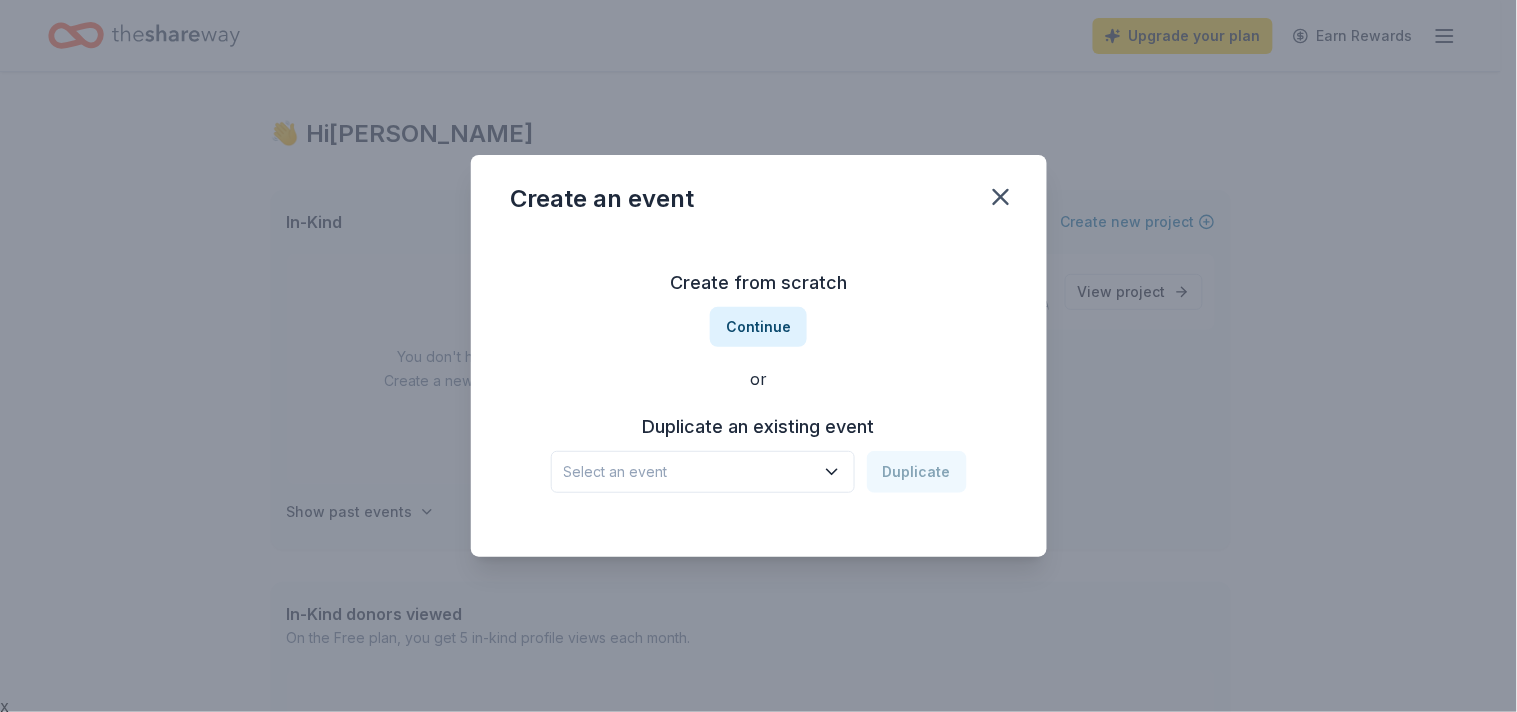 click on "Continue" at bounding box center [758, 327] 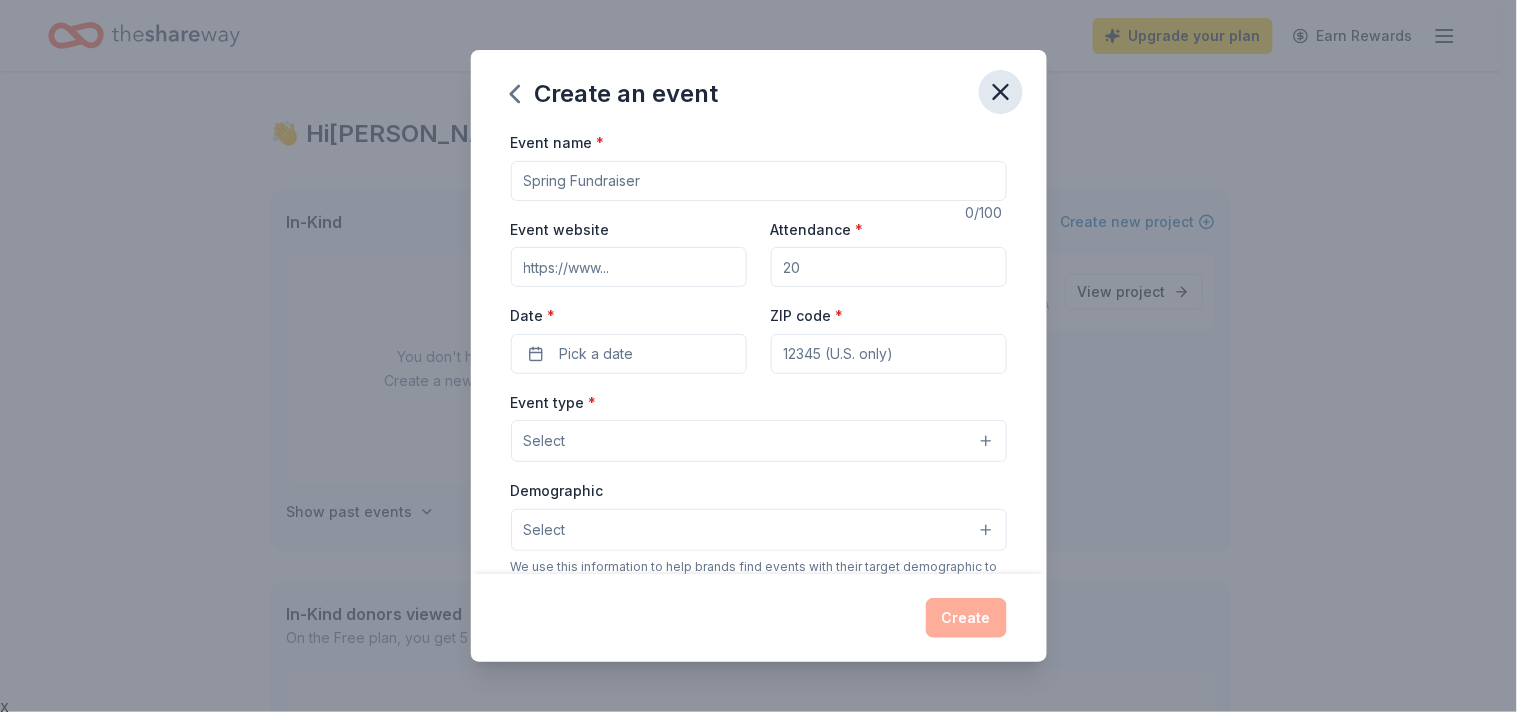 click 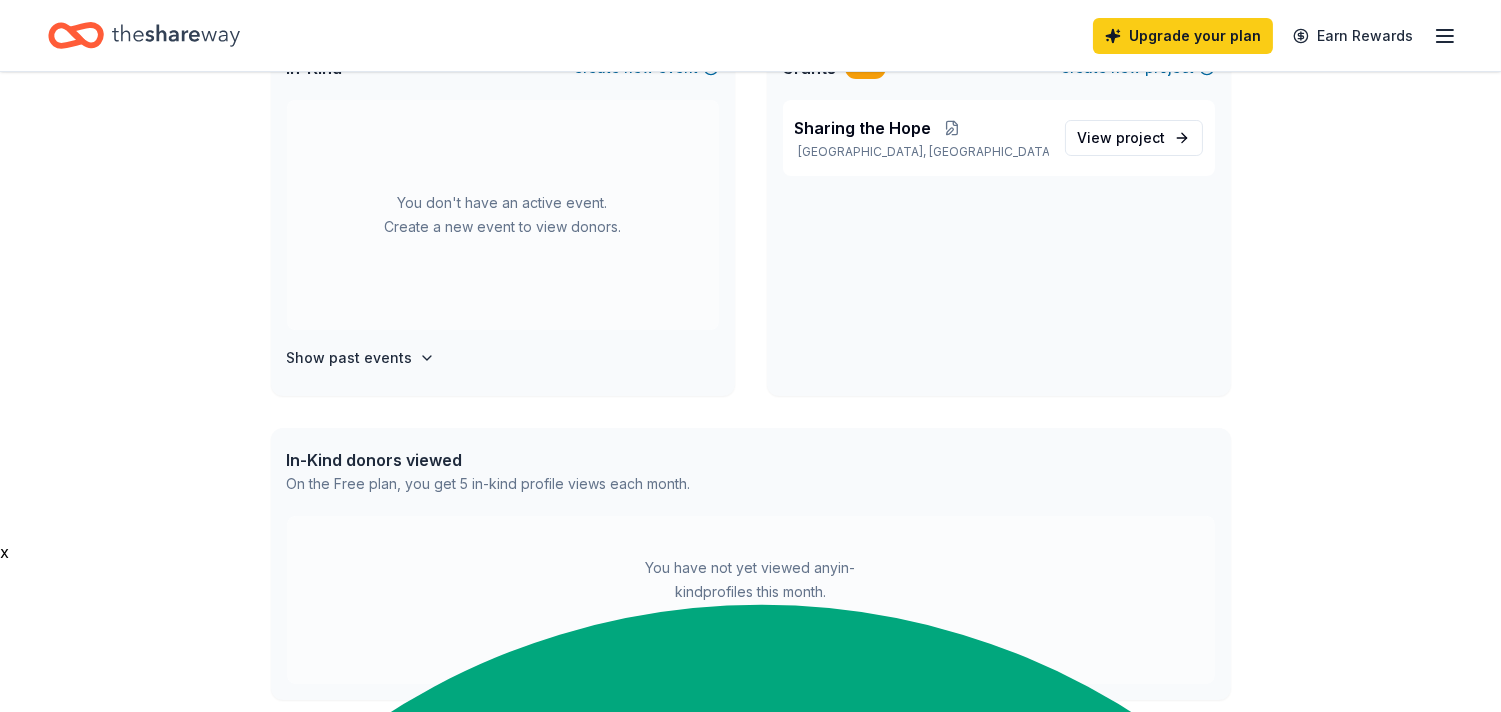 scroll, scrollTop: 18, scrollLeft: 0, axis: vertical 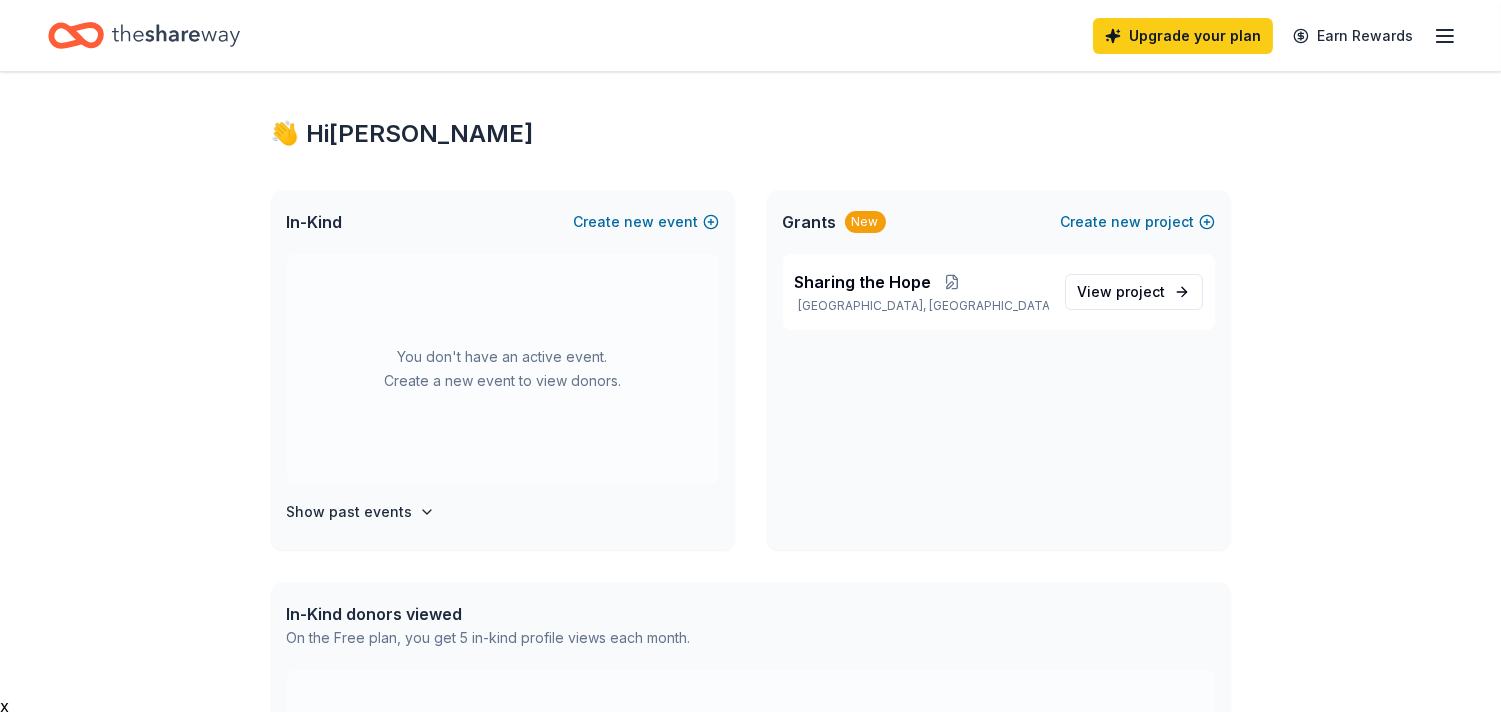 click 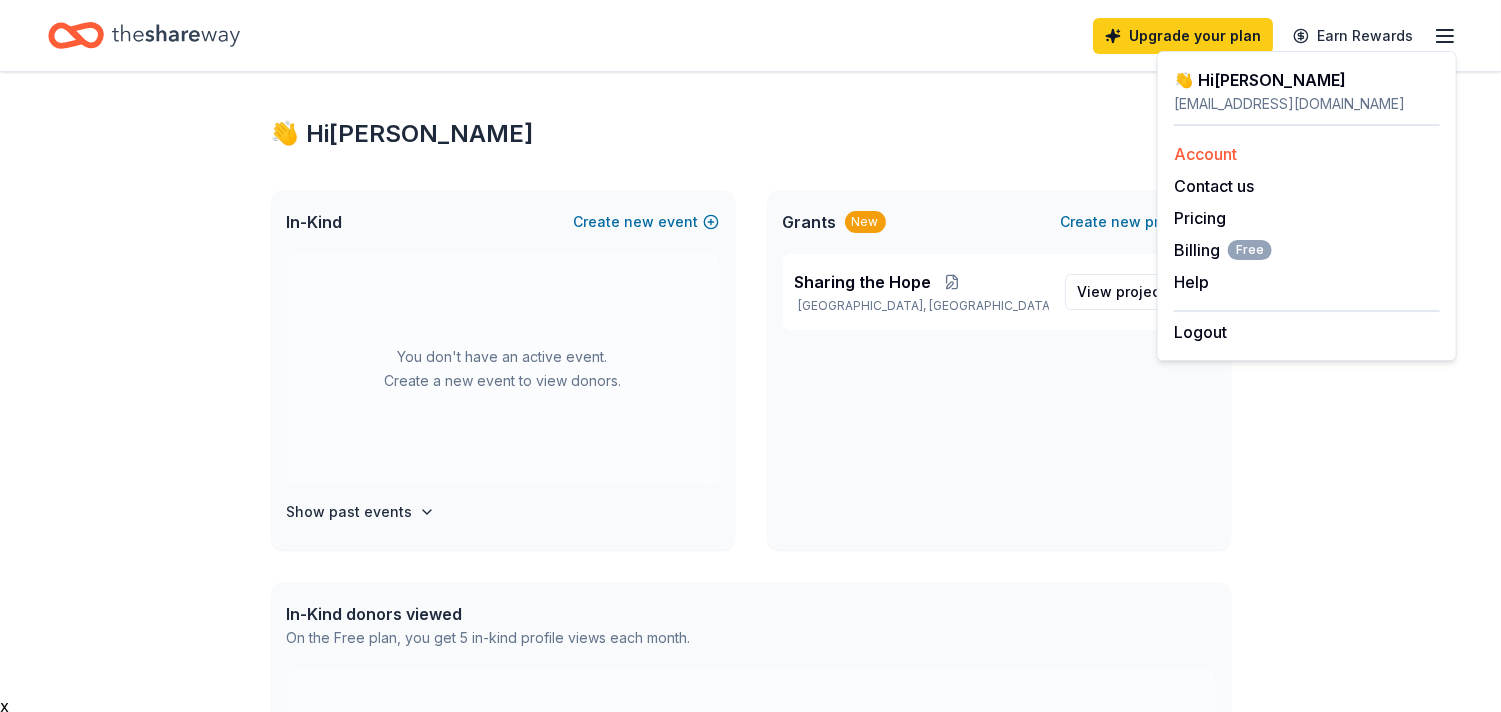 click on "Account" at bounding box center (1307, 154) 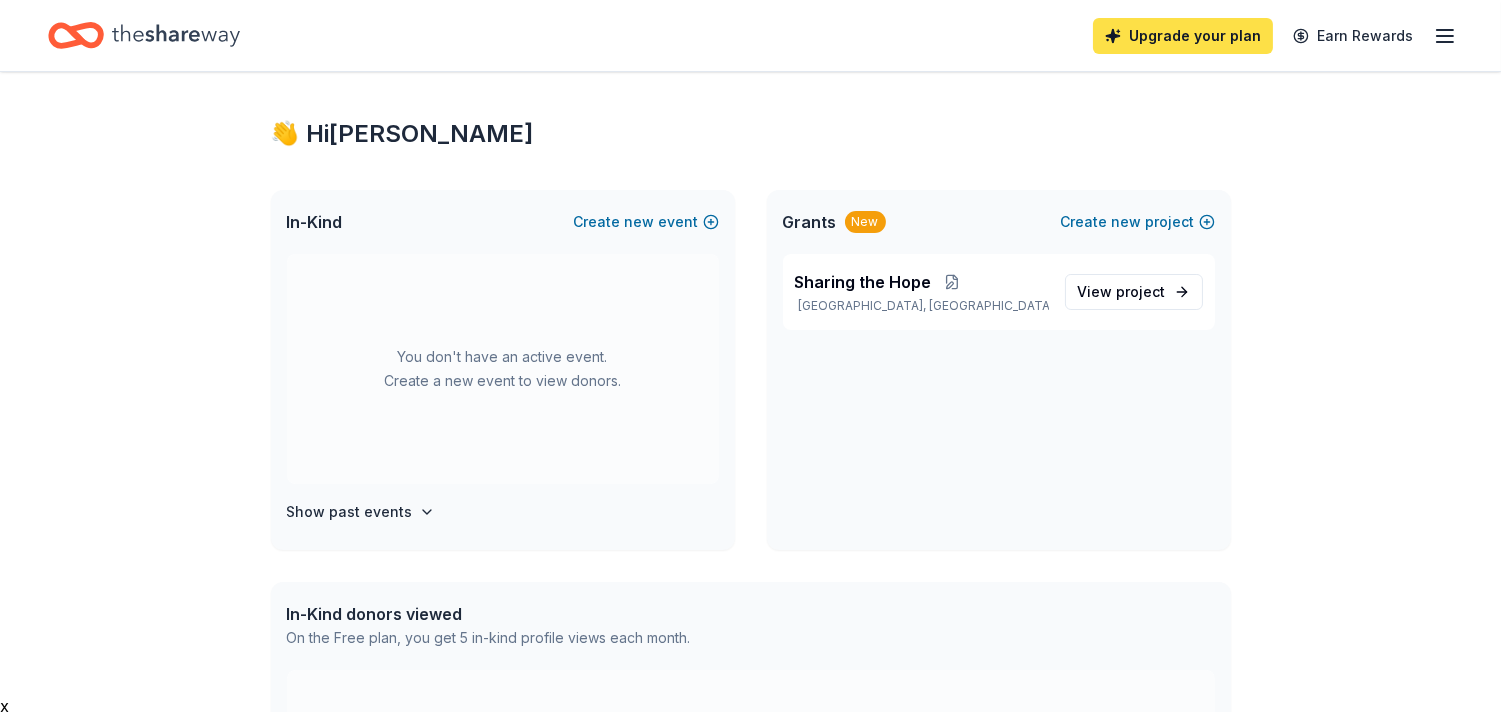 click on "Upgrade your plan" at bounding box center (1183, 36) 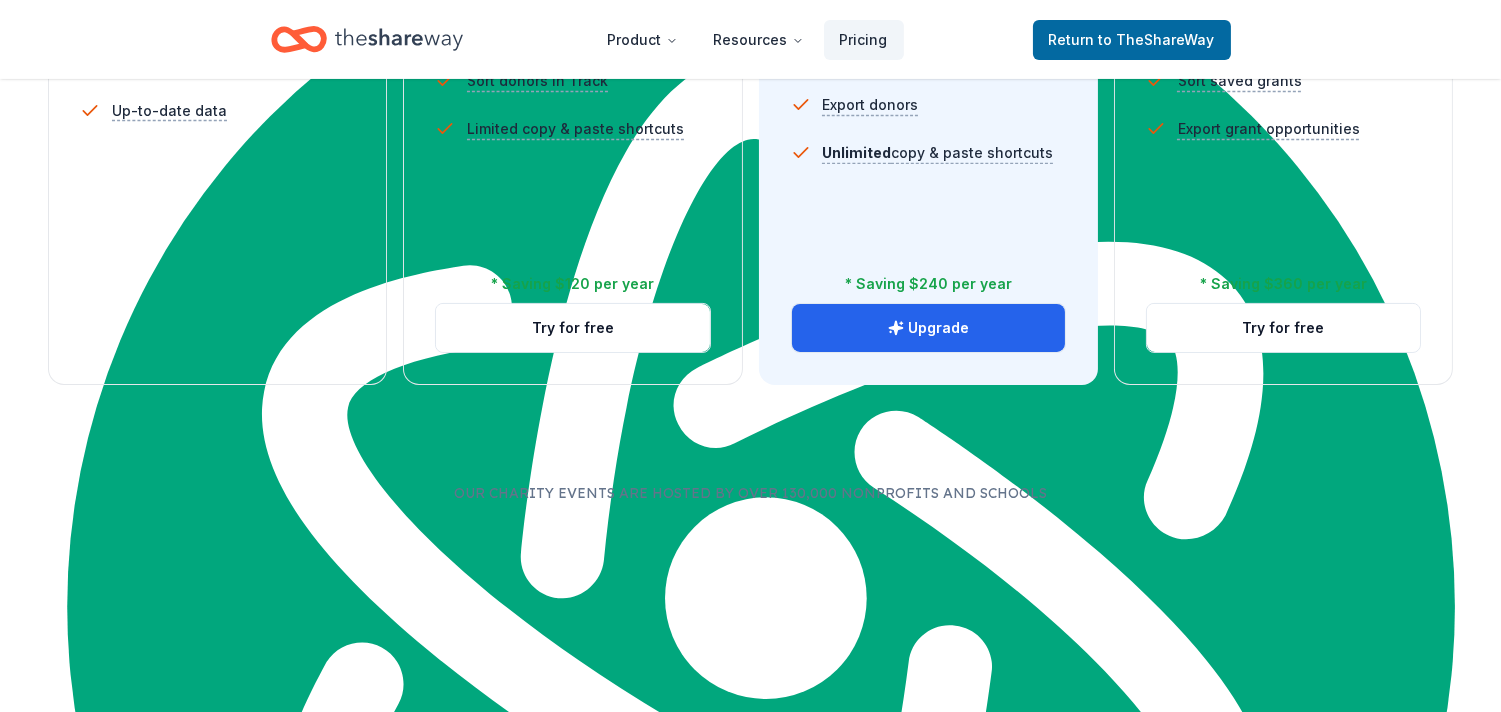 scroll, scrollTop: 880, scrollLeft: 0, axis: vertical 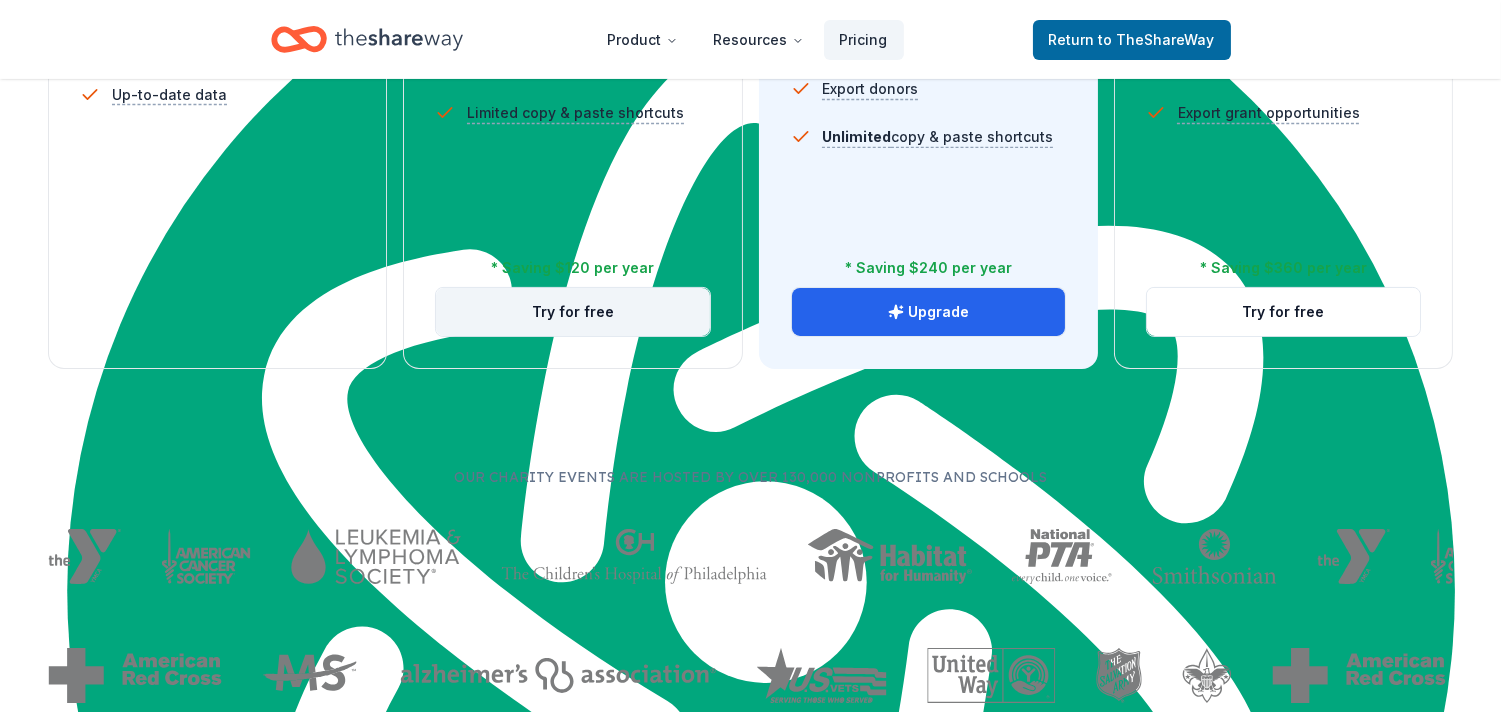 click on "Try for free" at bounding box center [572, 312] 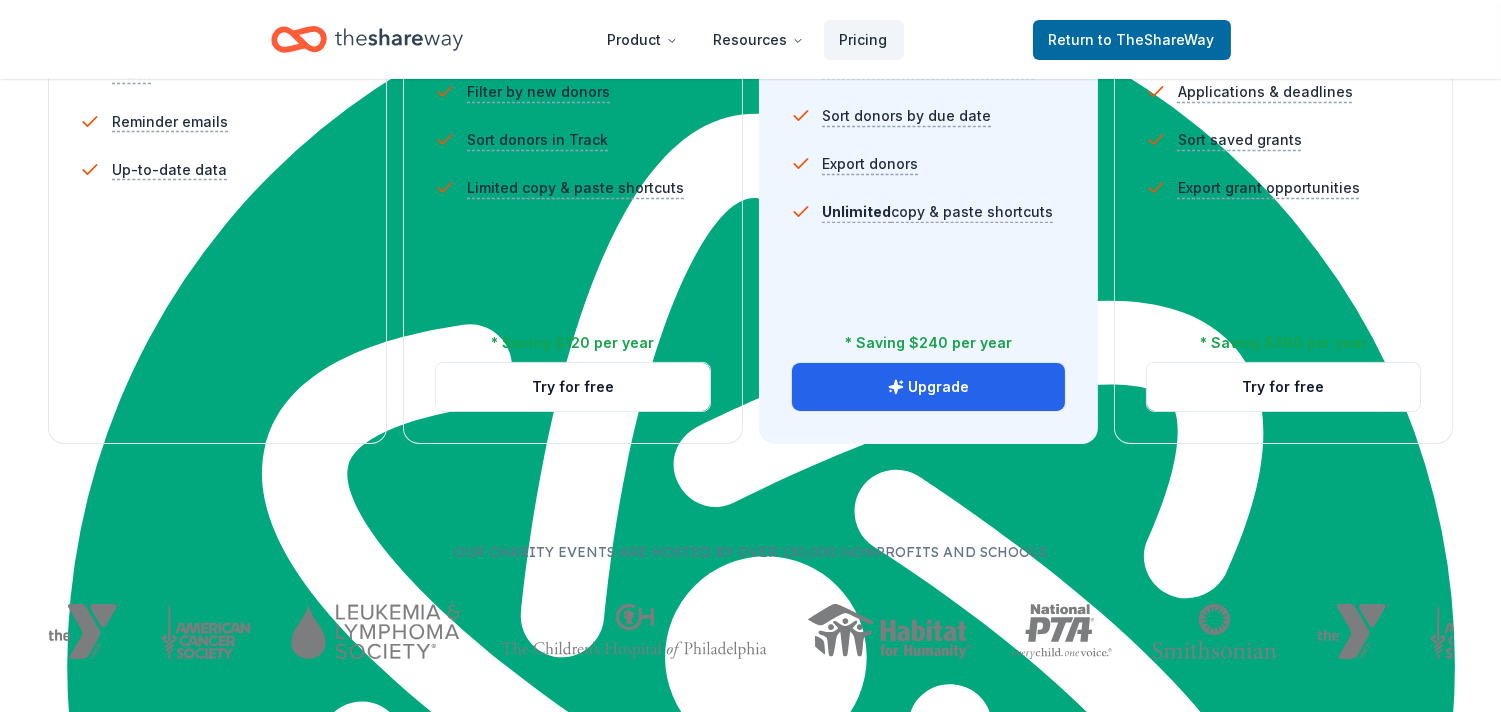 scroll, scrollTop: 845, scrollLeft: 0, axis: vertical 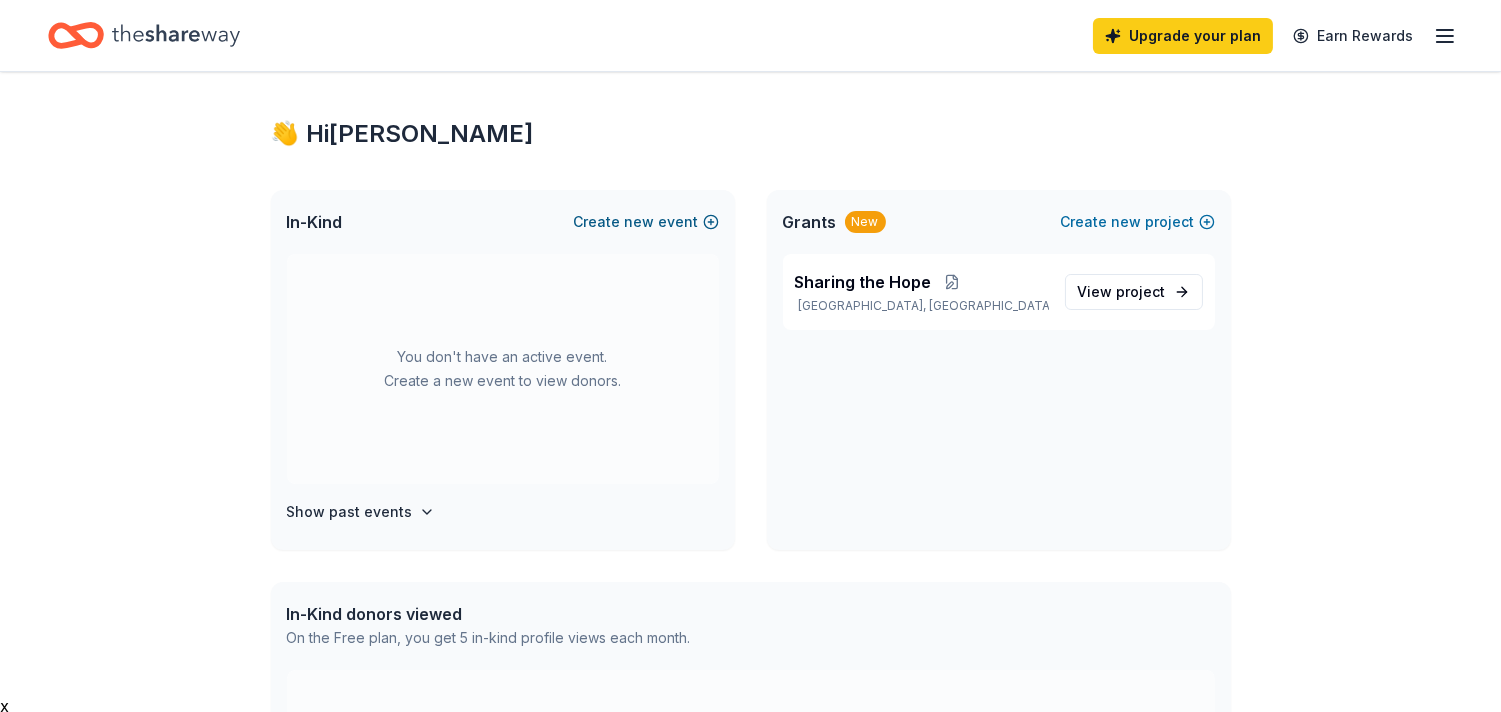 click on "new" at bounding box center (640, 222) 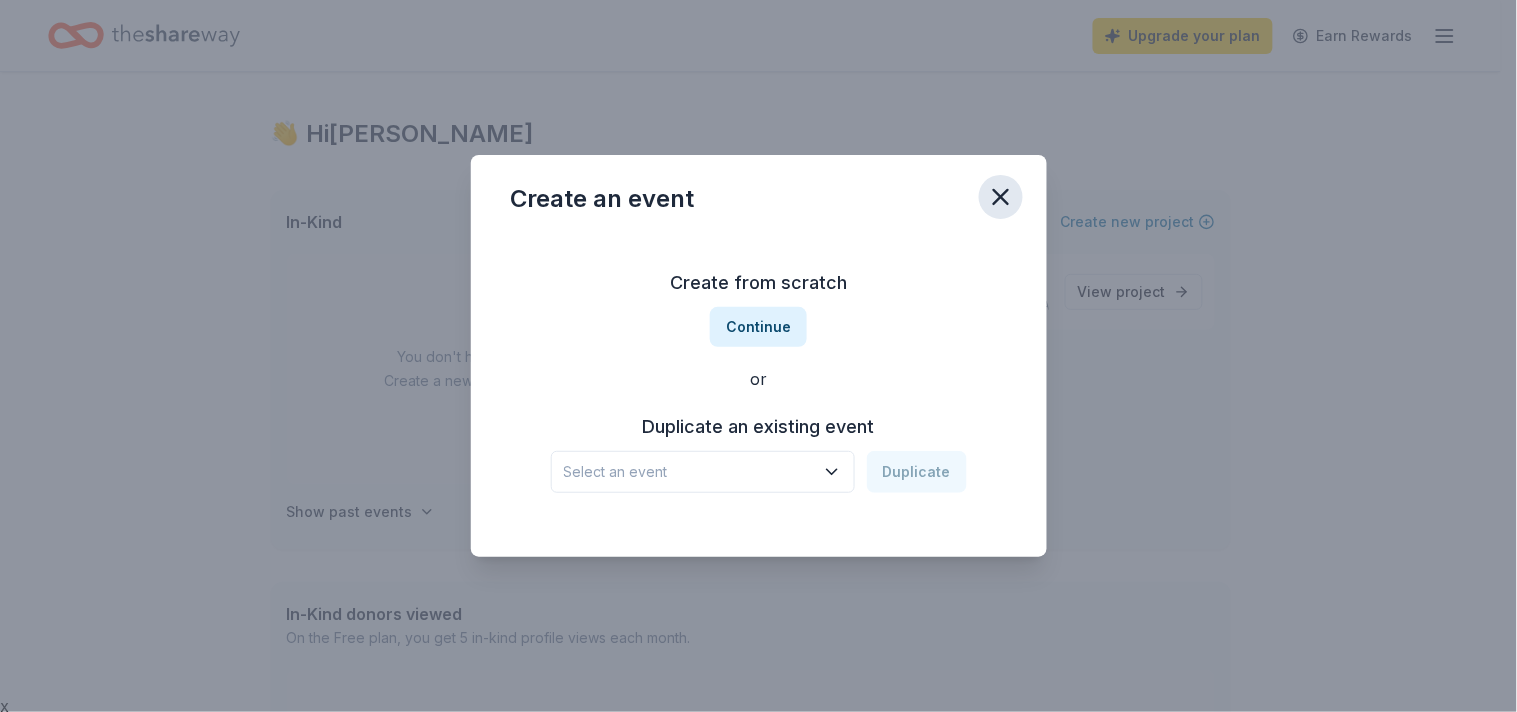 click 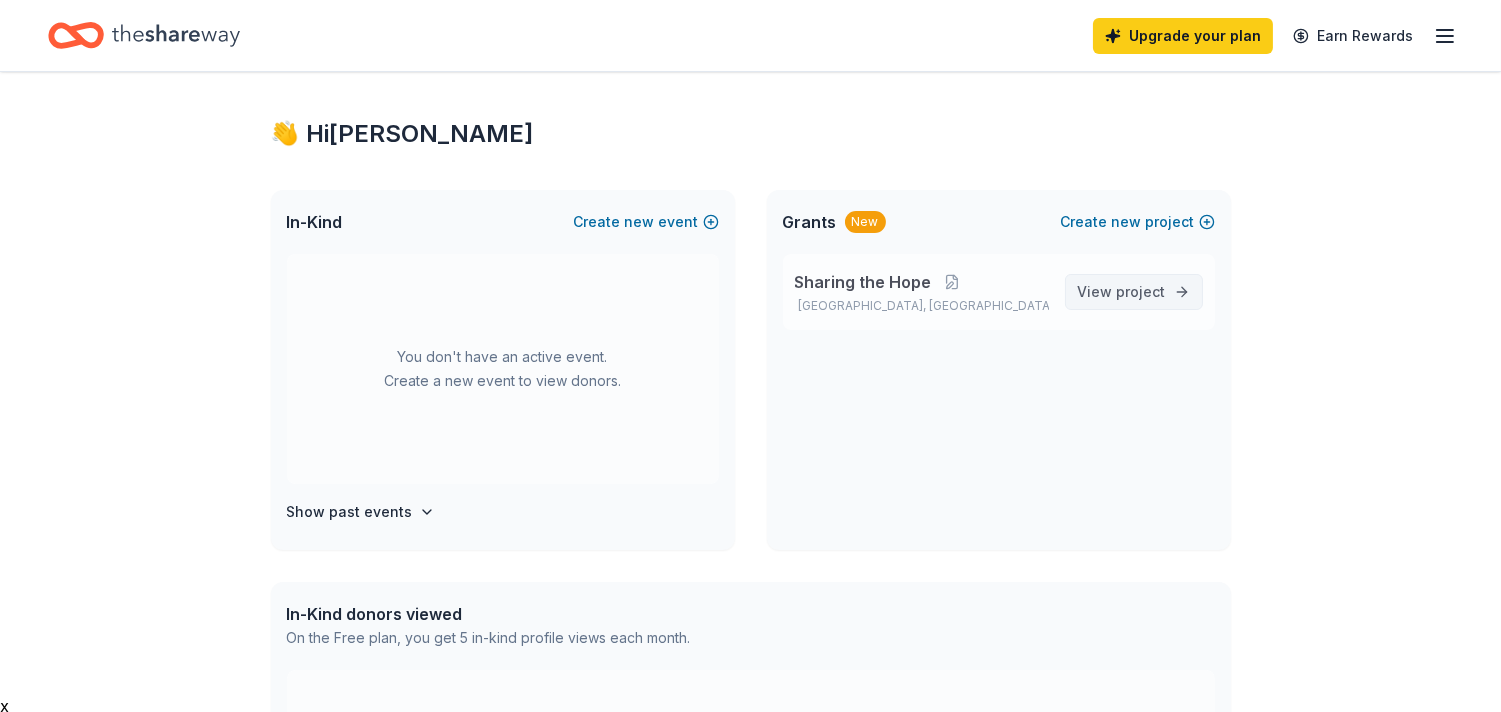 click on "View   project" at bounding box center [1122, 292] 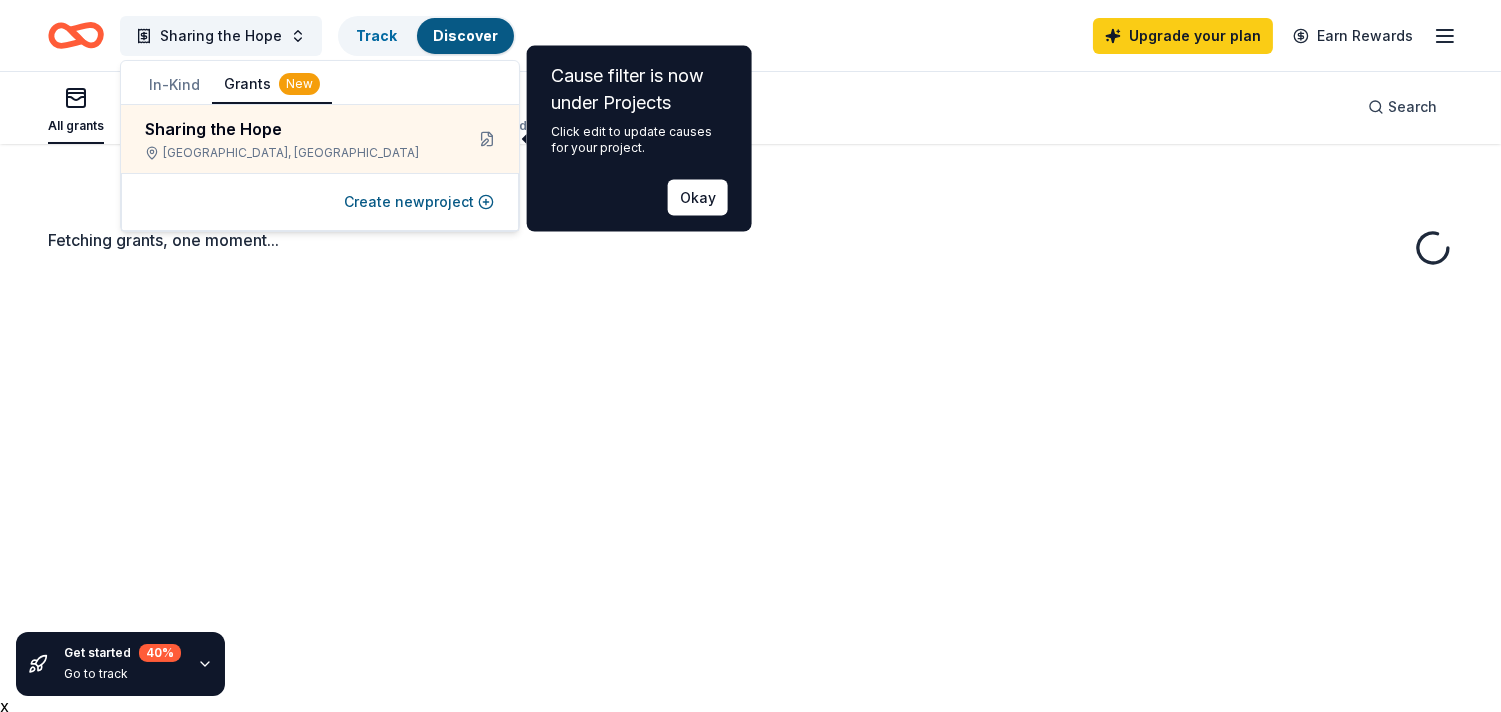 scroll, scrollTop: 0, scrollLeft: 0, axis: both 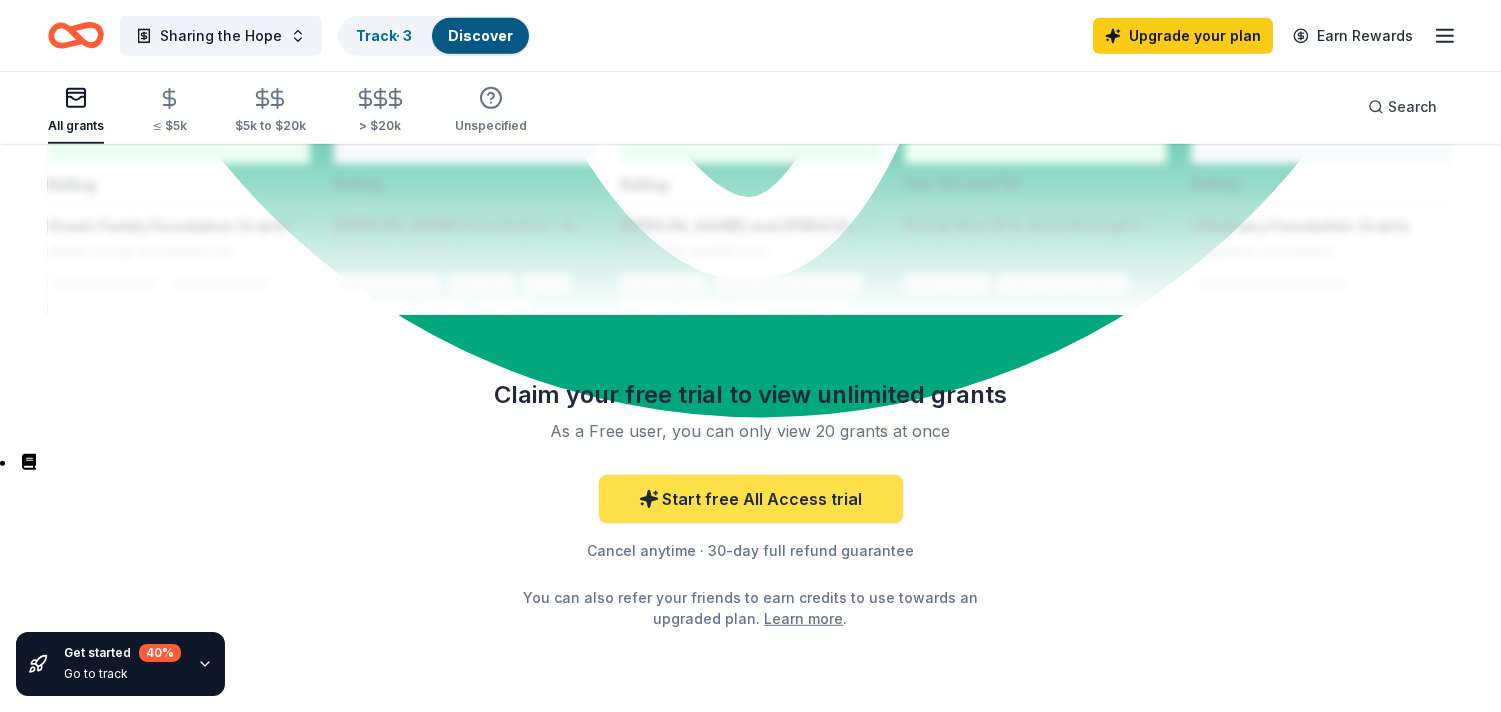 click on "Start free All Access trial" at bounding box center [751, 499] 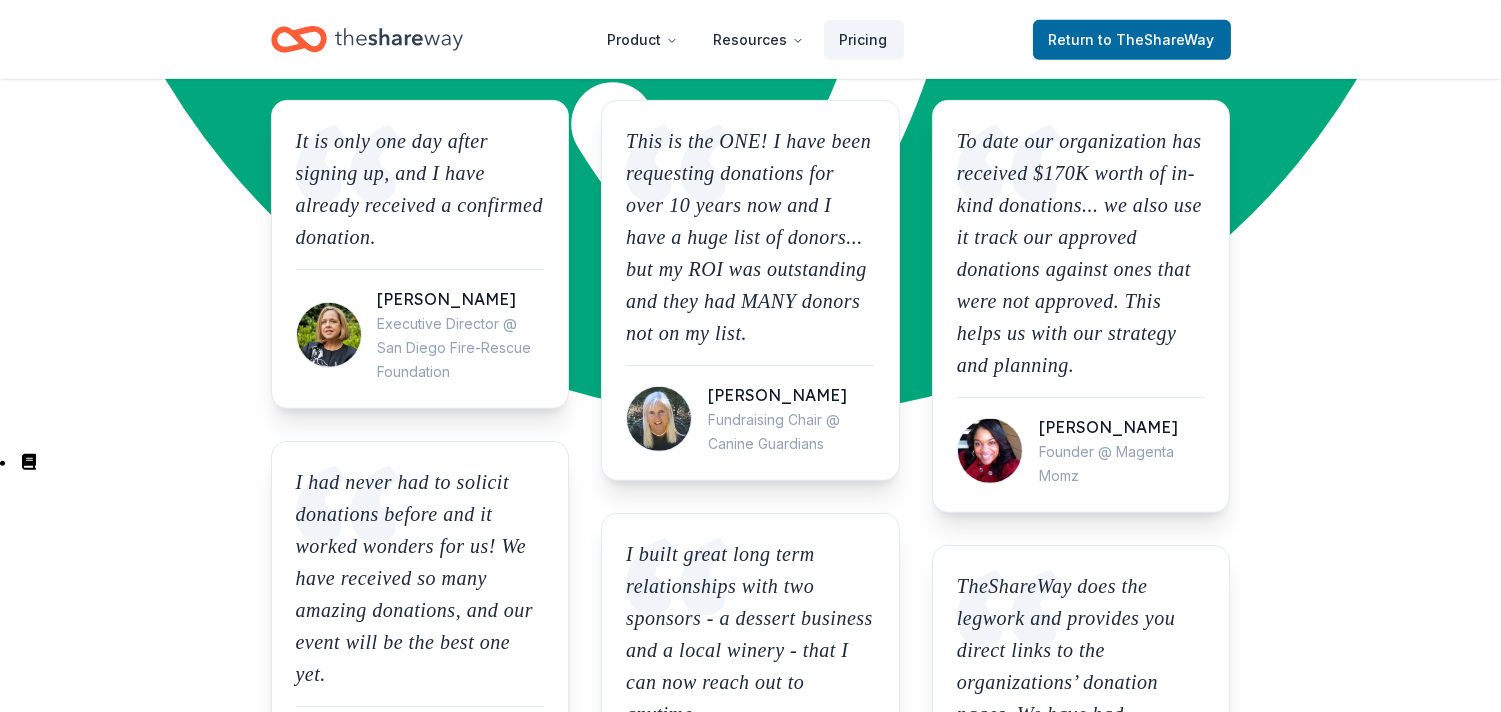 scroll, scrollTop: 0, scrollLeft: 0, axis: both 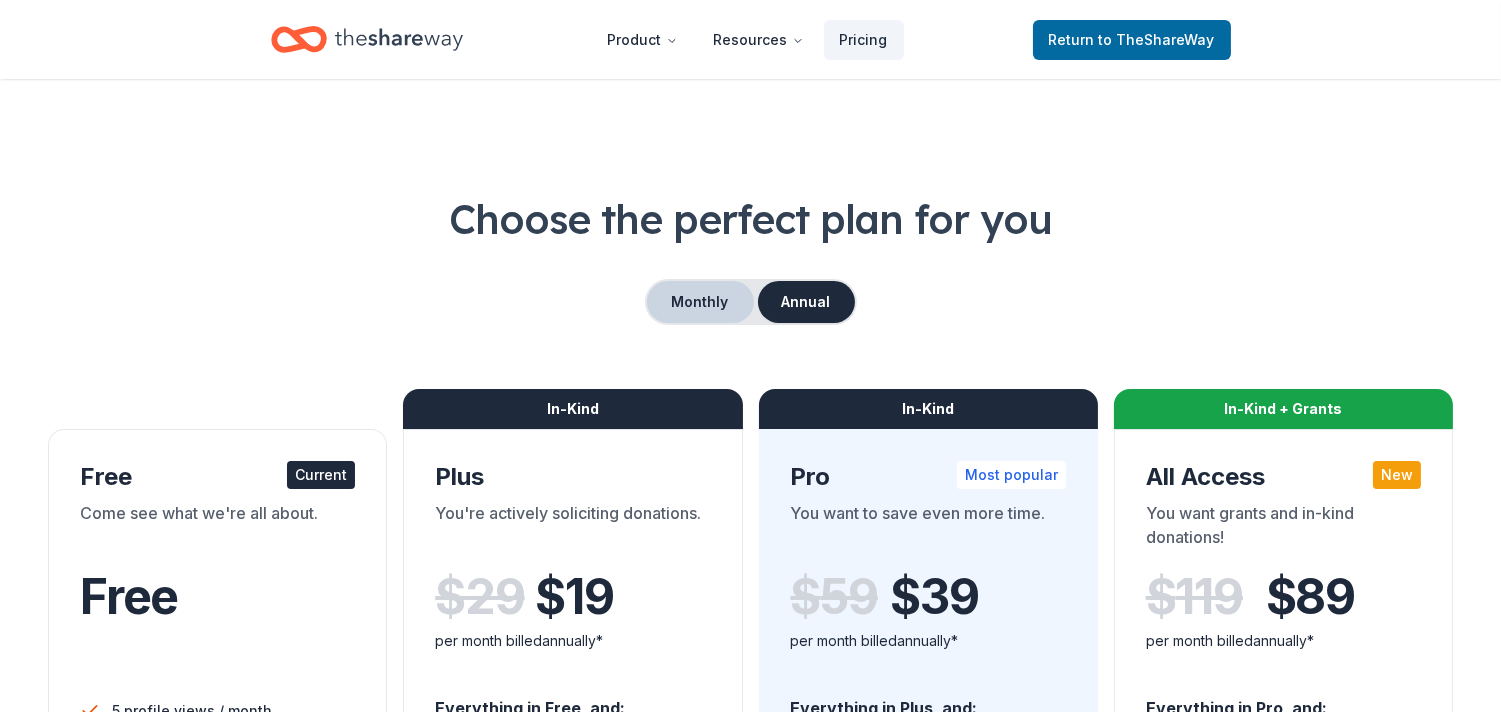 click on "Monthly" at bounding box center [700, 302] 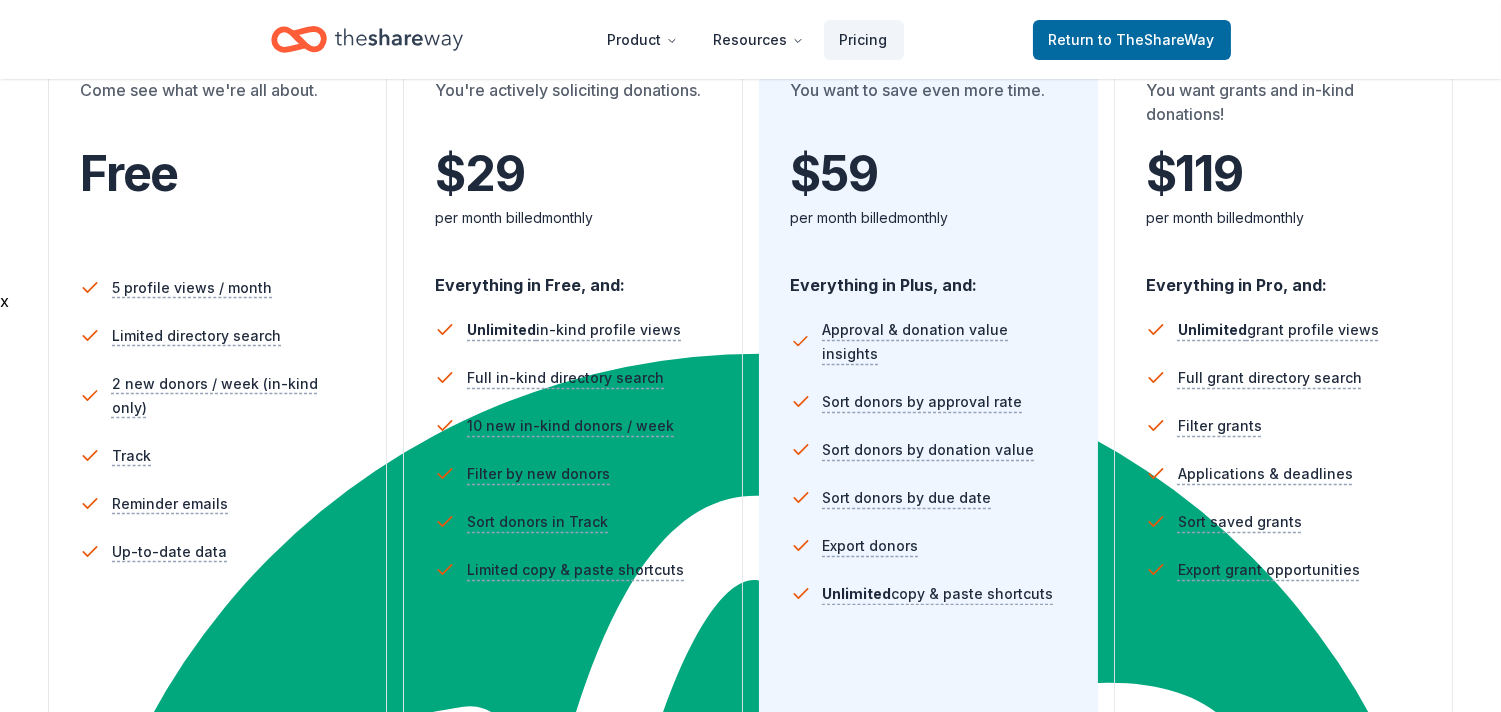 scroll, scrollTop: 677, scrollLeft: 0, axis: vertical 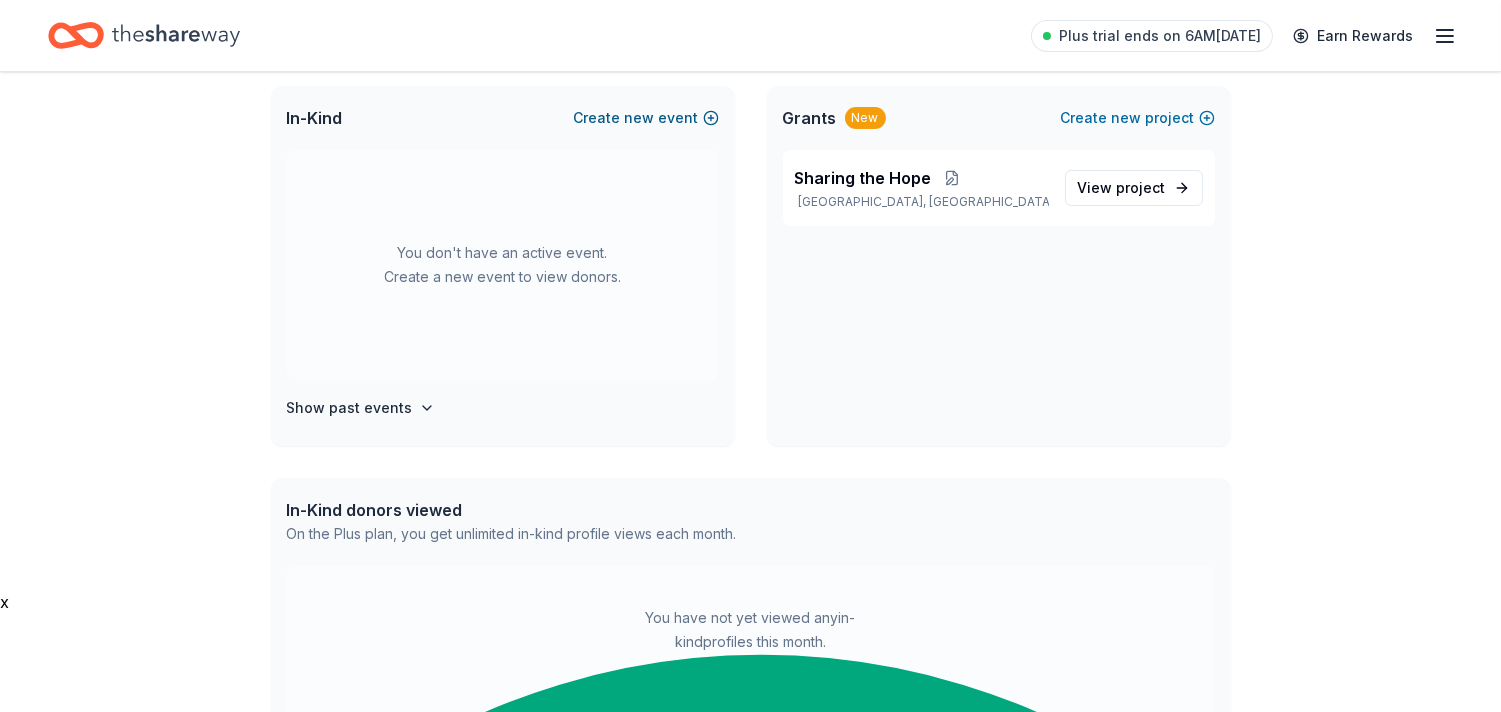 click on "Create  new  event" at bounding box center (646, 118) 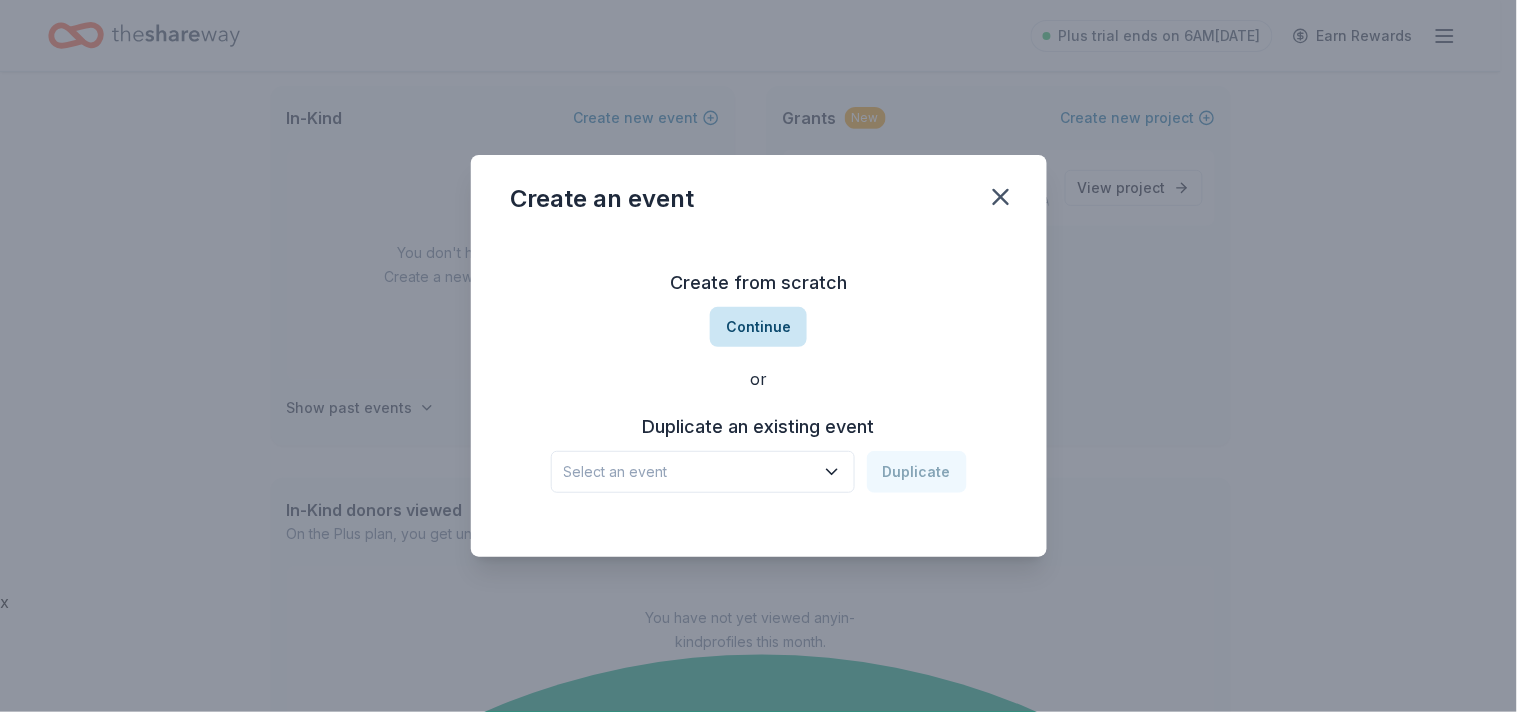 click on "Continue" at bounding box center [758, 327] 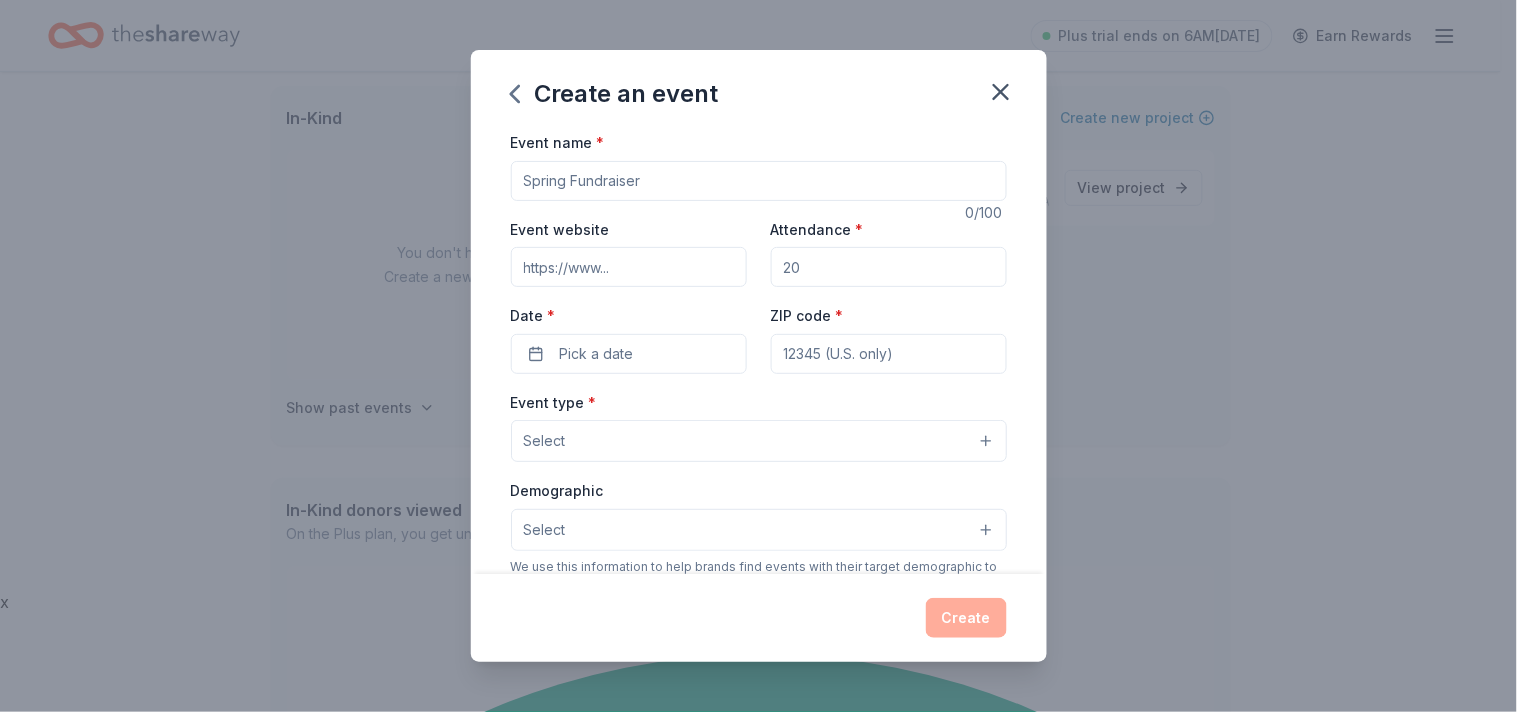click on "Event name *" at bounding box center (759, 181) 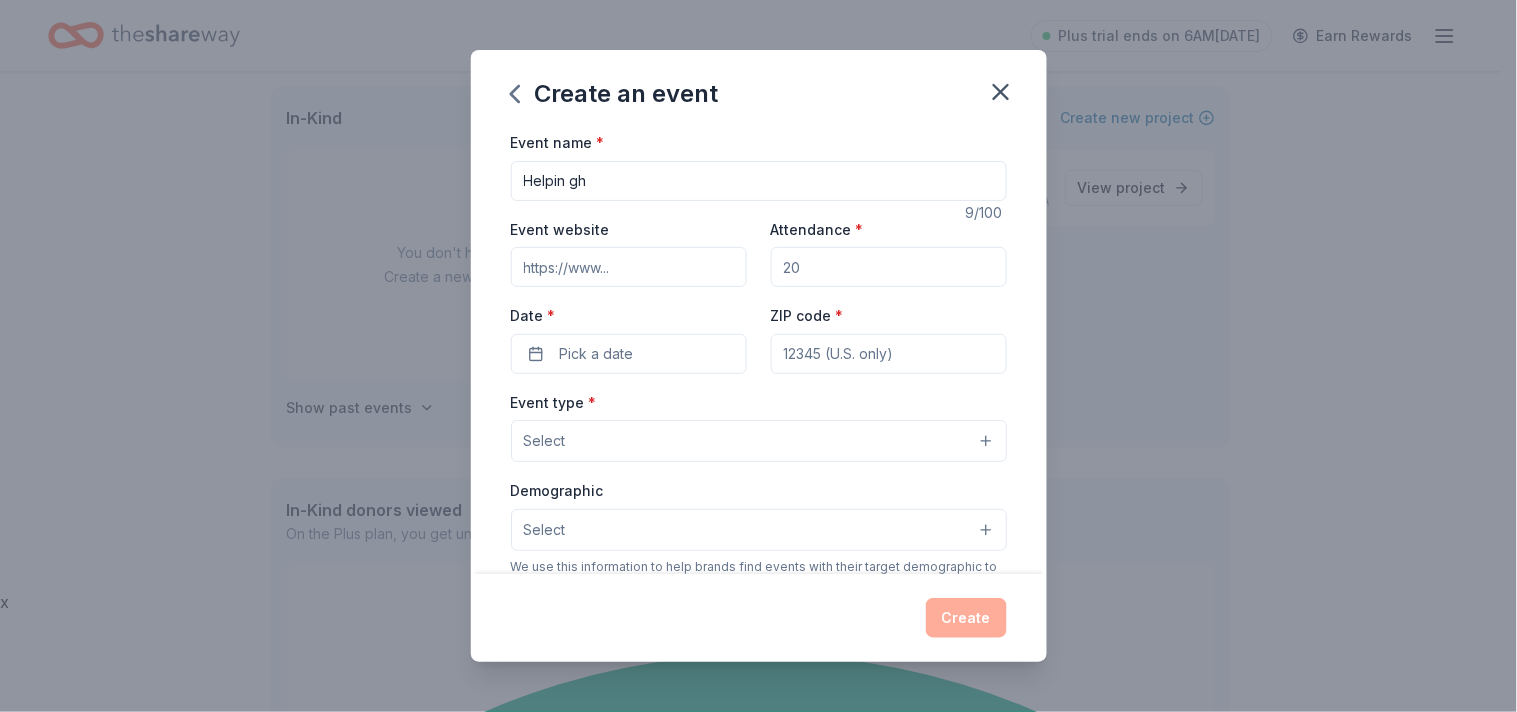 click on "Helpin gh" at bounding box center (759, 181) 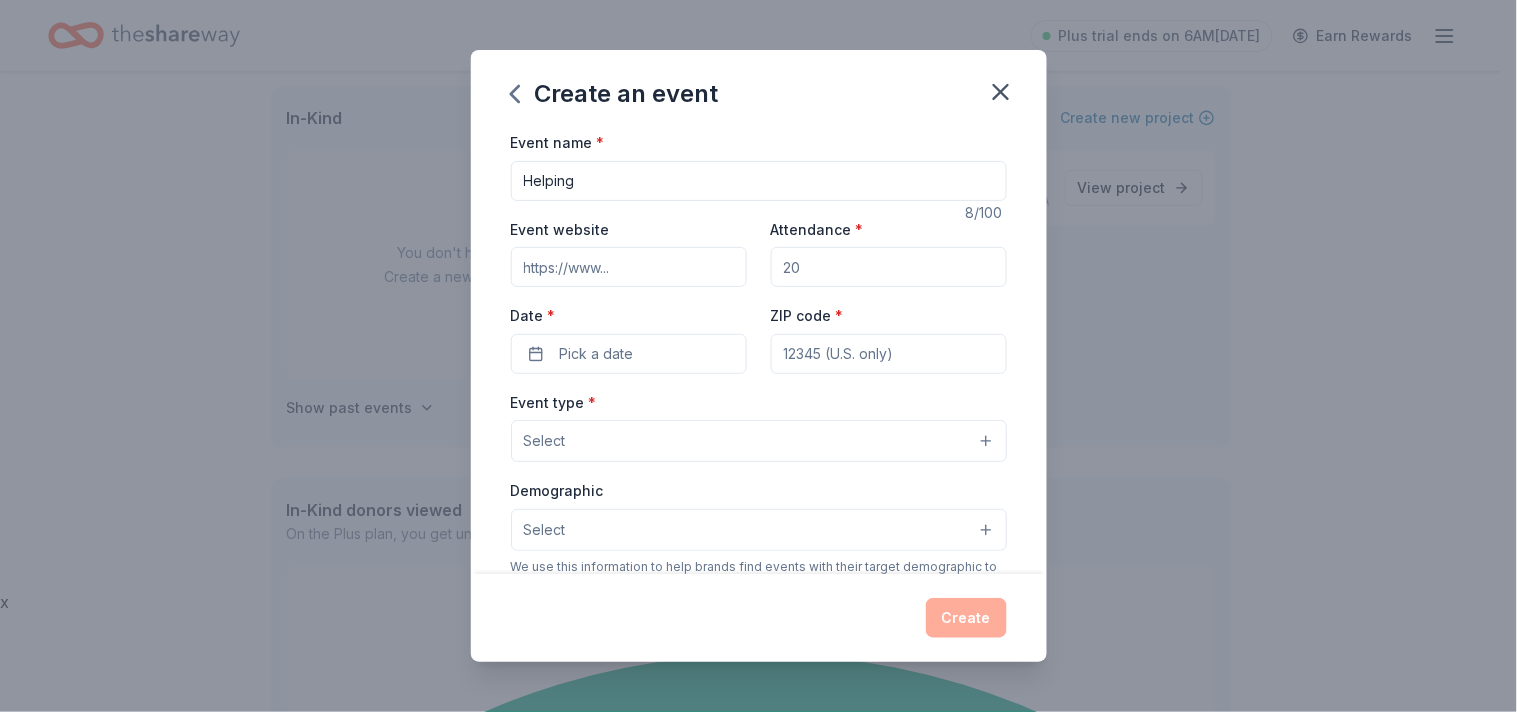 click on "Helping" at bounding box center (759, 181) 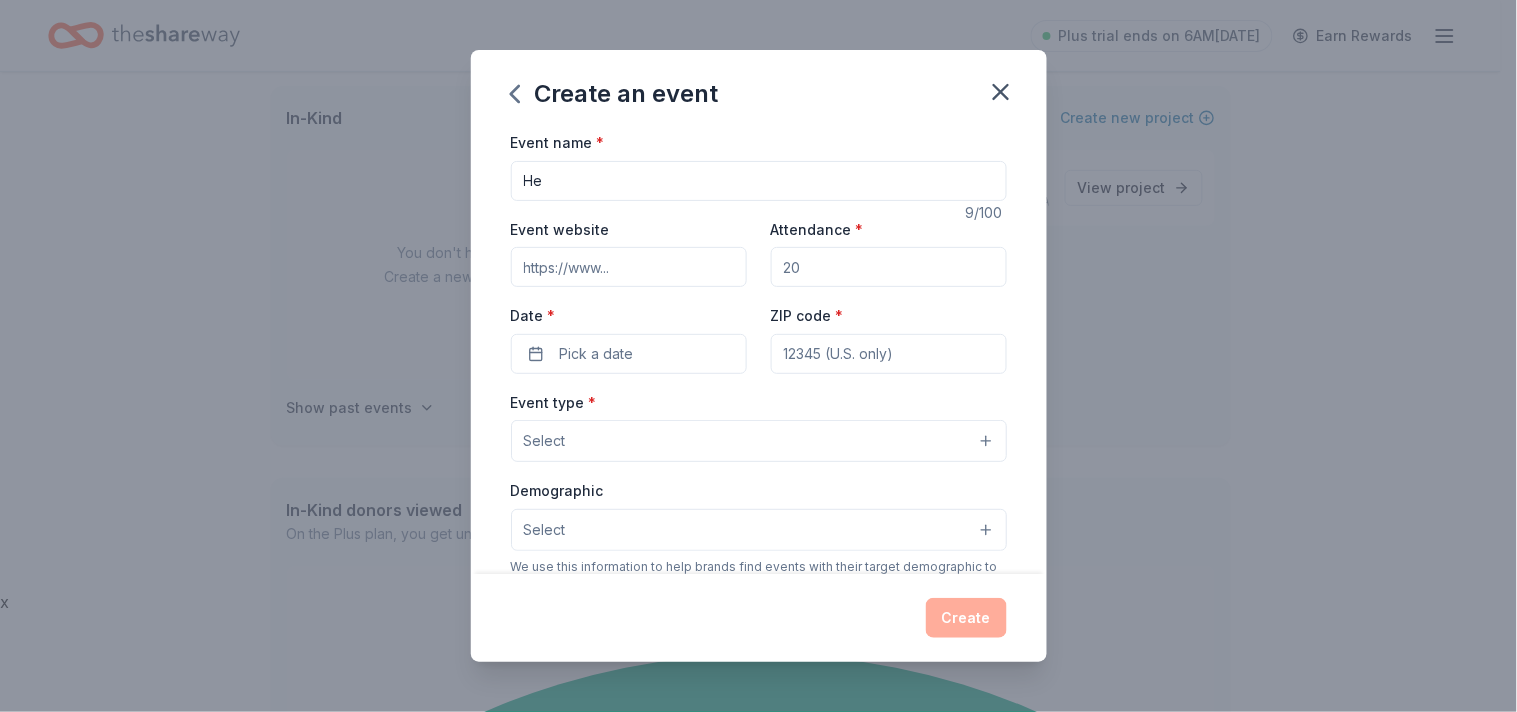 type on "H" 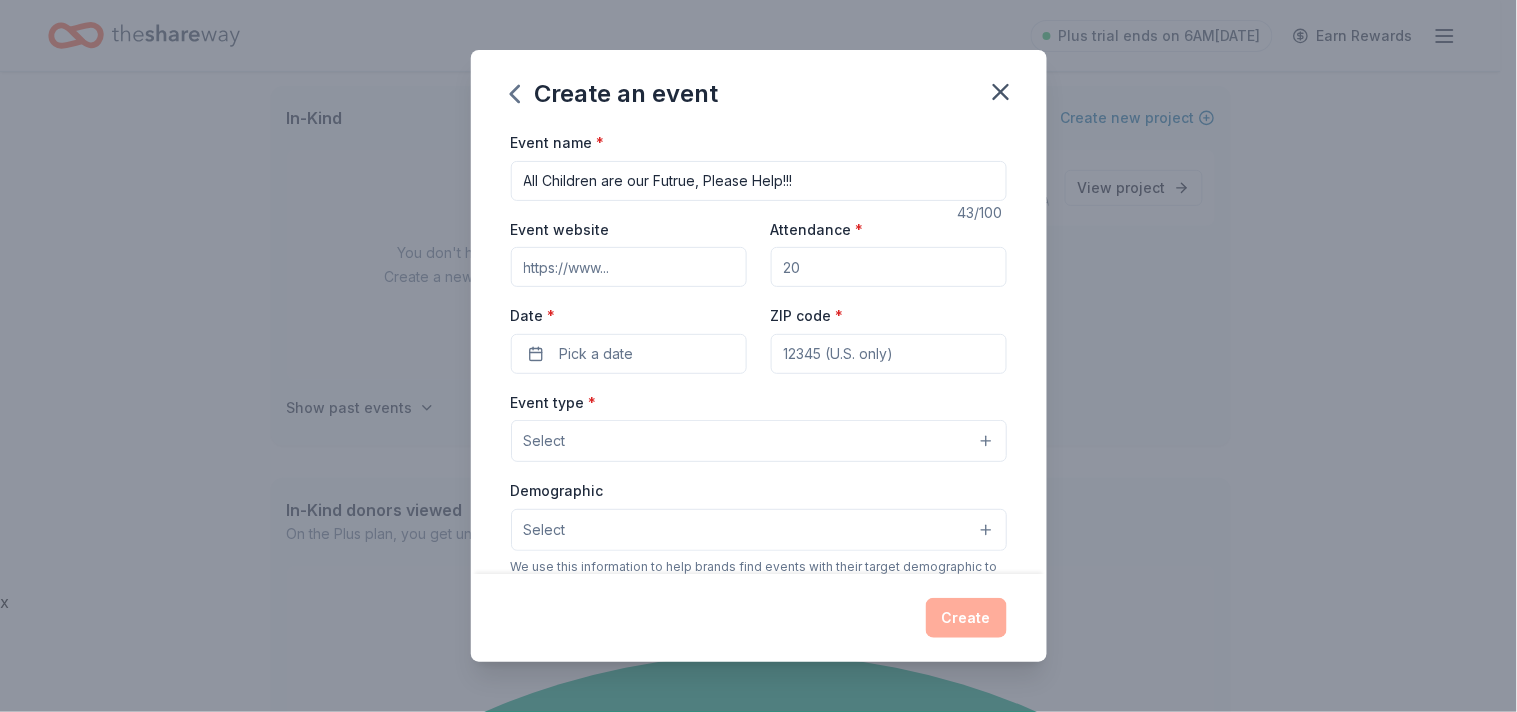 type on "All Children are our Futrue, Please Help!!!" 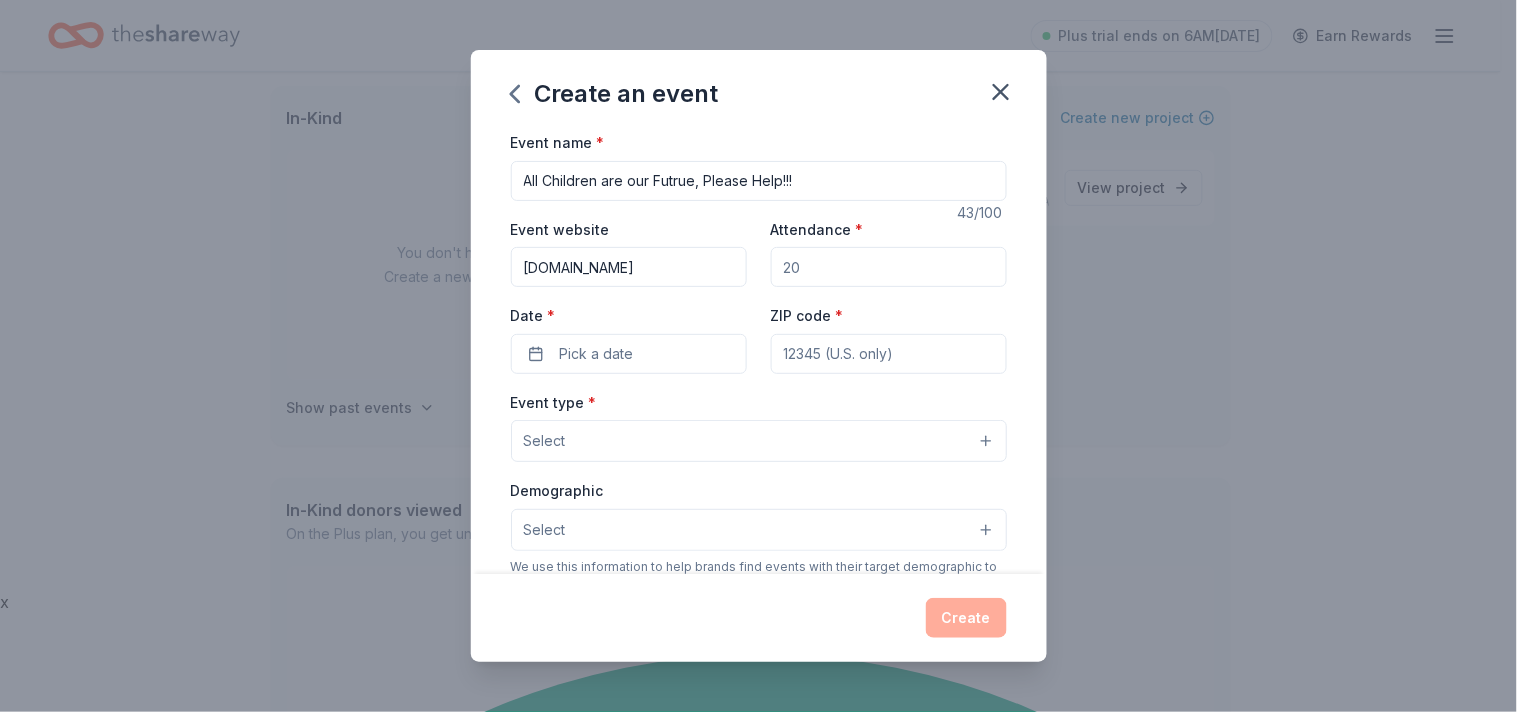 type on "darrensvoice.org" 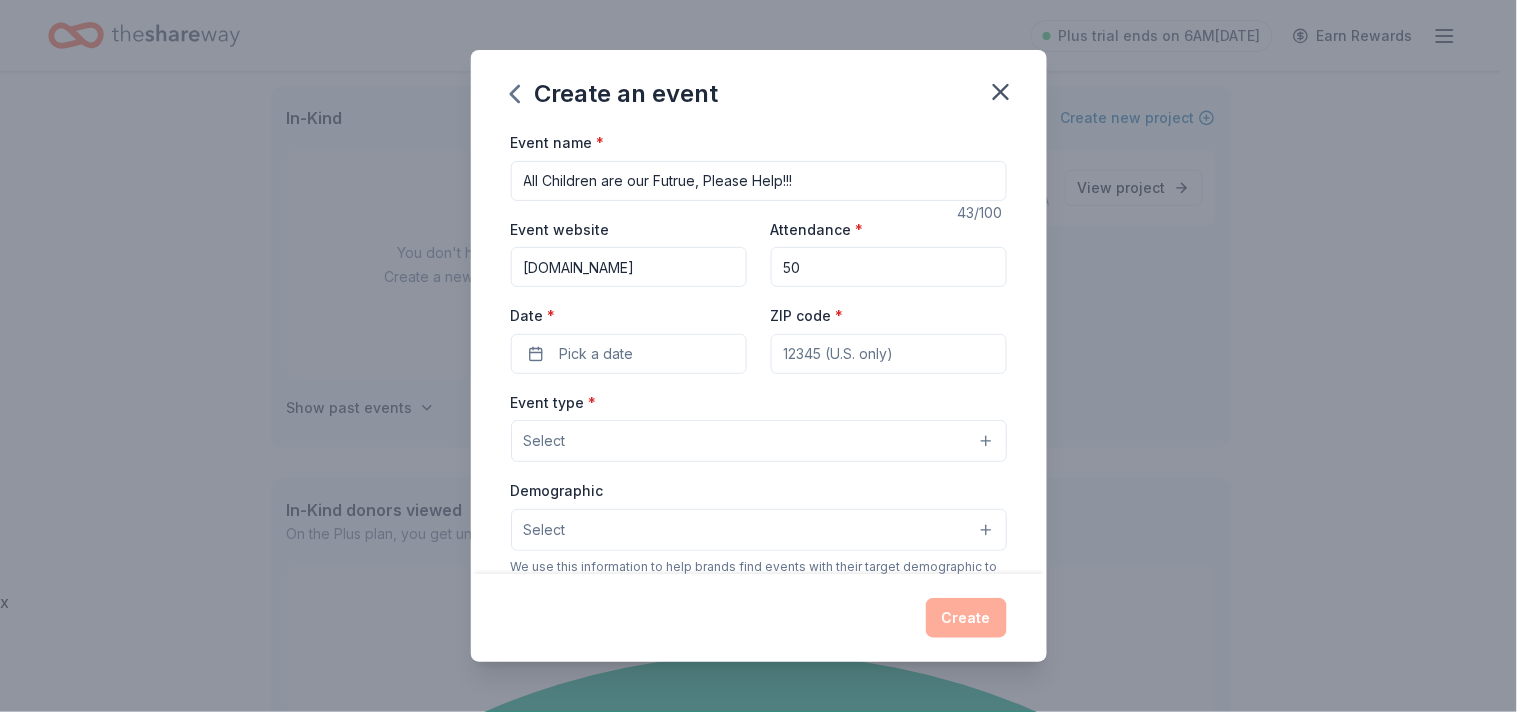 type on "50" 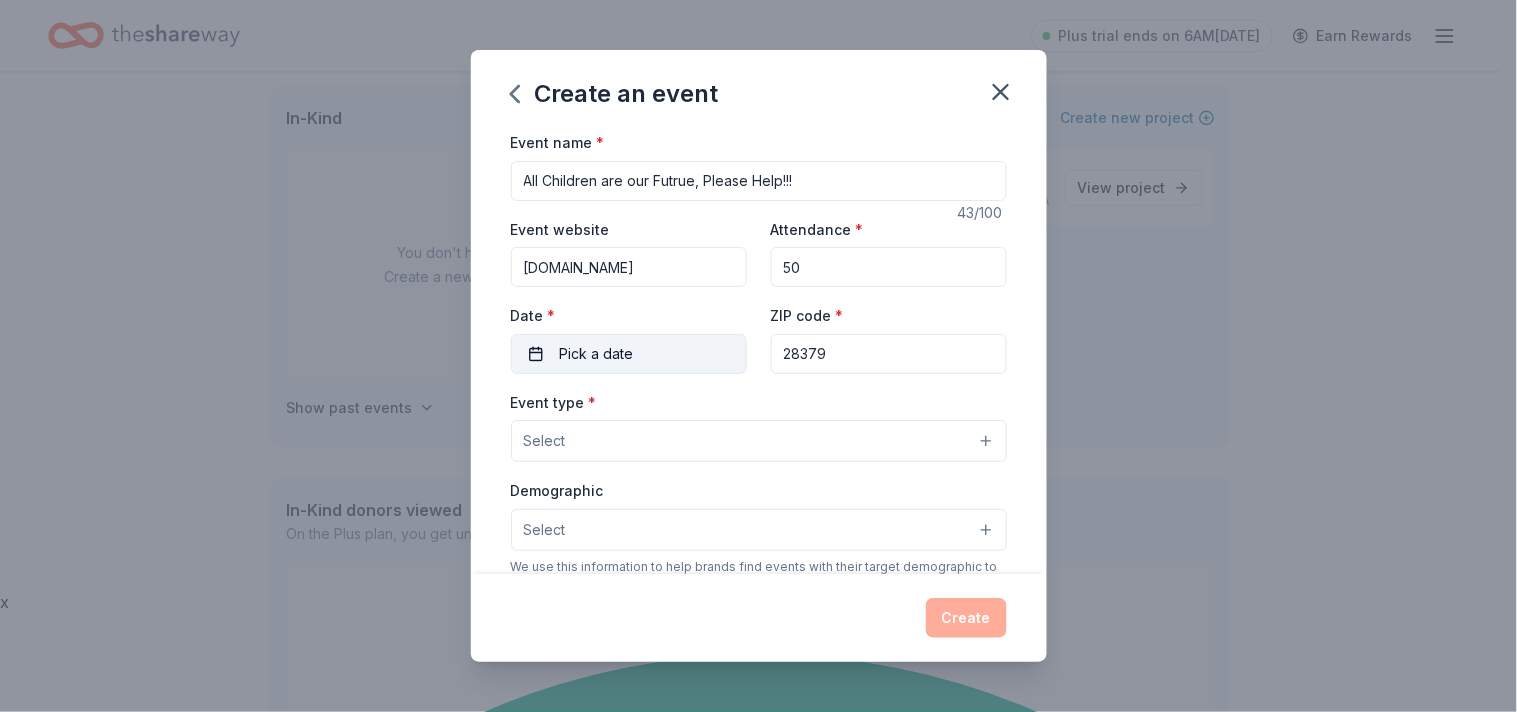 type on "28379" 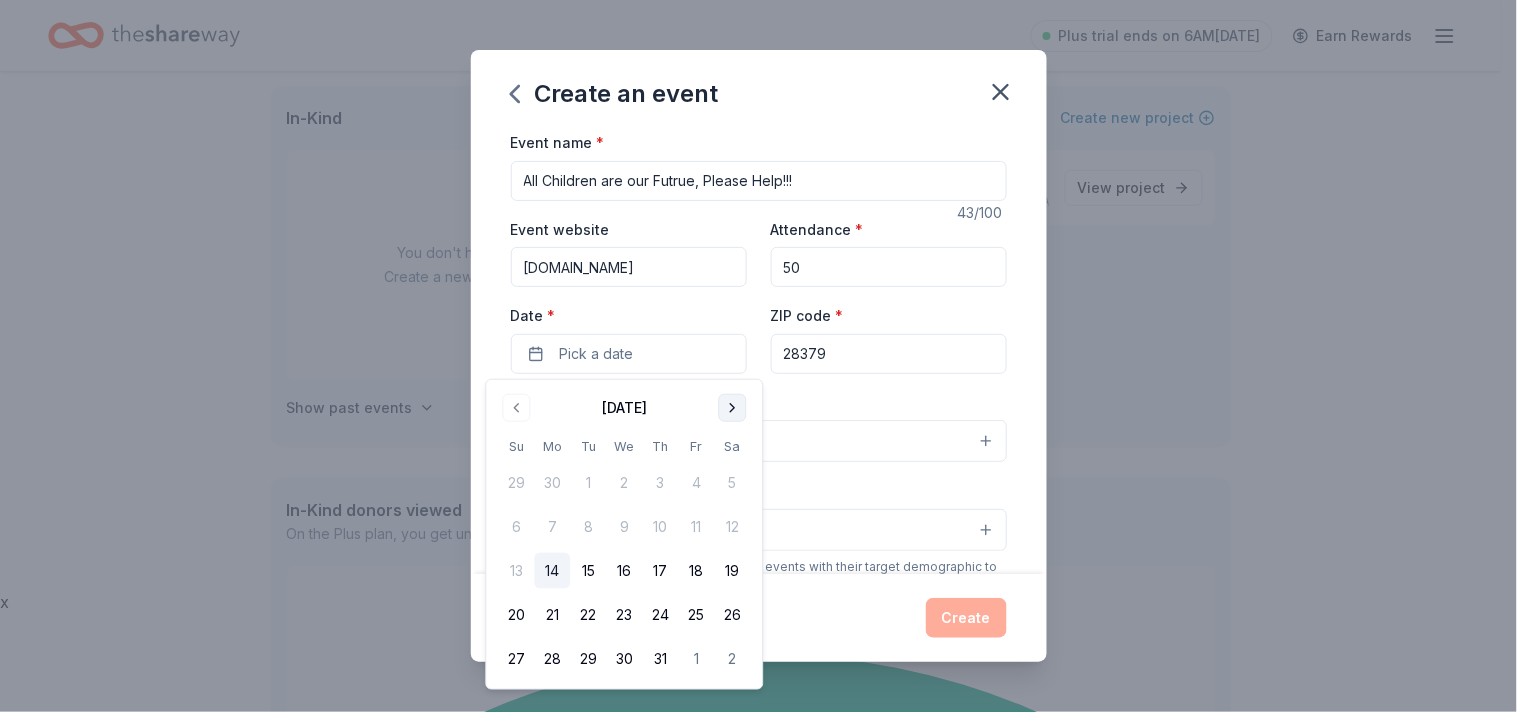 click at bounding box center [733, 408] 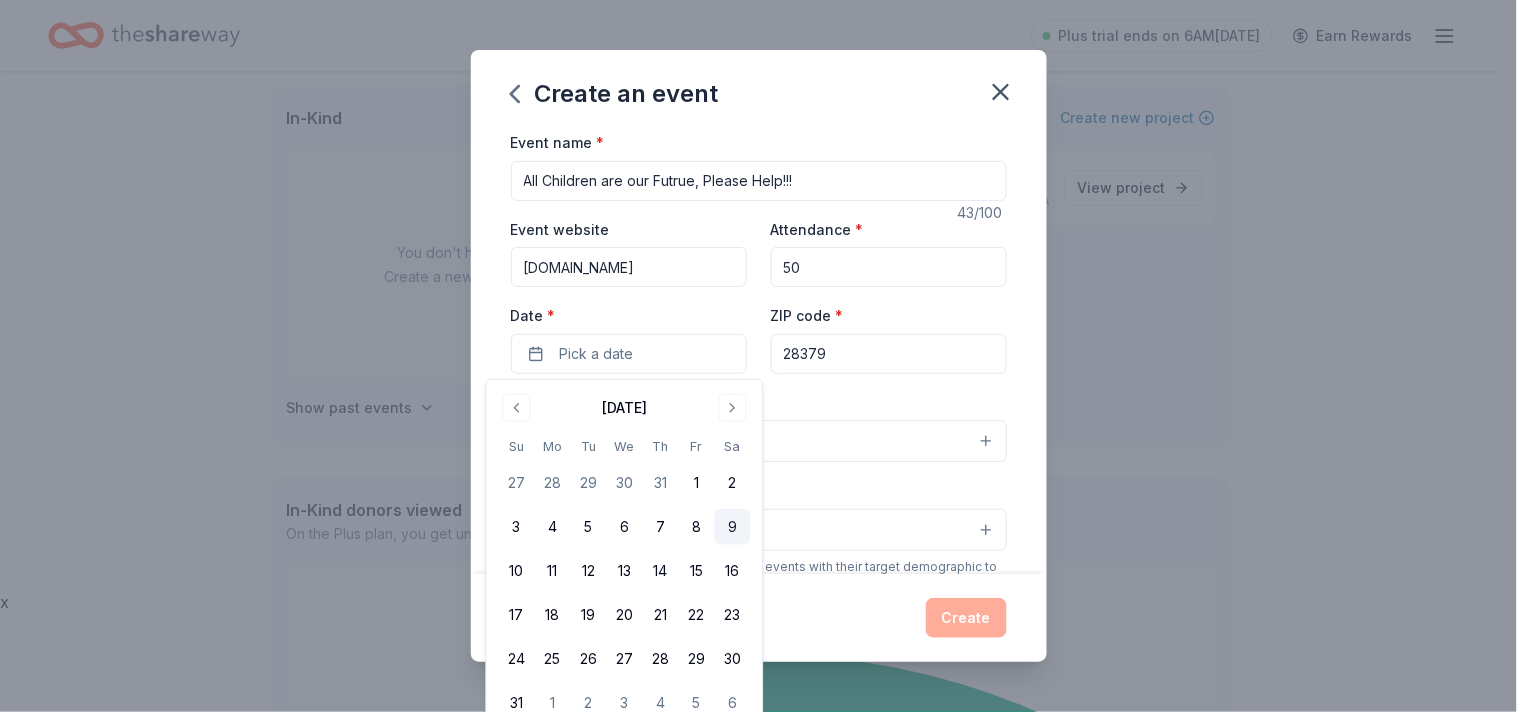 click on "9" at bounding box center (733, 527) 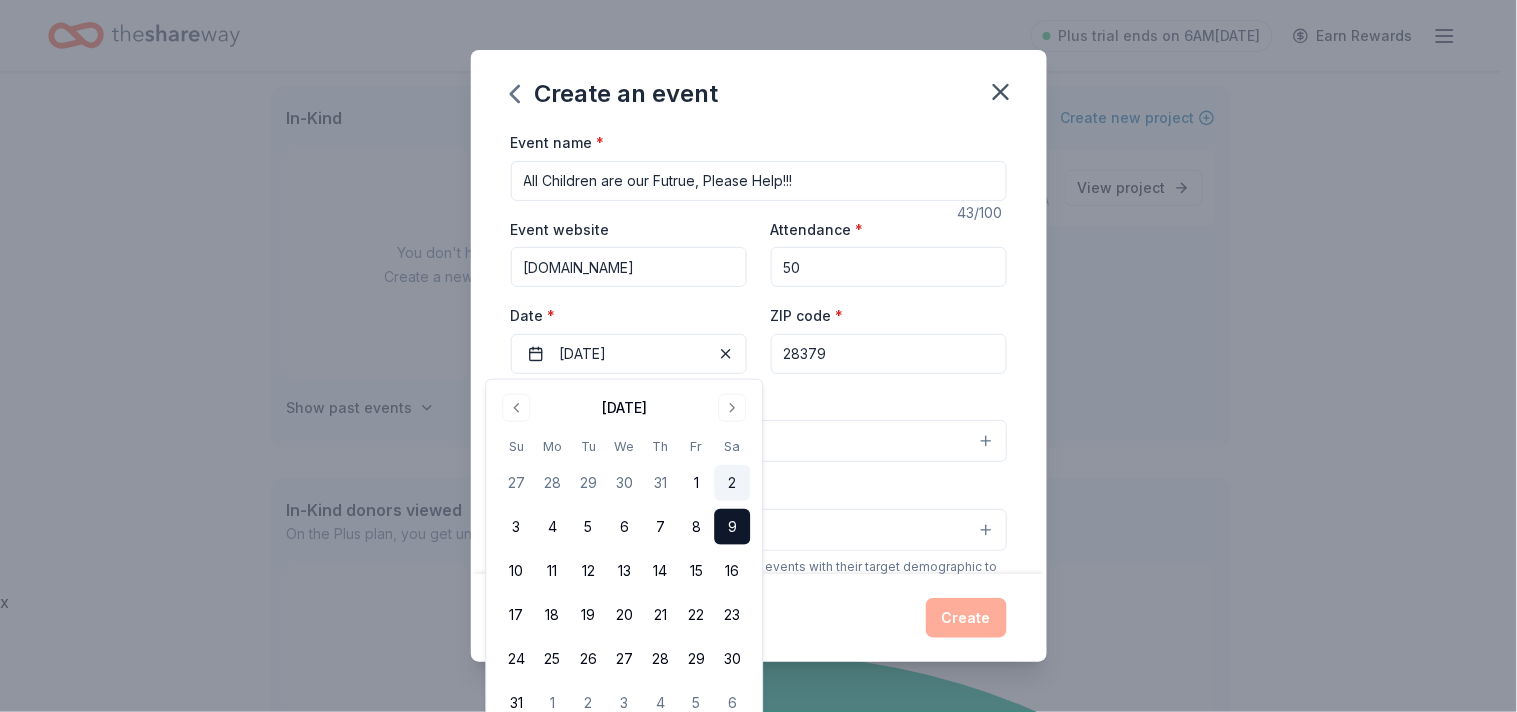 click on "2" at bounding box center [733, 483] 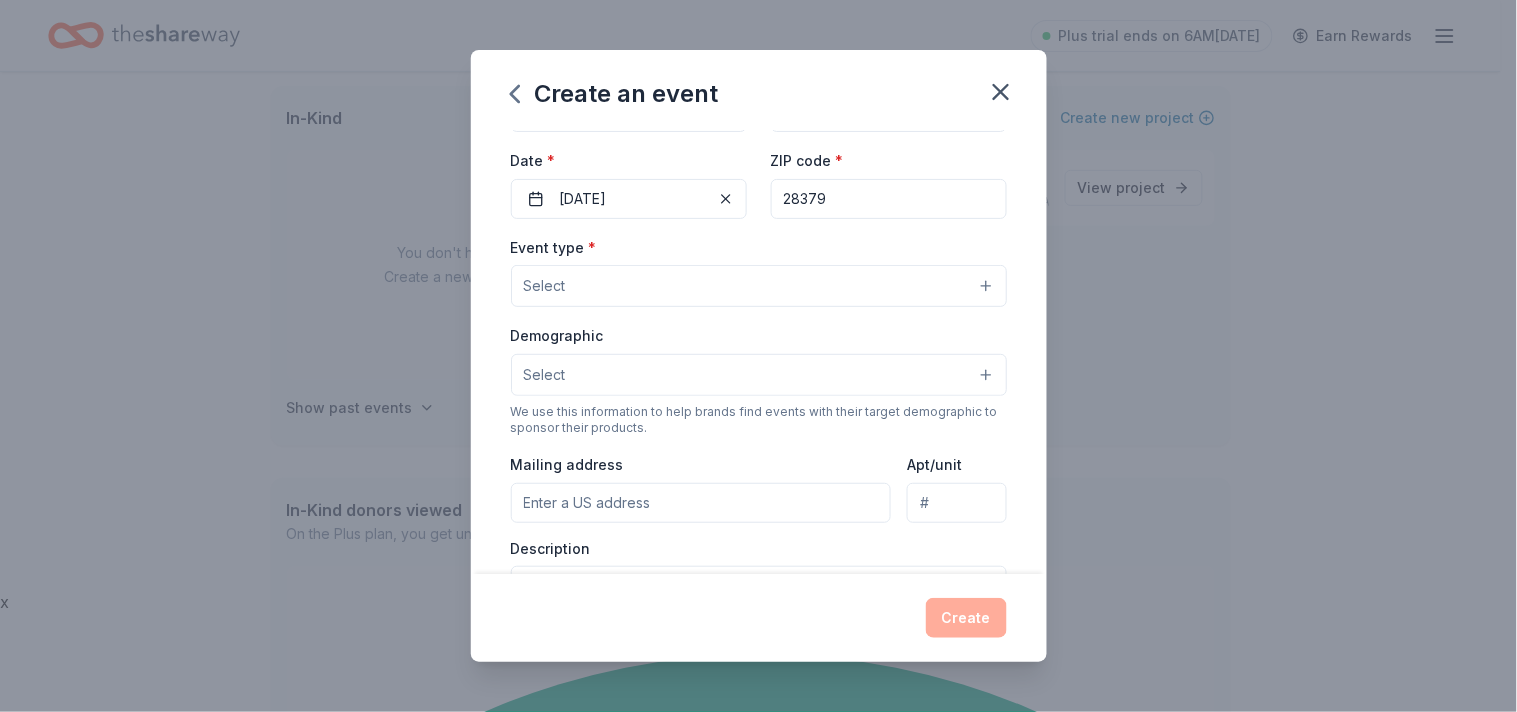 scroll, scrollTop: 152, scrollLeft: 0, axis: vertical 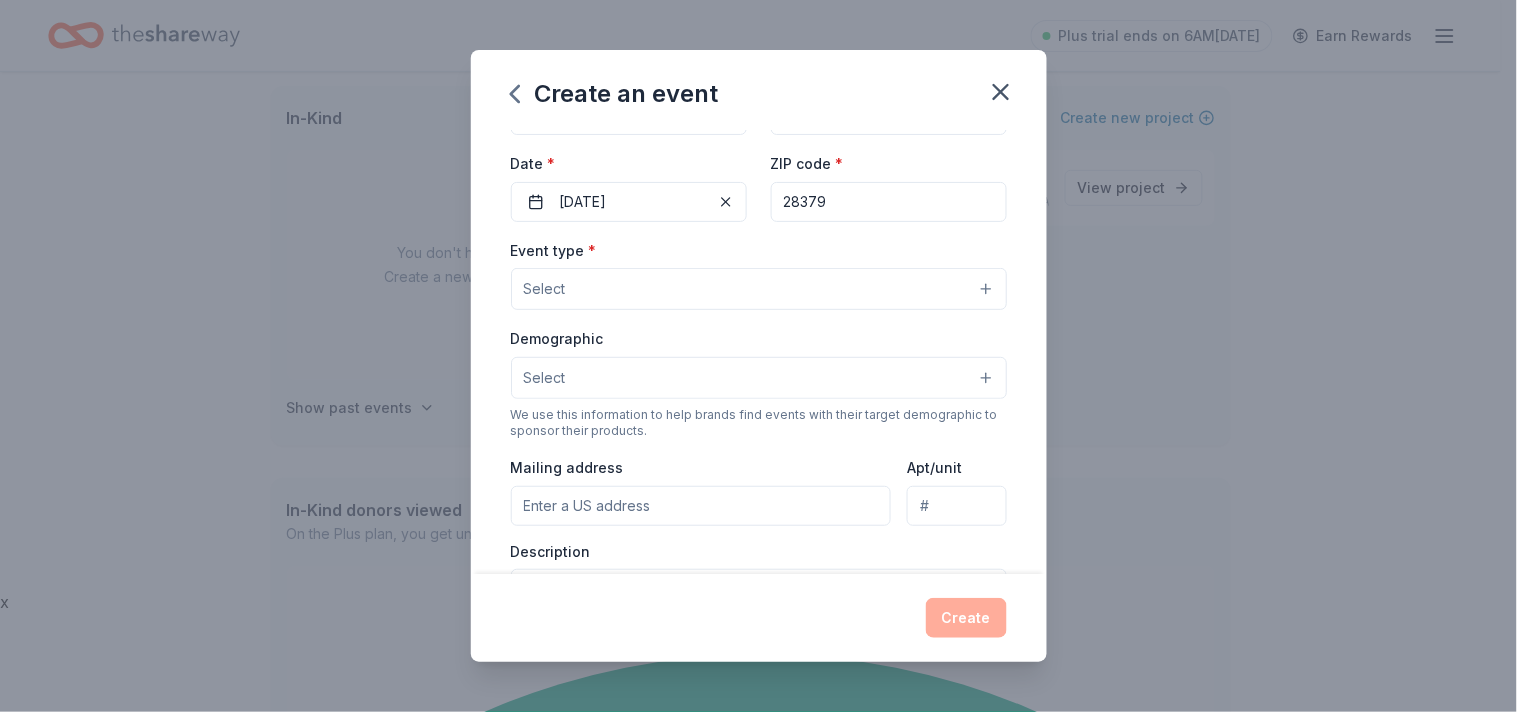 click on "Select" at bounding box center (759, 289) 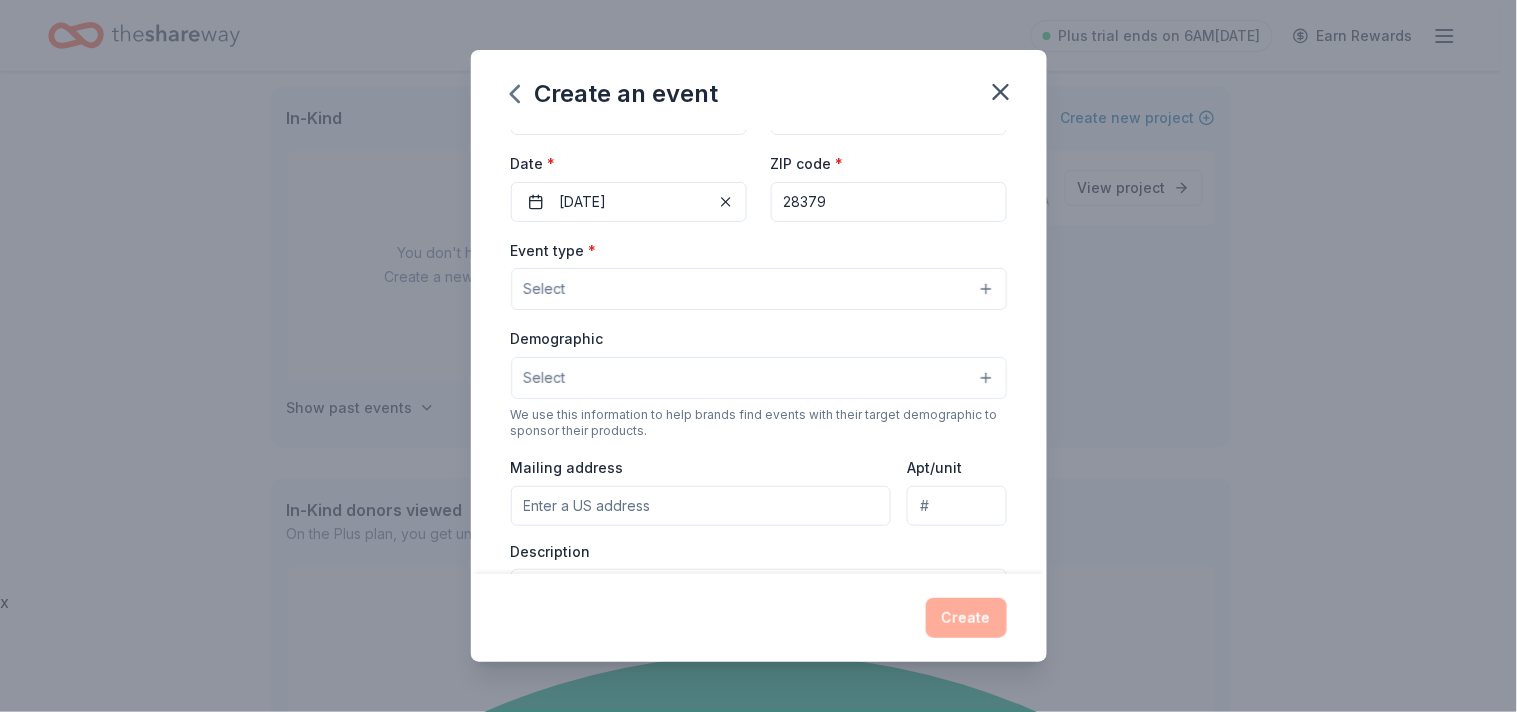 click on "Select" at bounding box center [759, 289] 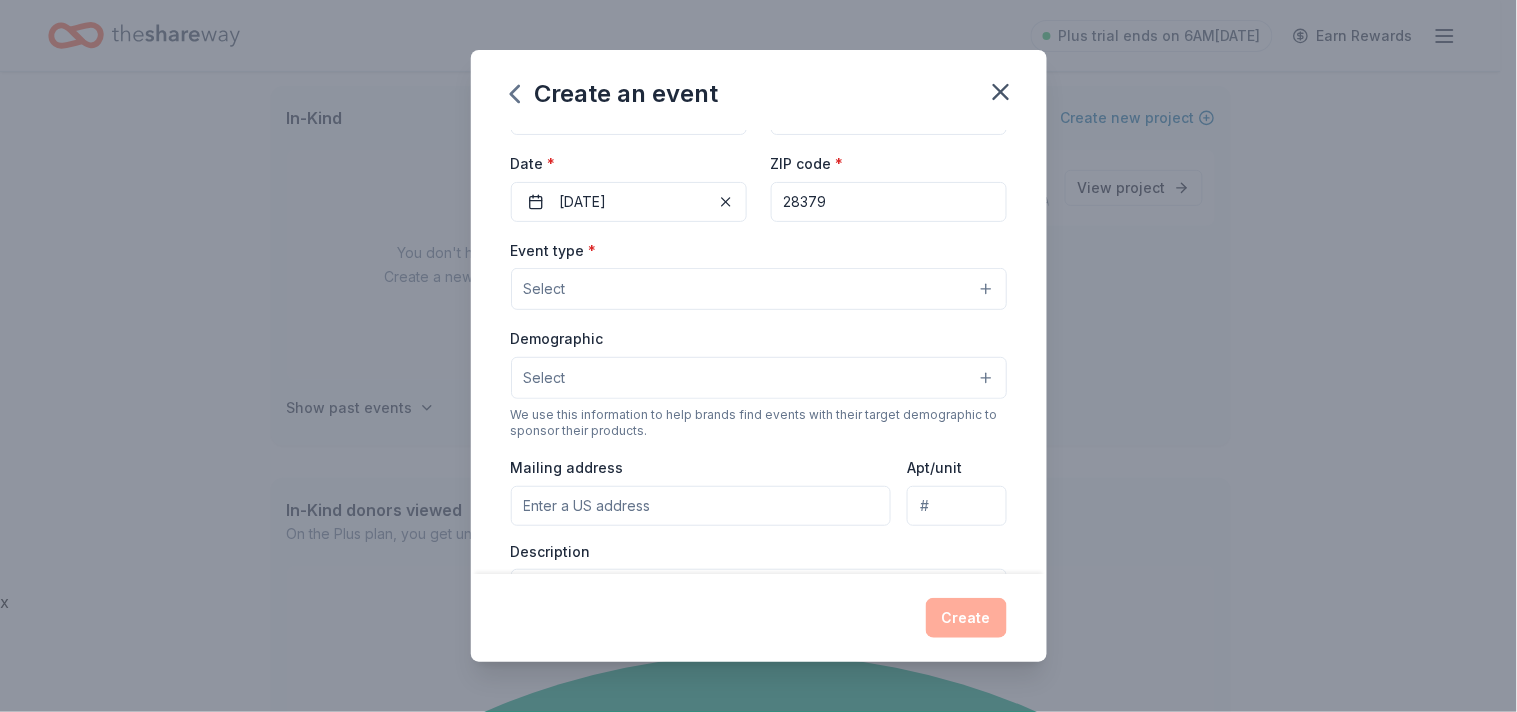 click on "Select" at bounding box center (759, 289) 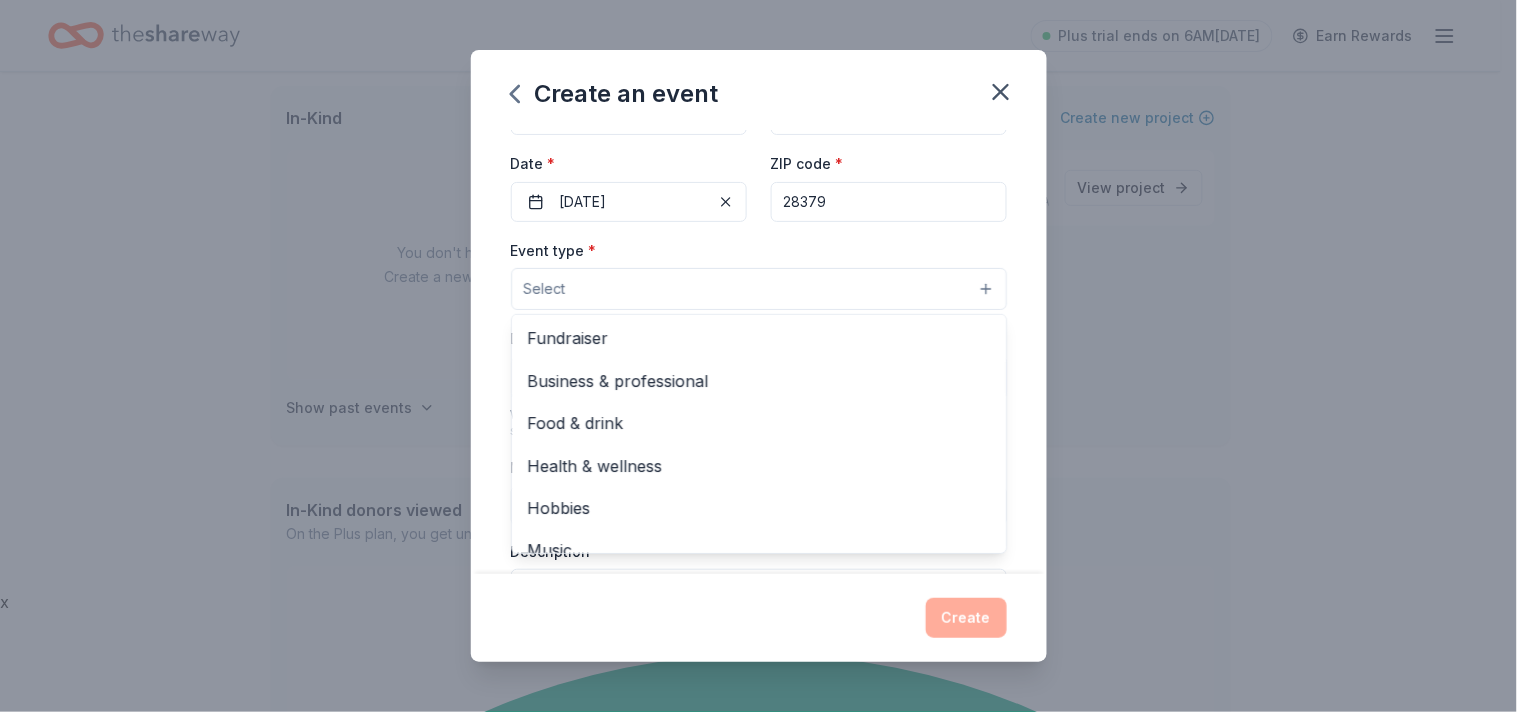 scroll, scrollTop: 0, scrollLeft: 0, axis: both 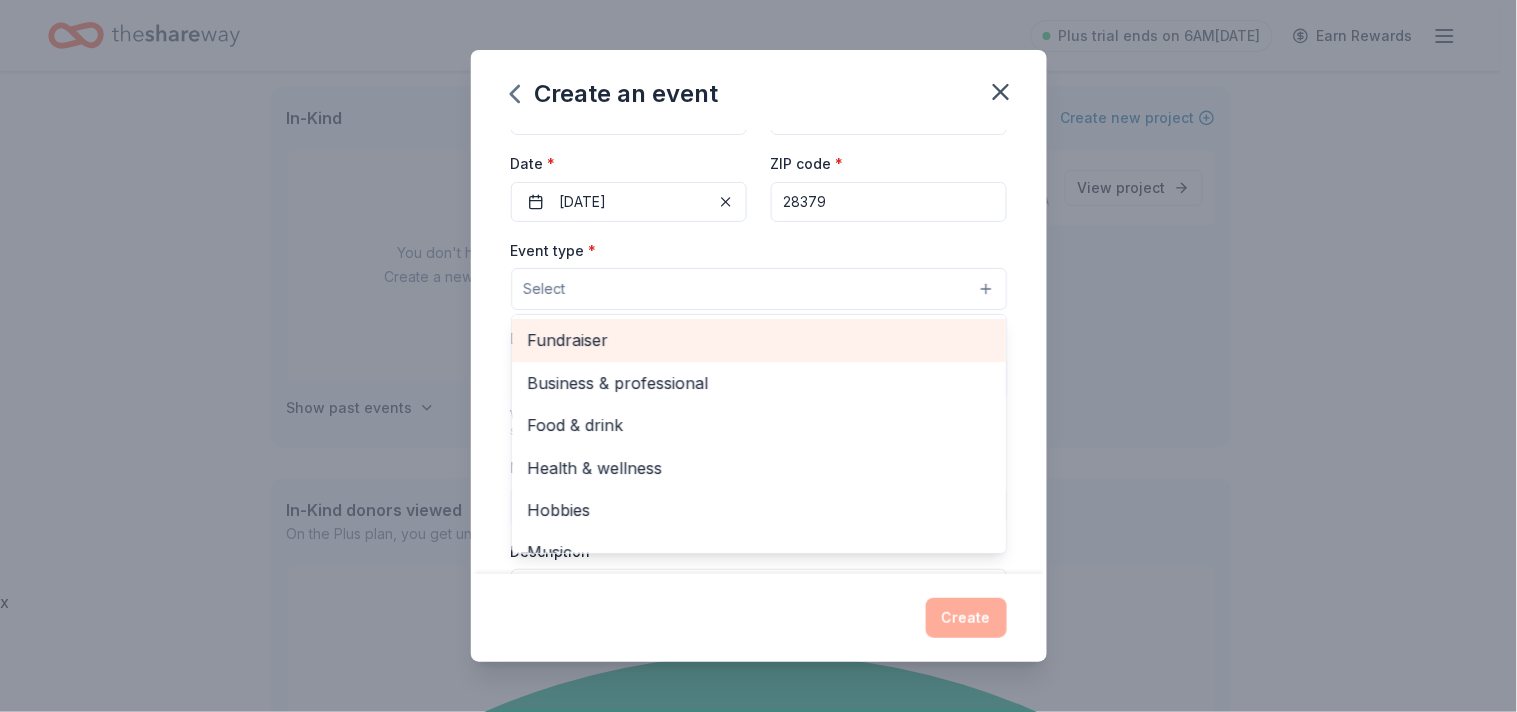 click on "Fundraiser" at bounding box center [759, 340] 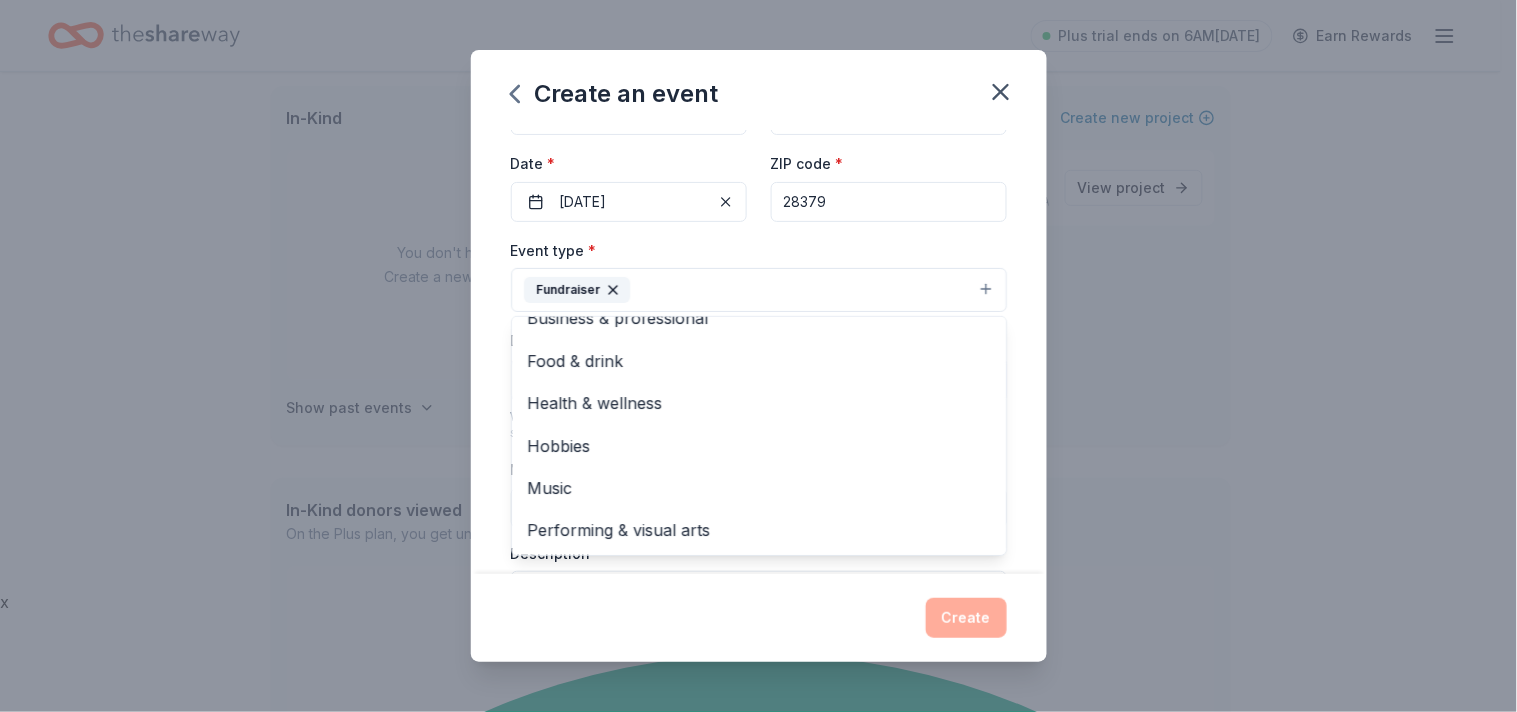 scroll, scrollTop: 0, scrollLeft: 0, axis: both 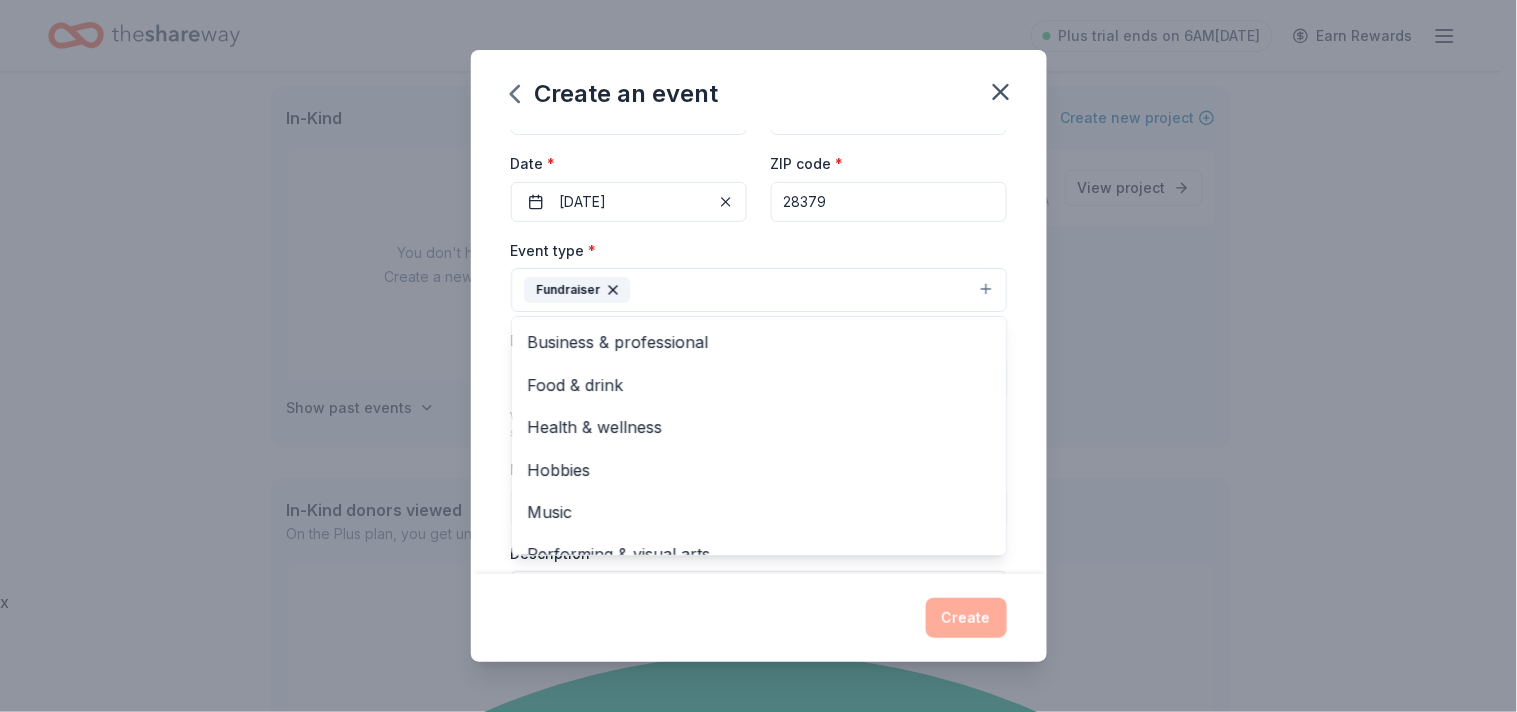 click on "Fundraiser" at bounding box center [759, 290] 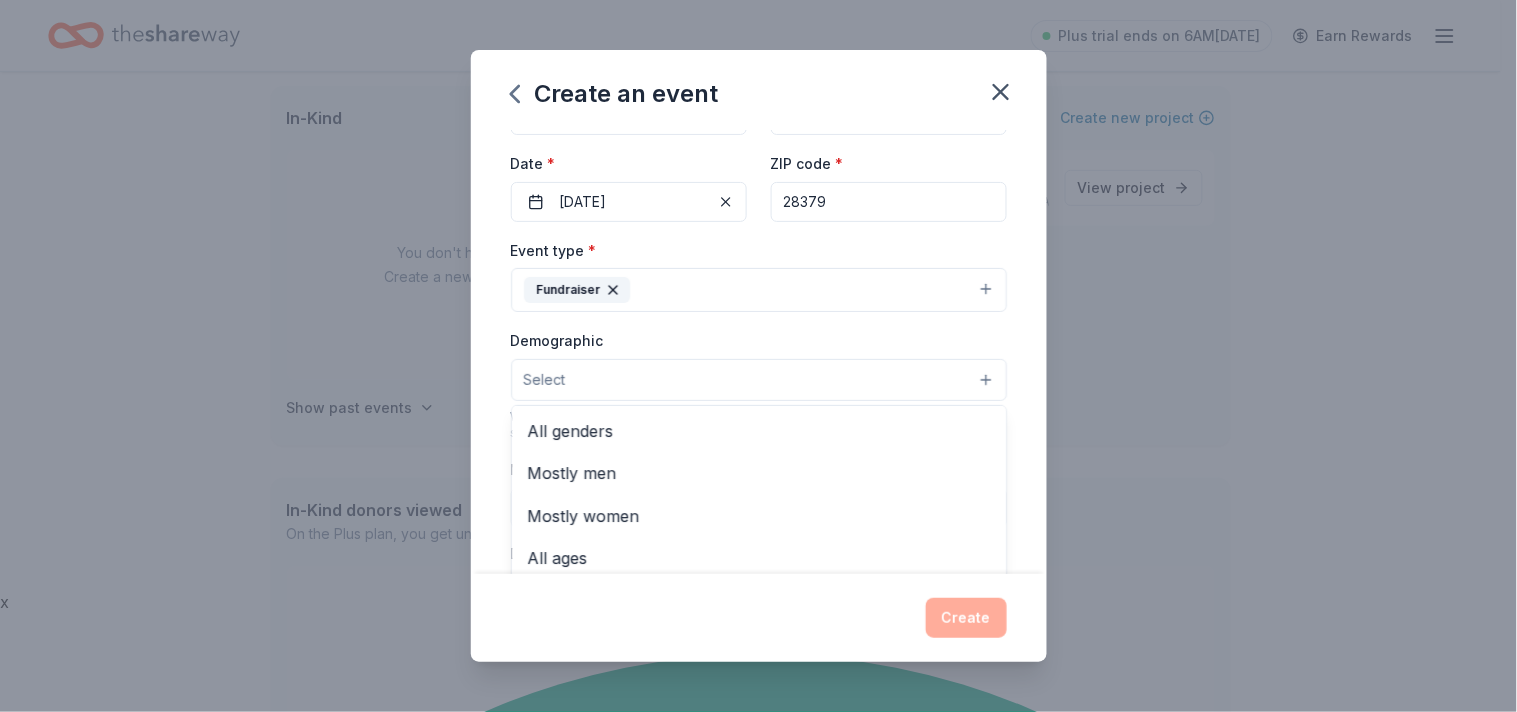 click on "Select" at bounding box center (759, 380) 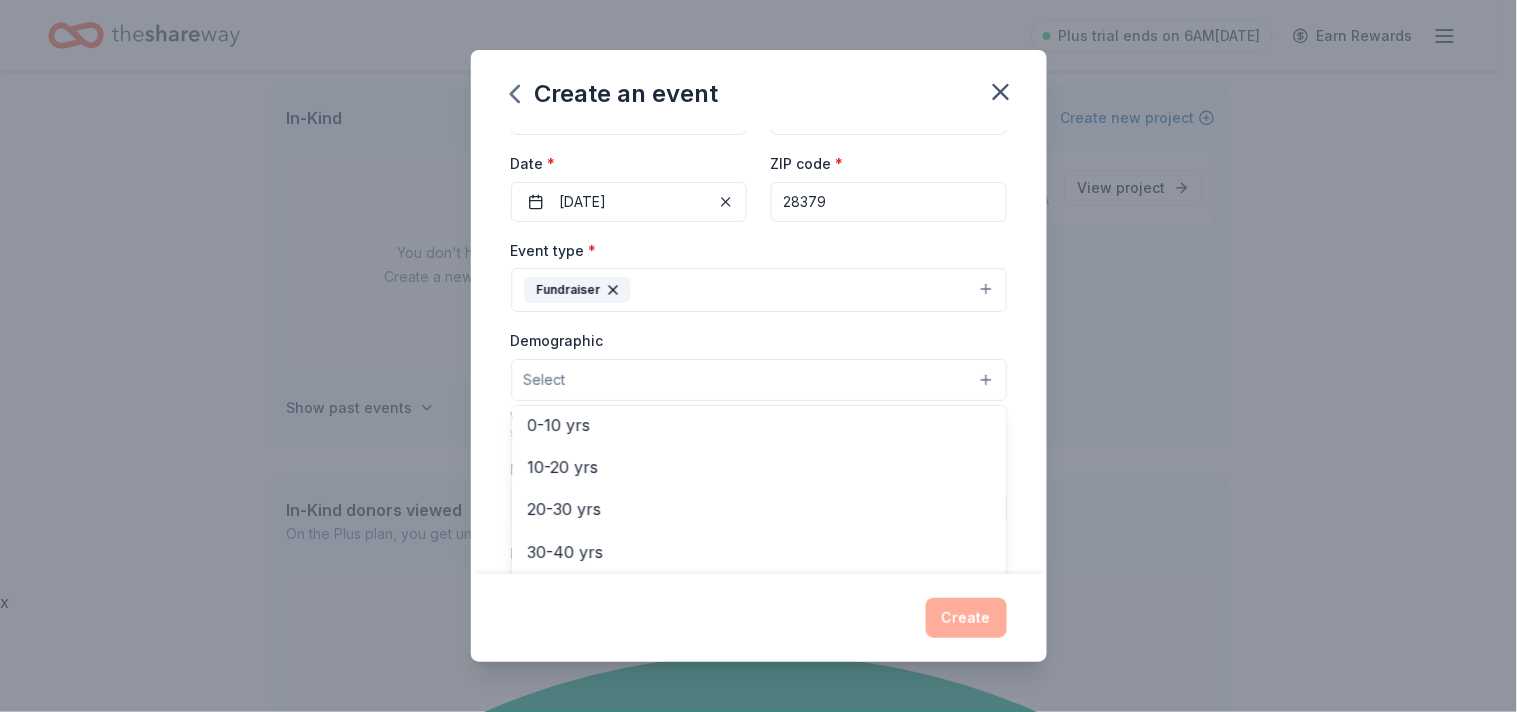 scroll, scrollTop: 173, scrollLeft: 0, axis: vertical 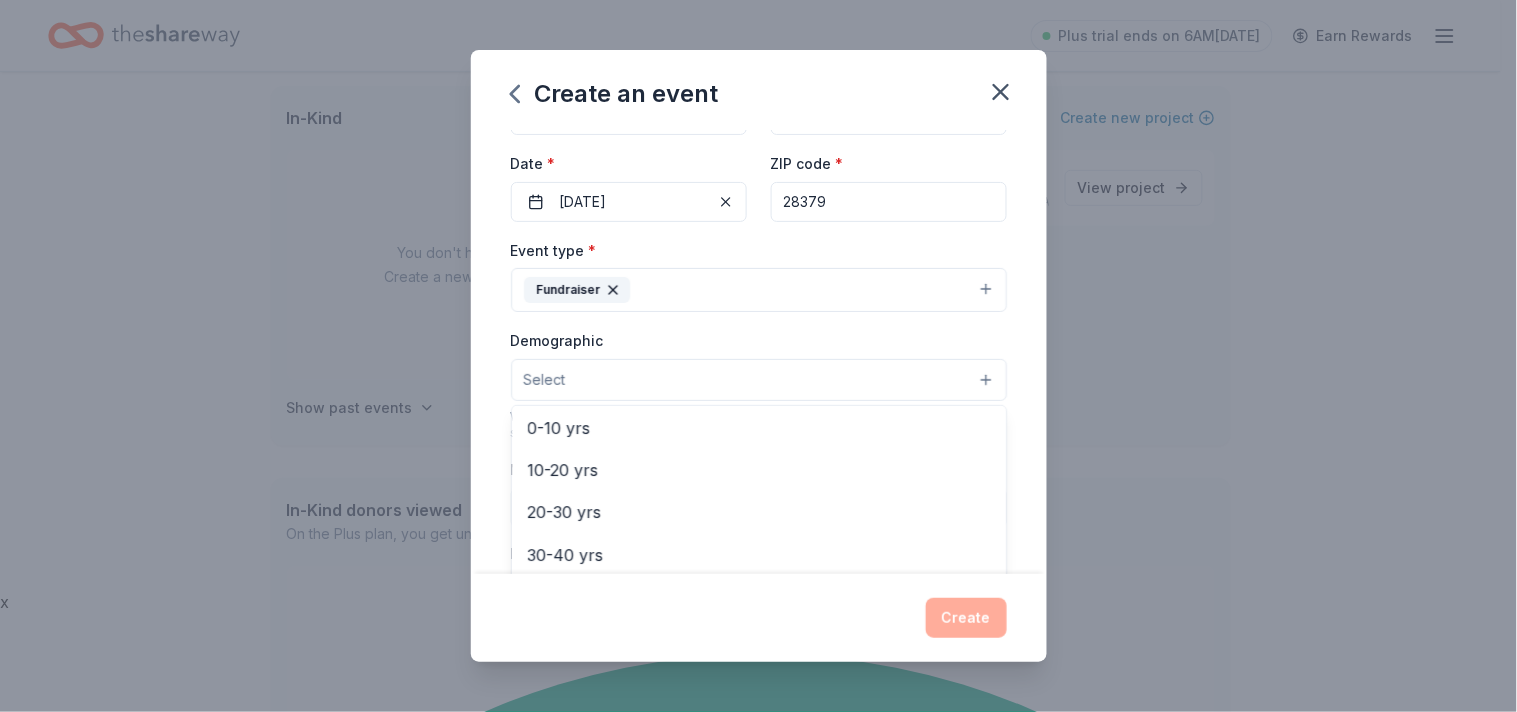 click on "Event type * Fundraiser Demographic Select All genders Mostly men Mostly women All ages 0-10 yrs 10-20 yrs 20-30 yrs 30-40 yrs 40-50 yrs 50-60 yrs 60-70 yrs 70-80 yrs 80+ yrs We use this information to help brands find events with their target demographic to sponsor their products. Mailing address Apt/unit Description" at bounding box center (759, 449) 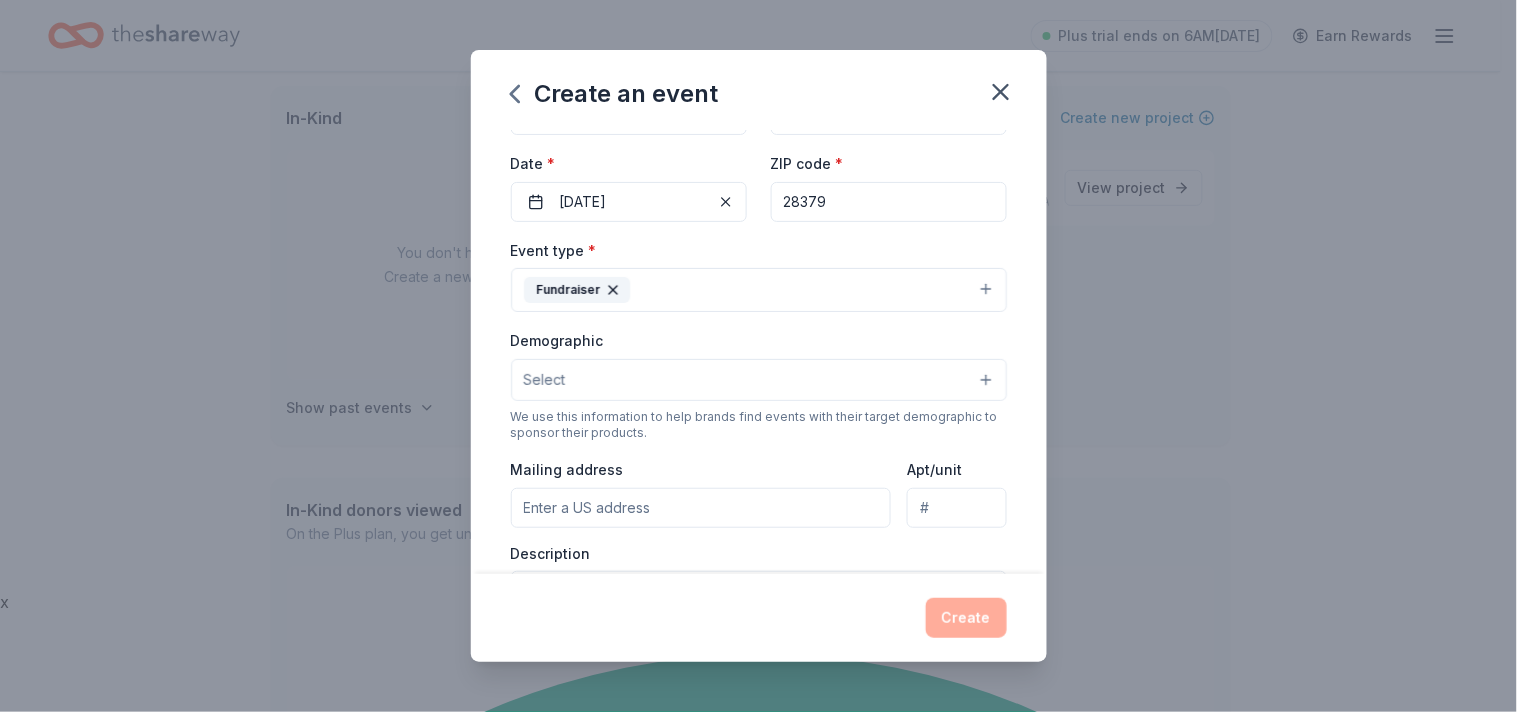 click on "Select" at bounding box center (759, 380) 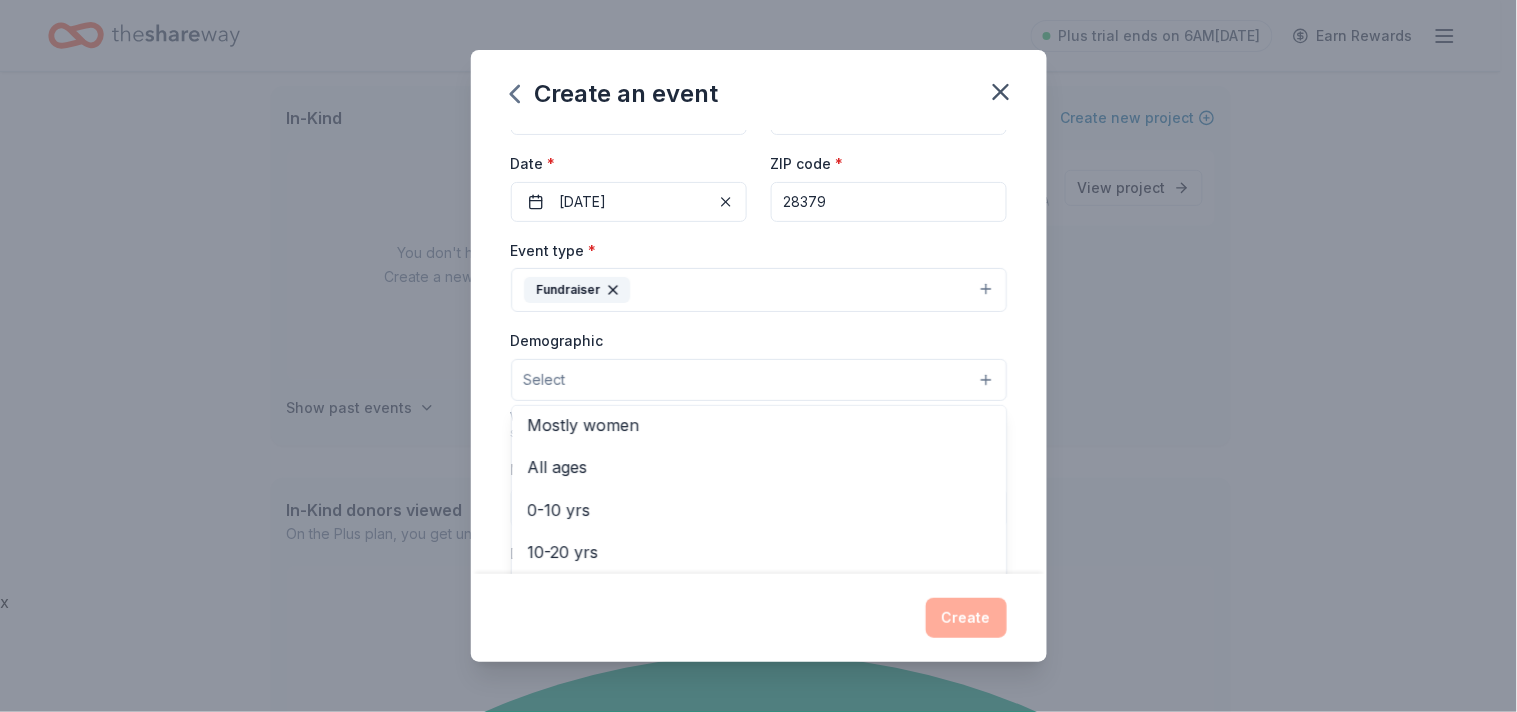 scroll, scrollTop: 138, scrollLeft: 0, axis: vertical 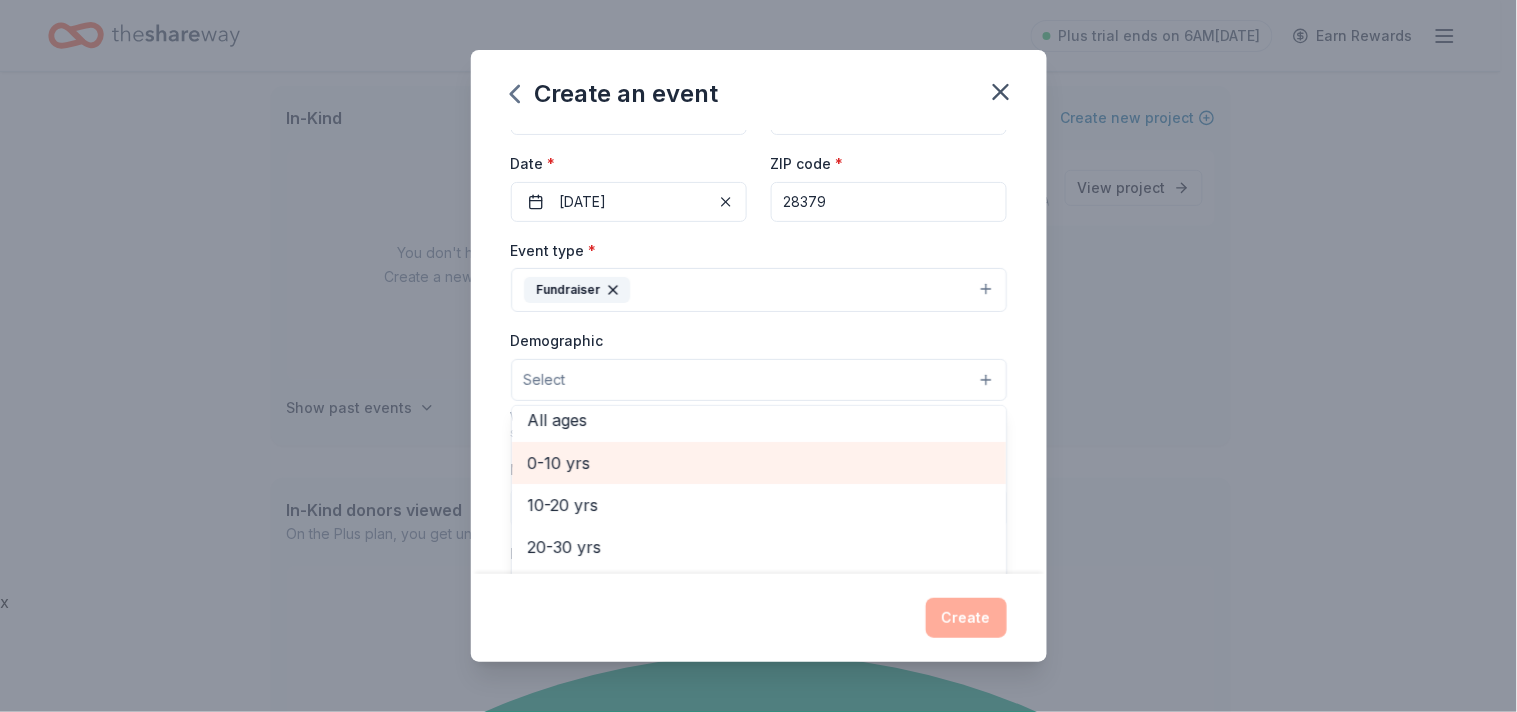 click on "0-10 yrs" at bounding box center [759, 463] 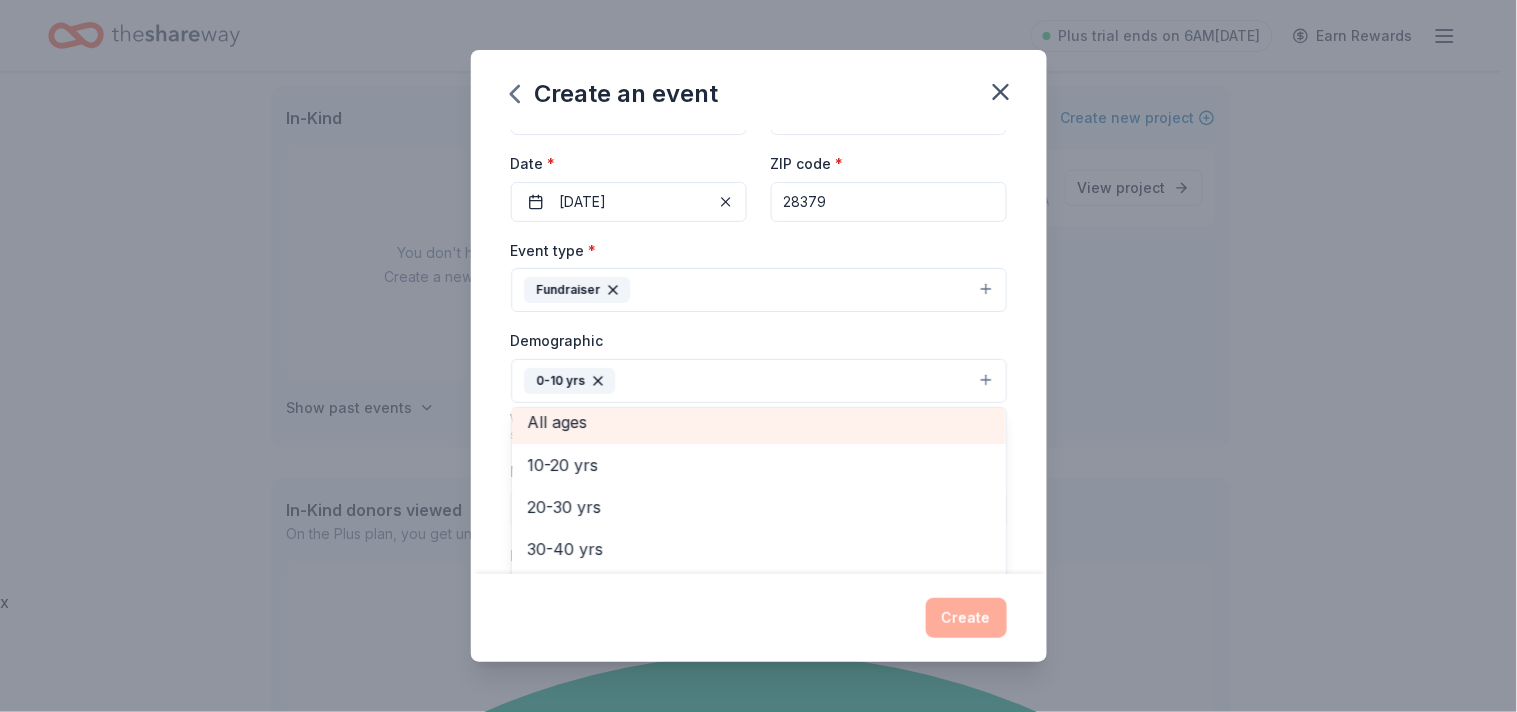 scroll, scrollTop: 131, scrollLeft: 0, axis: vertical 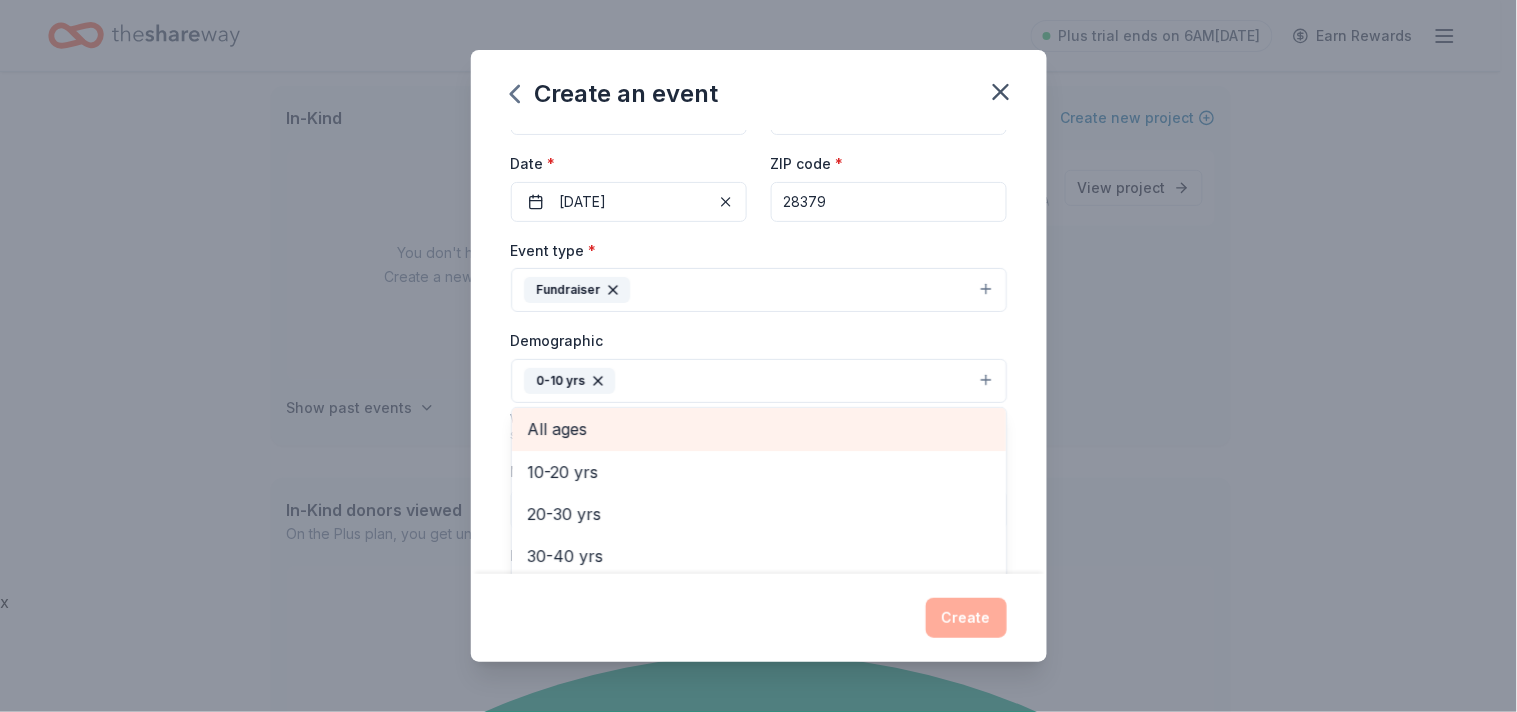 click on "All ages" at bounding box center (759, 429) 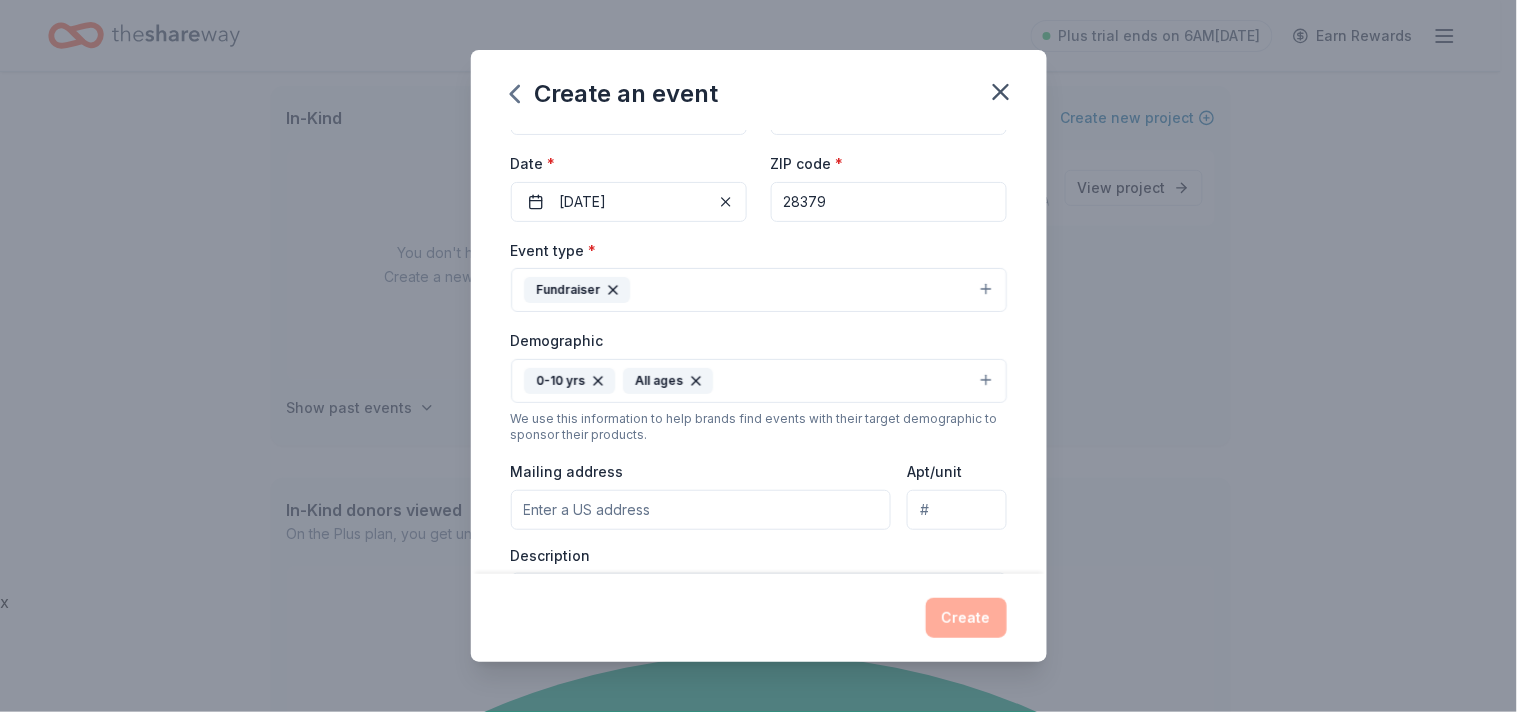 click 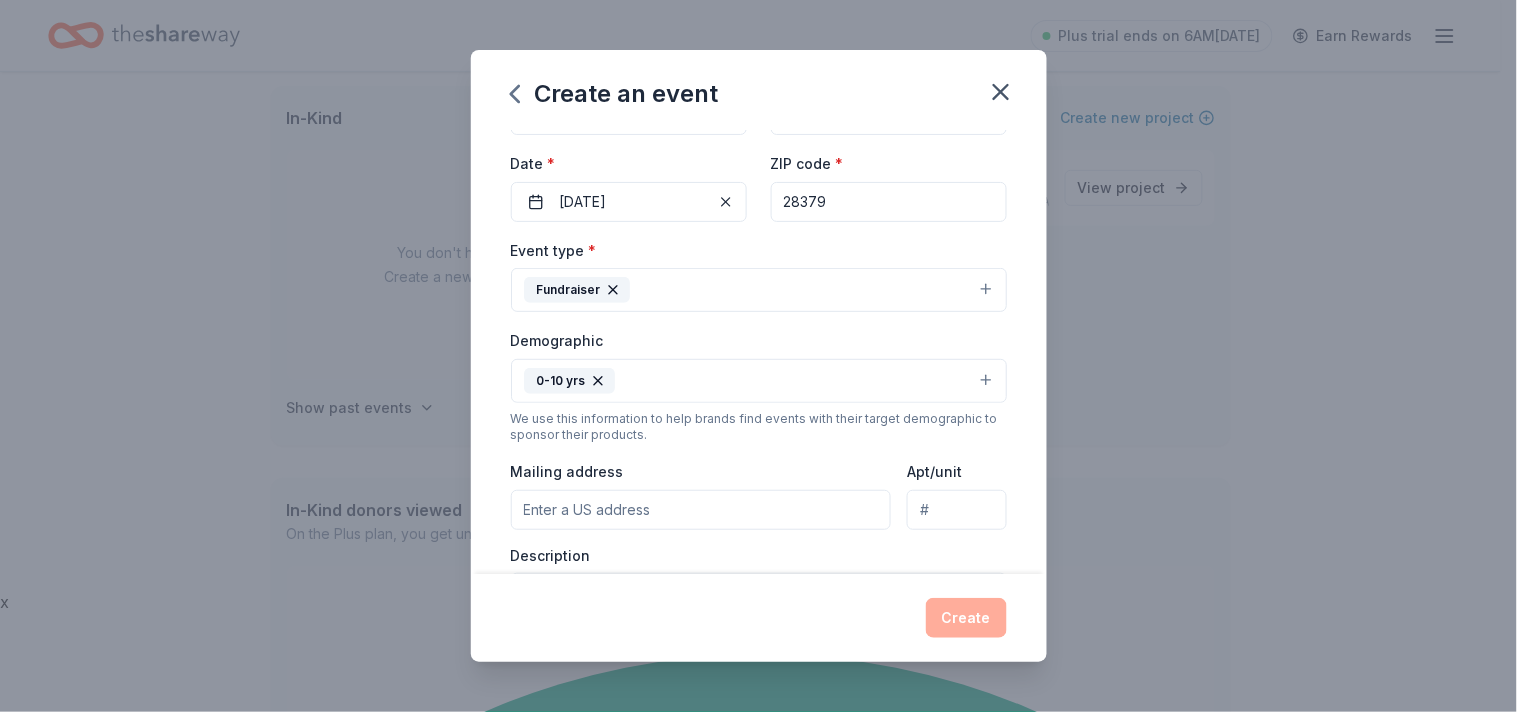 click on "0-10 yrs" at bounding box center [759, 381] 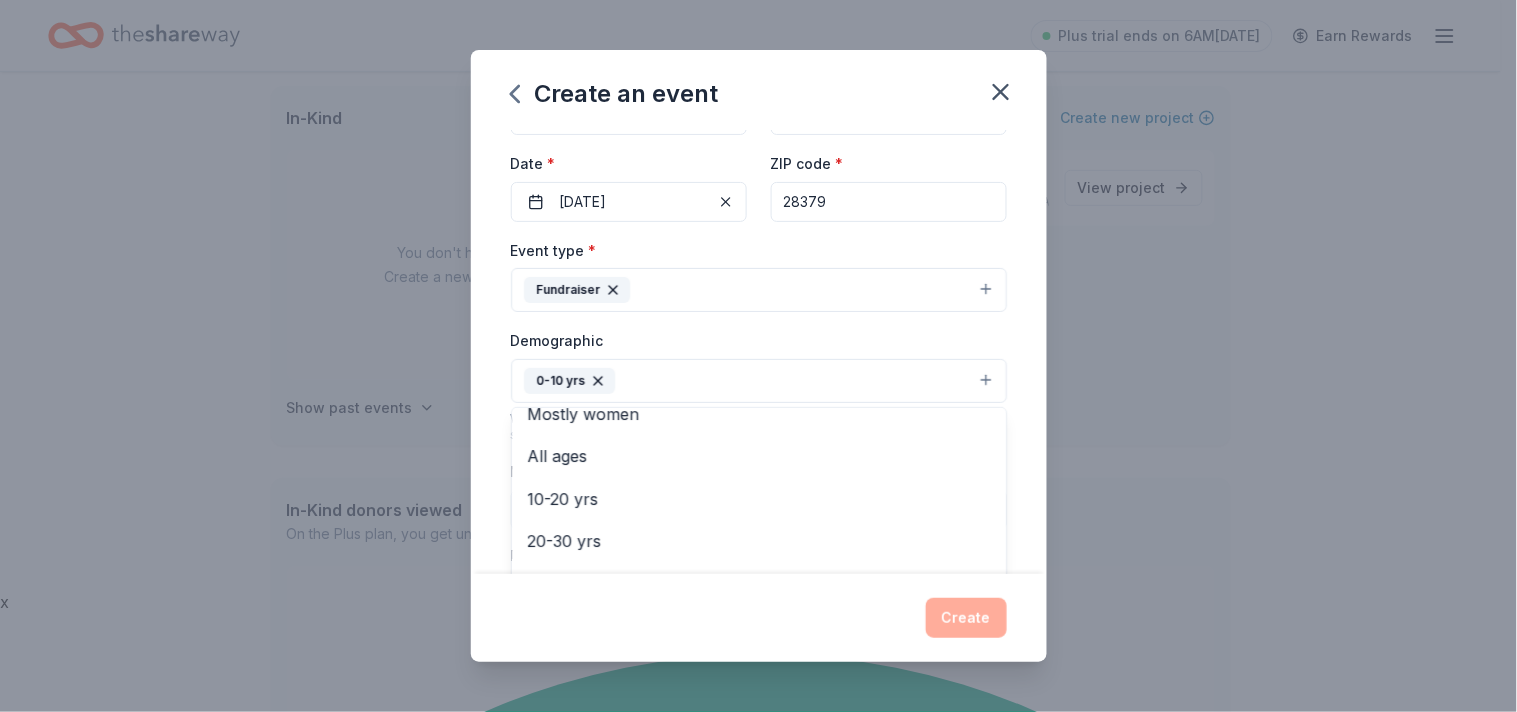 scroll, scrollTop: 110, scrollLeft: 0, axis: vertical 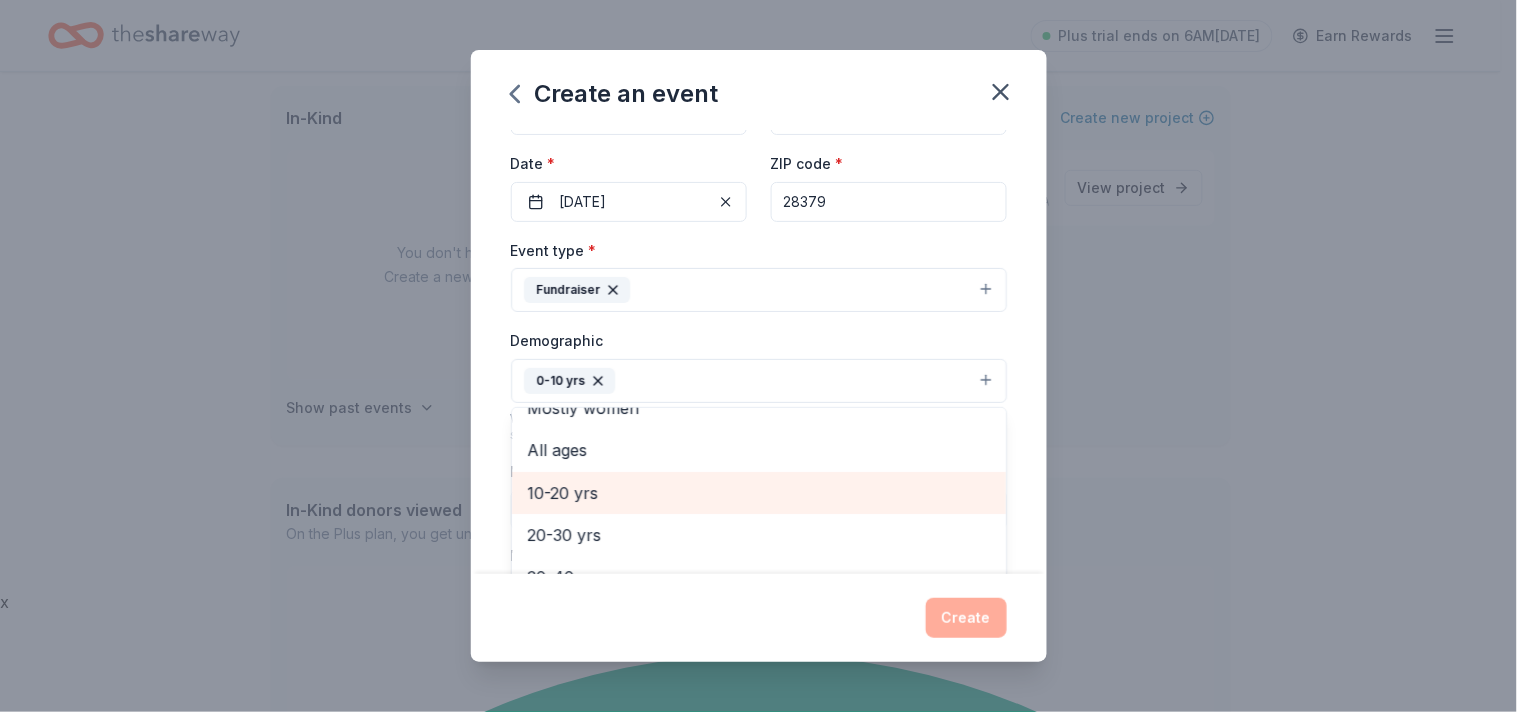 click on "10-20 yrs" at bounding box center (759, 493) 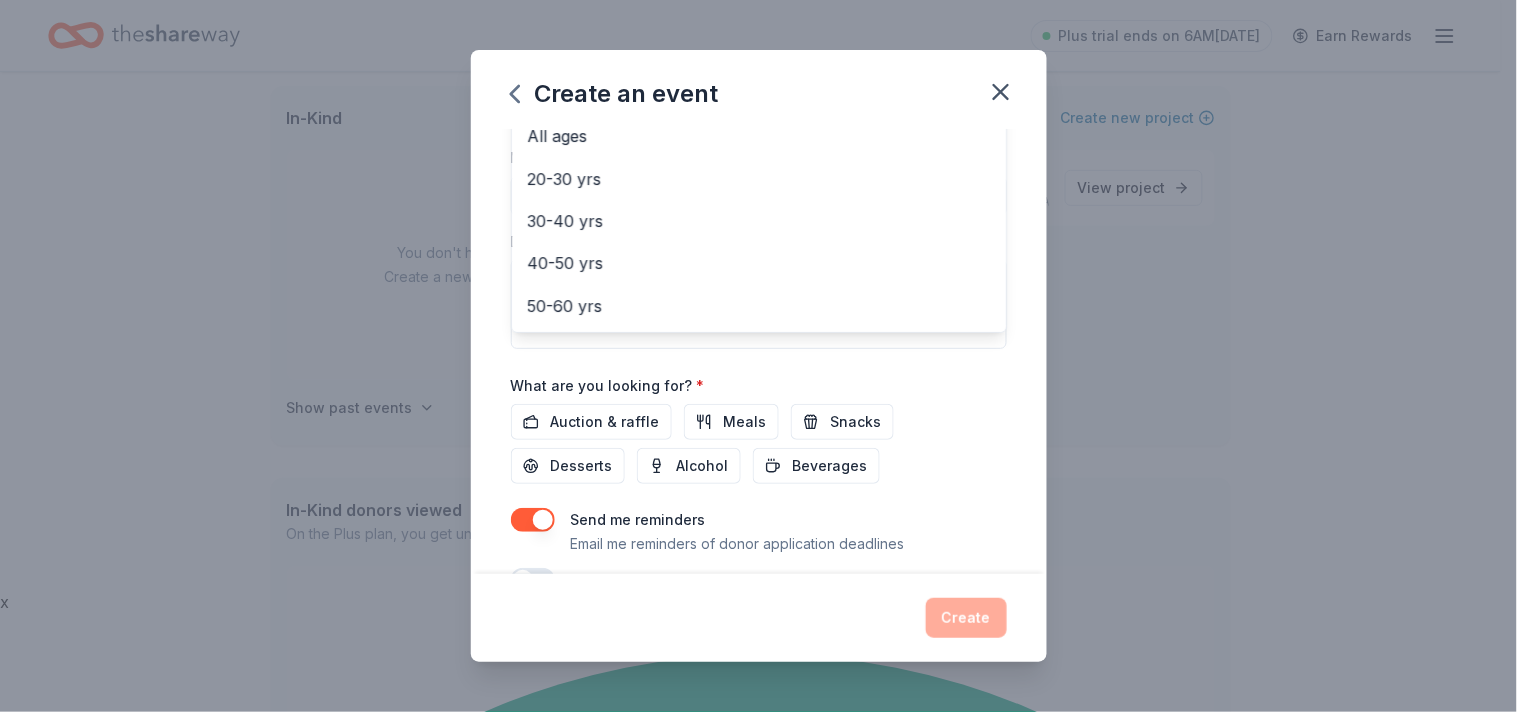 scroll, scrollTop: 517, scrollLeft: 0, axis: vertical 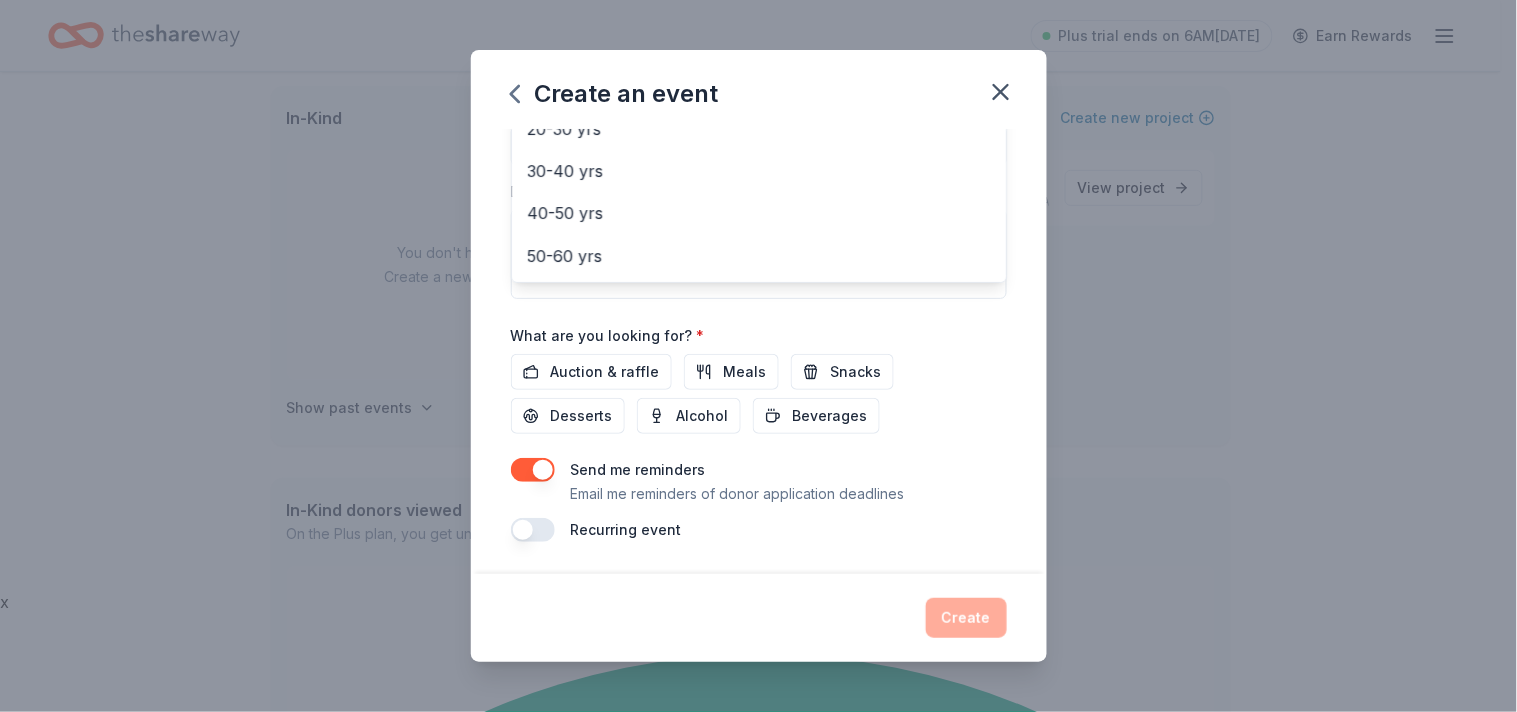 click on "Event name * All Children are our Futrue, Please Help!!! 43 /100 Event website darrensvoice.org Attendance * 50 Date * 08/02/2025 ZIP code * 28379 Event type * Fundraiser Demographic 0-10 yrs 10-20 yrs All genders Mostly men Mostly women All ages 20-30 yrs 30-40 yrs 40-50 yrs 50-60 yrs 60-70 yrs 70-80 yrs 80+ yrs We use this information to help brands find events with their target demographic to sponsor their products. Mailing address Apt/unit Description What are you looking for? * Auction & raffle Meals Snacks Desserts Alcohol Beverages Send me reminders Email me reminders of donor application deadlines Recurring event" at bounding box center (759, 78) 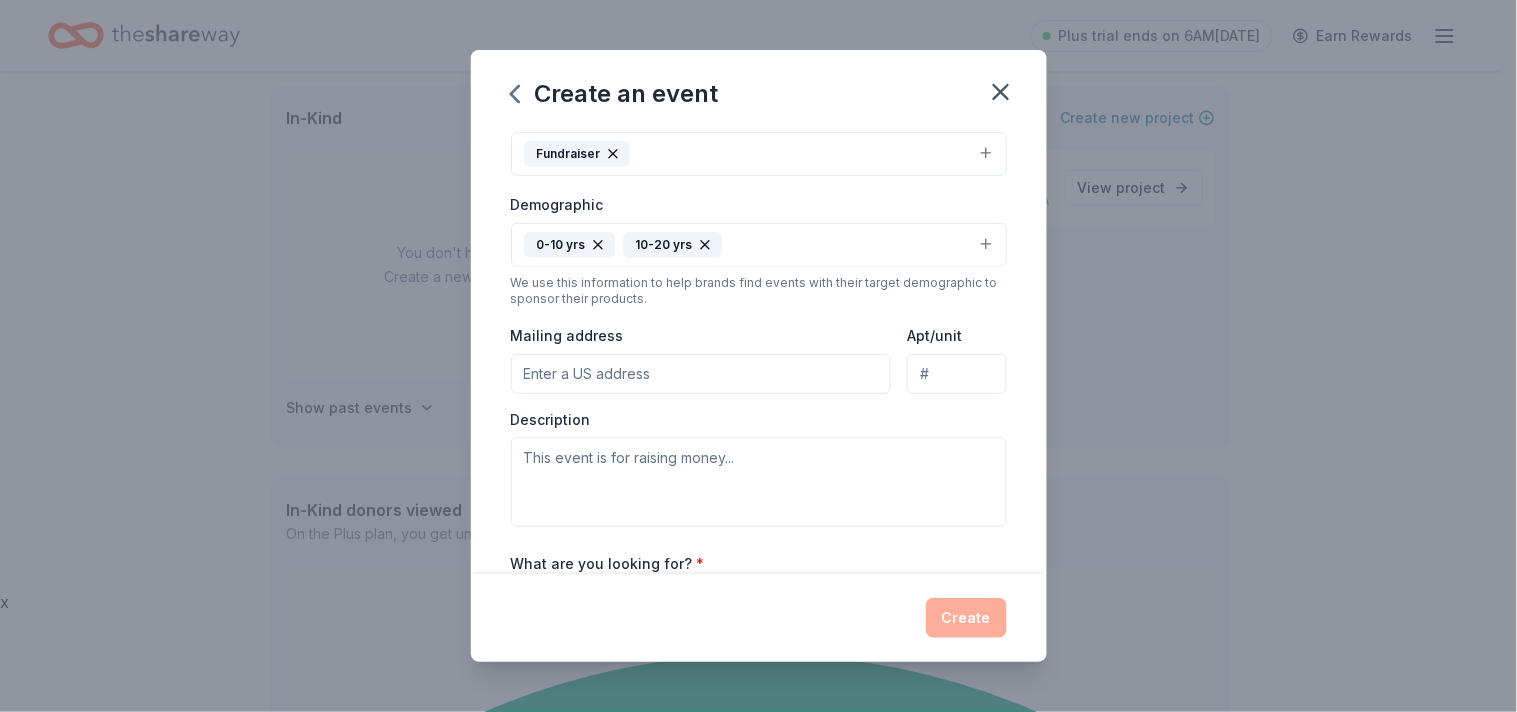 scroll, scrollTop: 296, scrollLeft: 0, axis: vertical 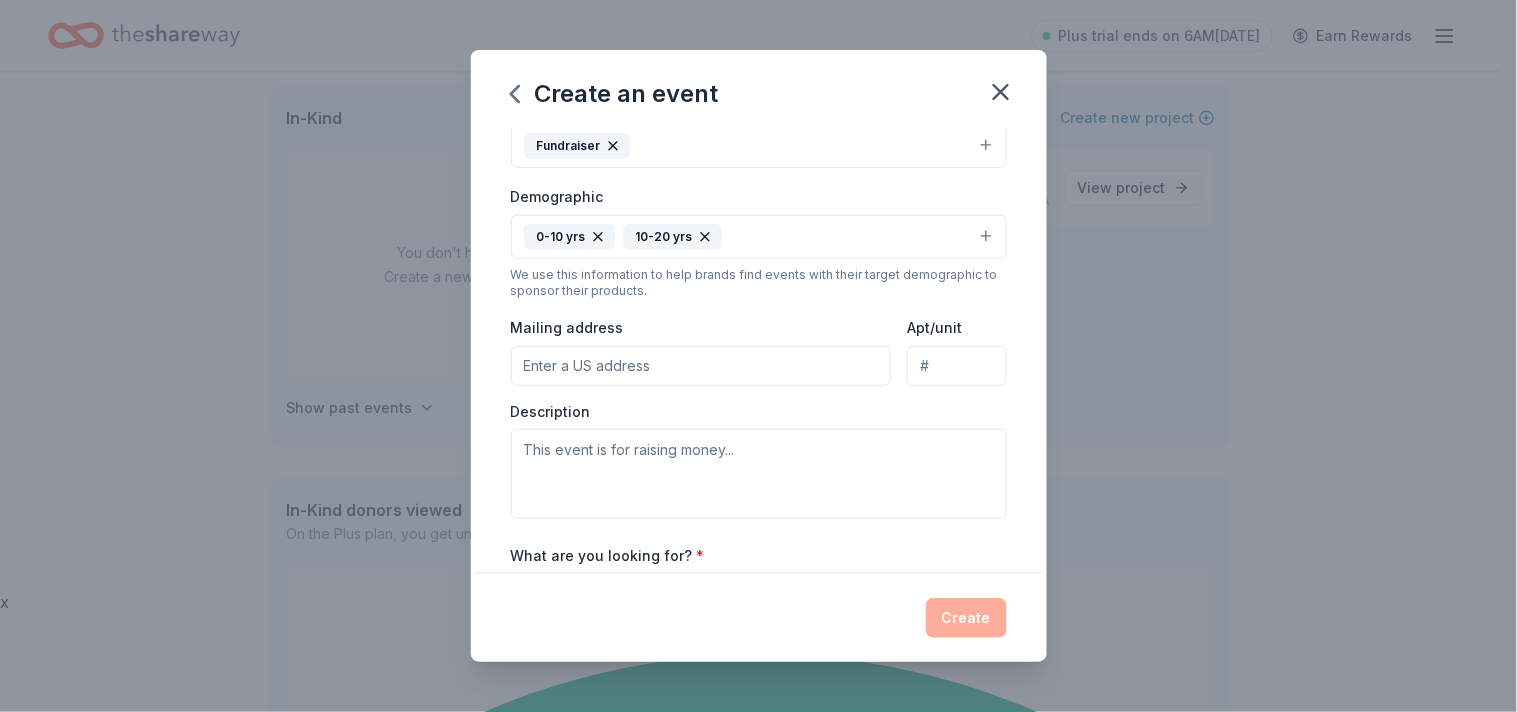 click on "Mailing address" at bounding box center [701, 366] 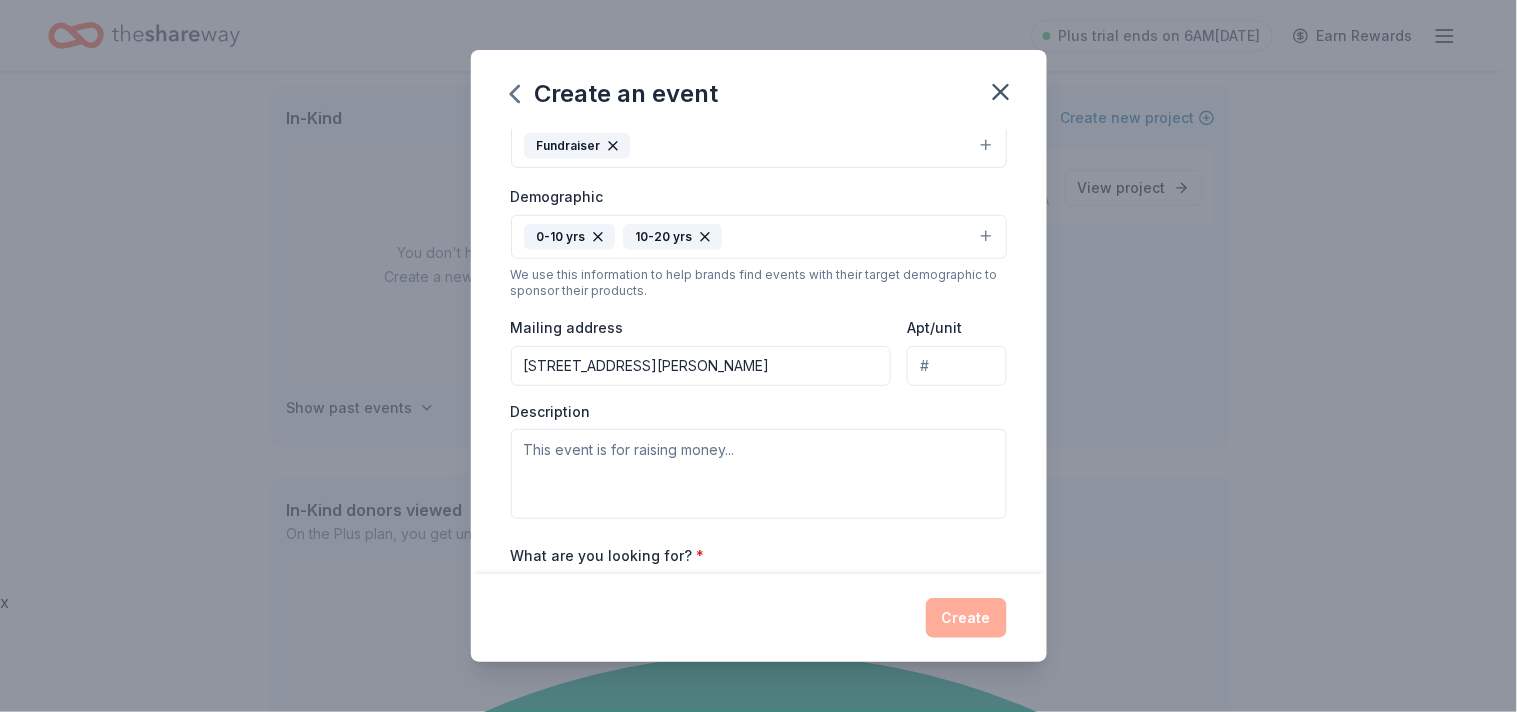 type on "613 Reed Street, Laurinburg, NC, 28352" 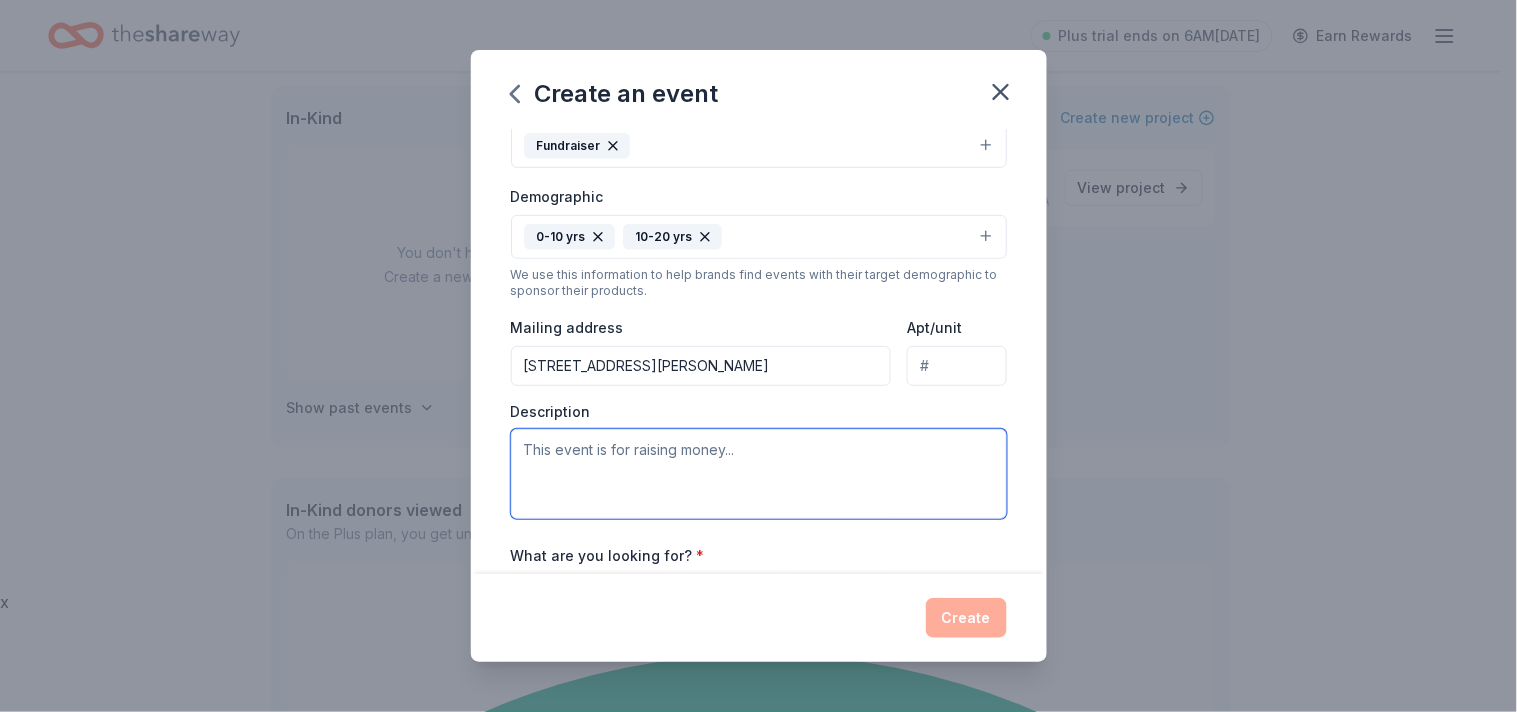 click at bounding box center (759, 474) 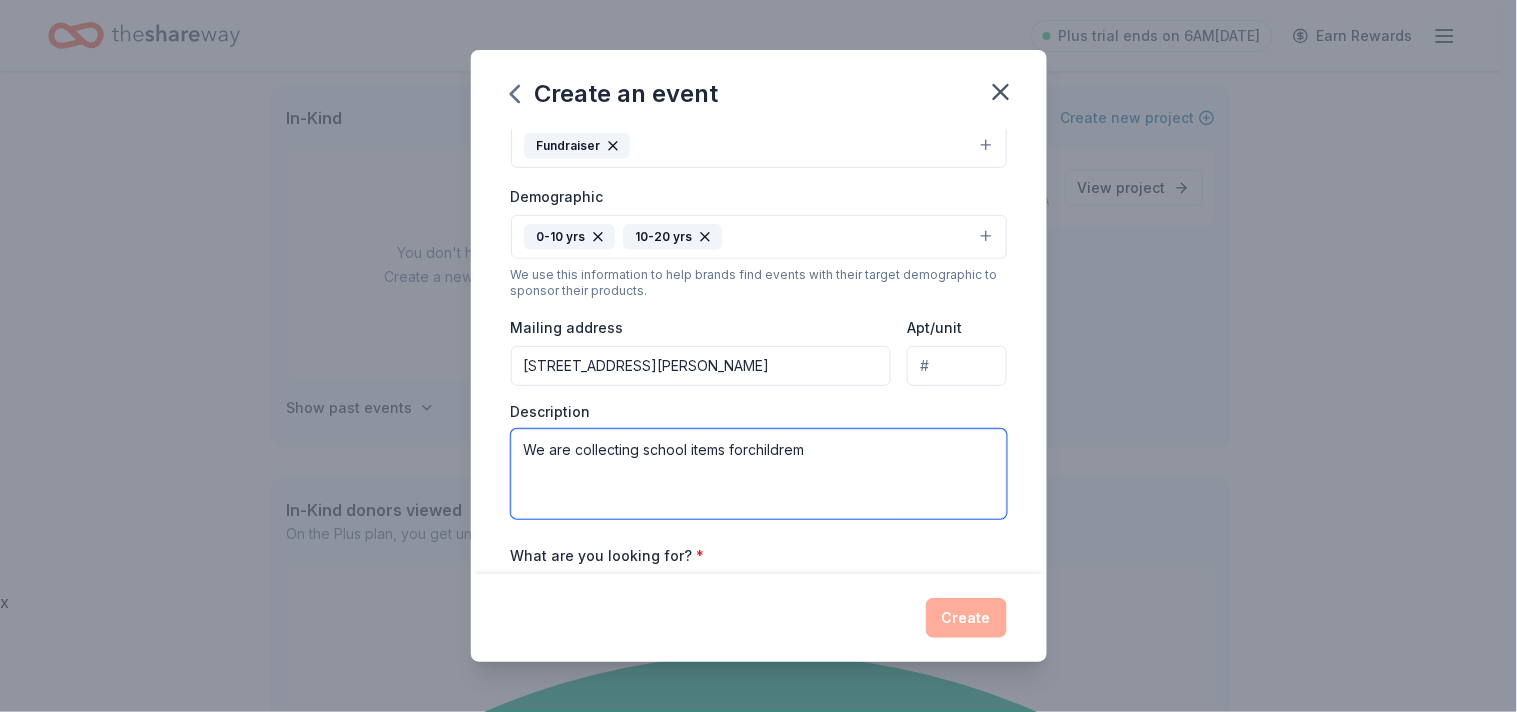 click on "We are collecting school items forchildrem" at bounding box center (759, 474) 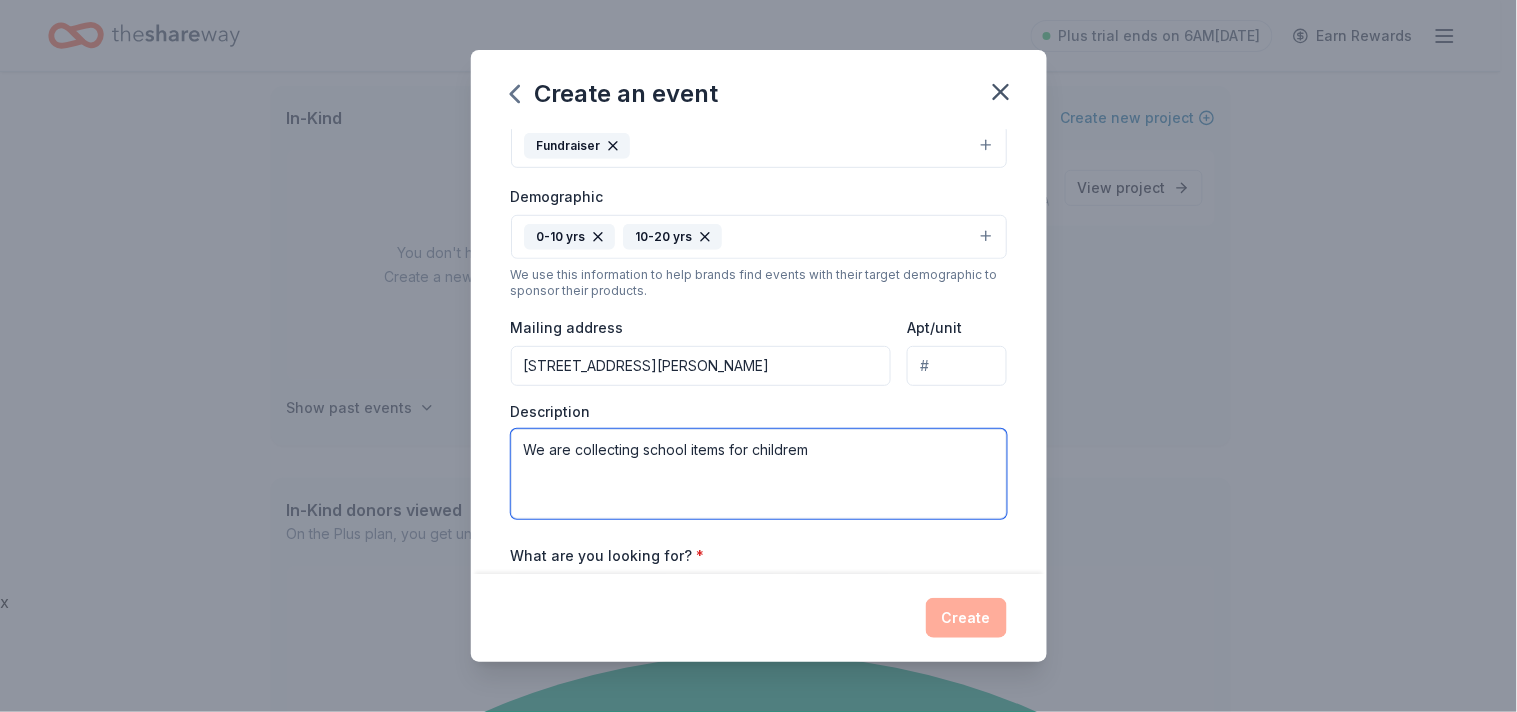 click on "We are collecting school items for childrem" at bounding box center [759, 474] 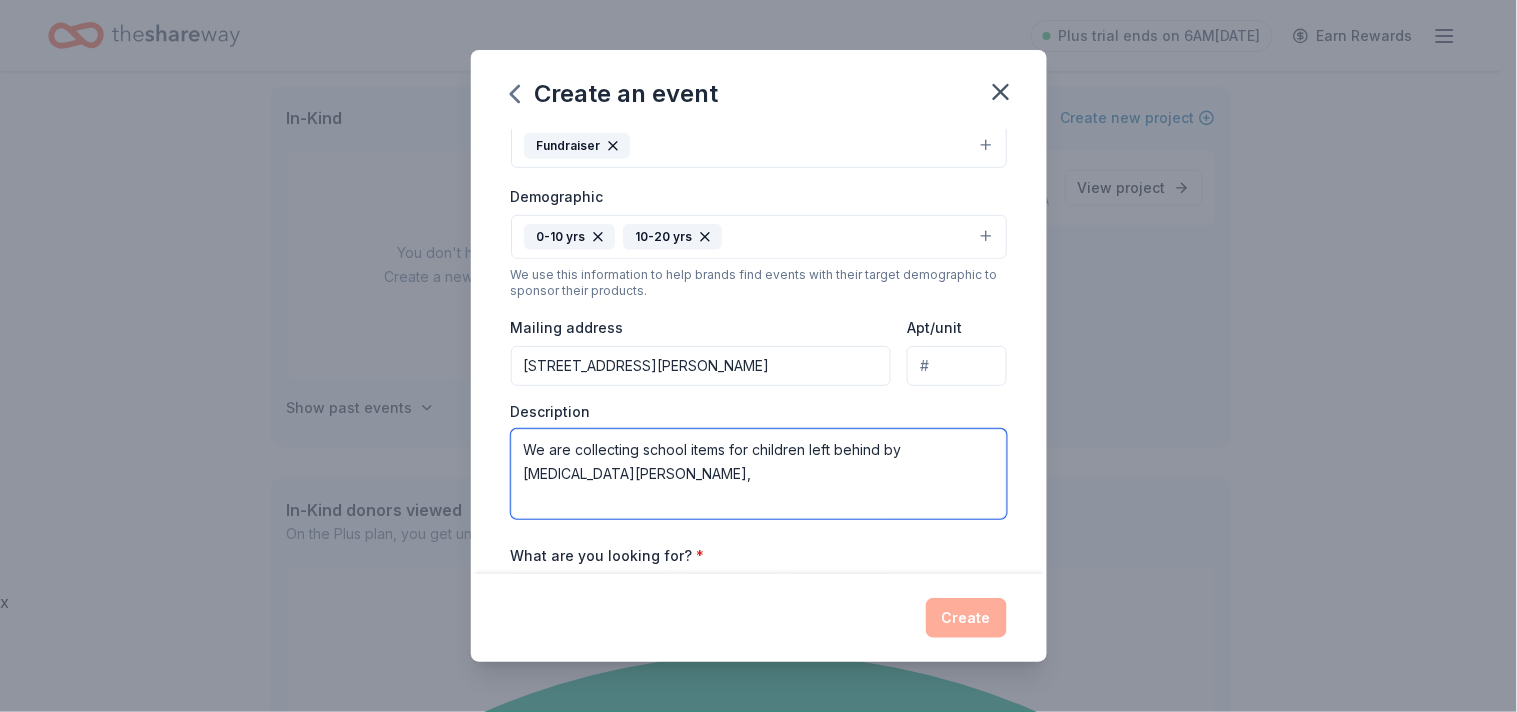 type on "We are collecting school items for children left behind by Fentanyl Posioning," 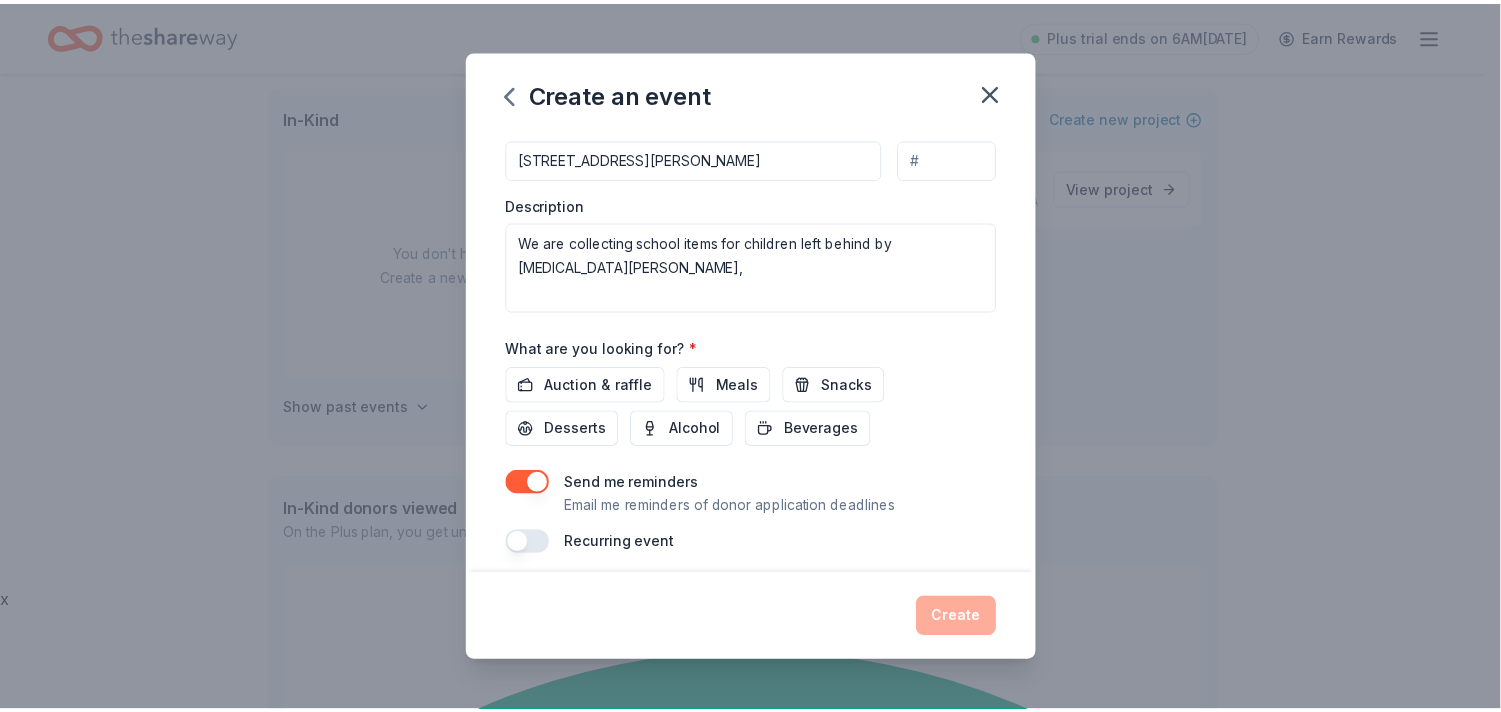 scroll, scrollTop: 517, scrollLeft: 0, axis: vertical 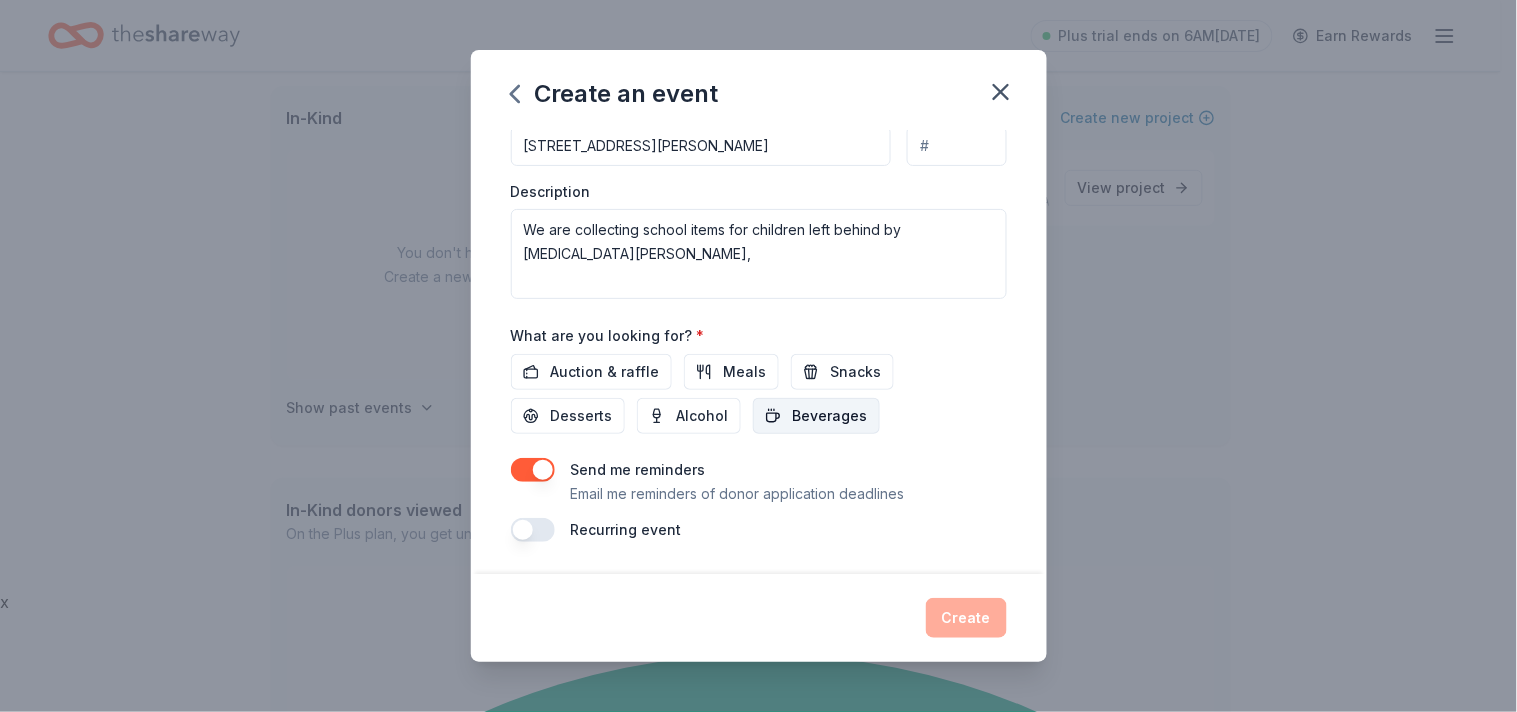 click on "Beverages" at bounding box center (830, 416) 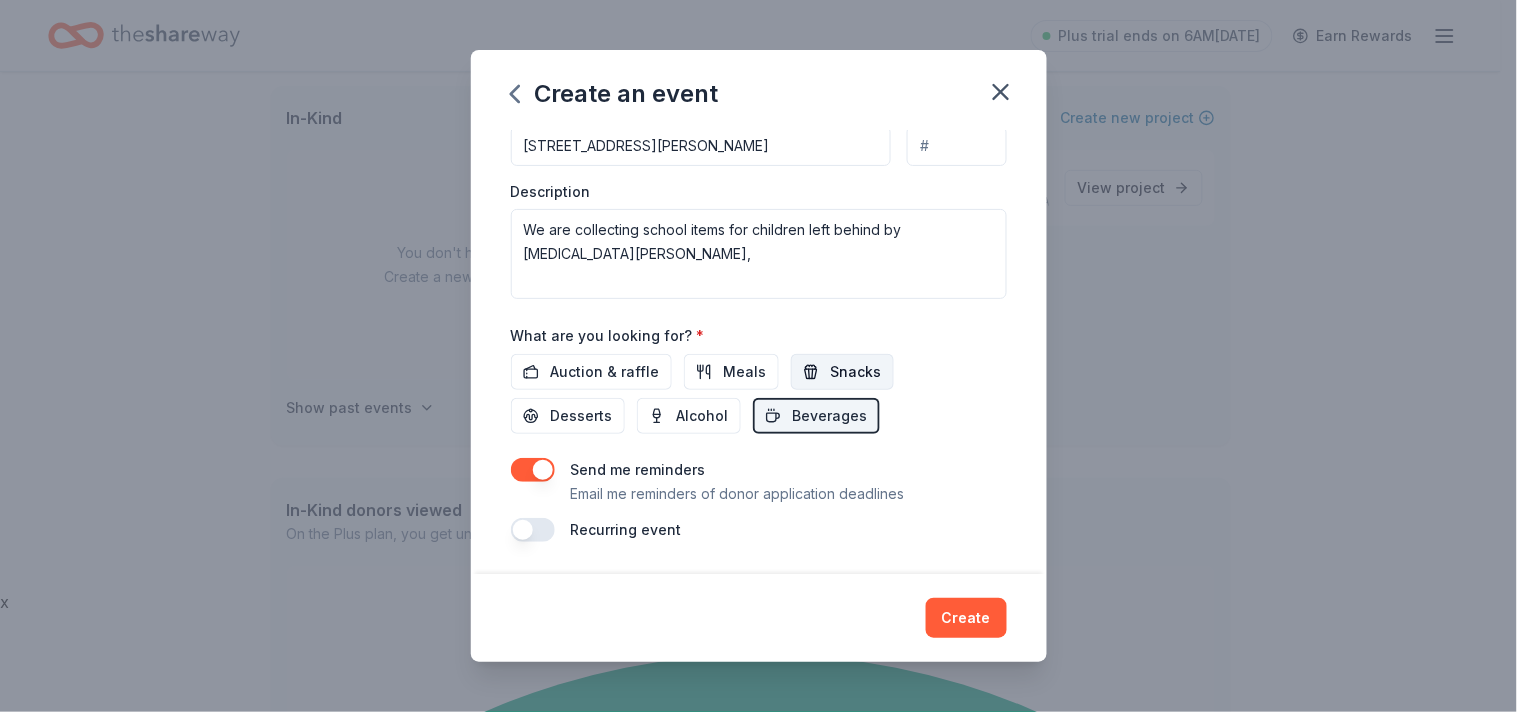 click on "Snacks" at bounding box center [856, 372] 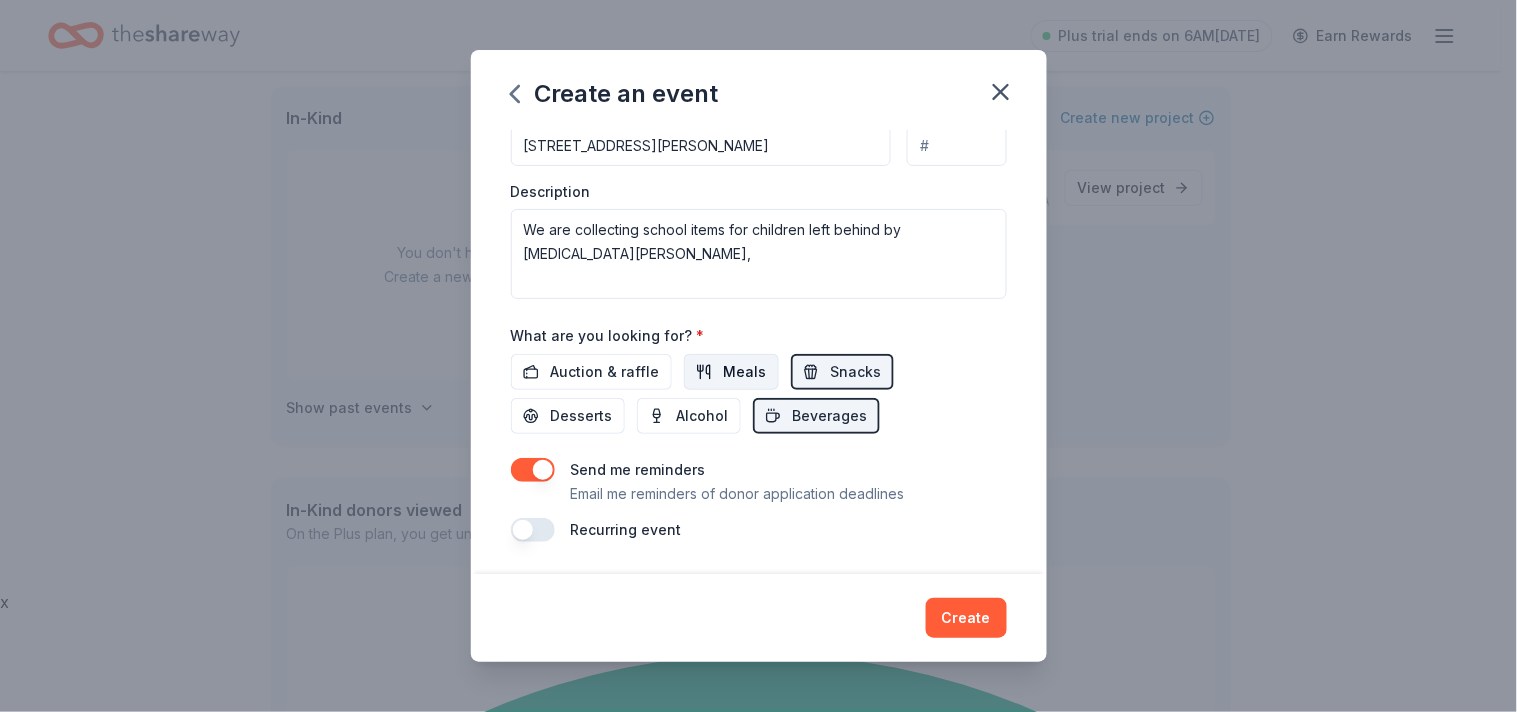 click on "Meals" at bounding box center [745, 372] 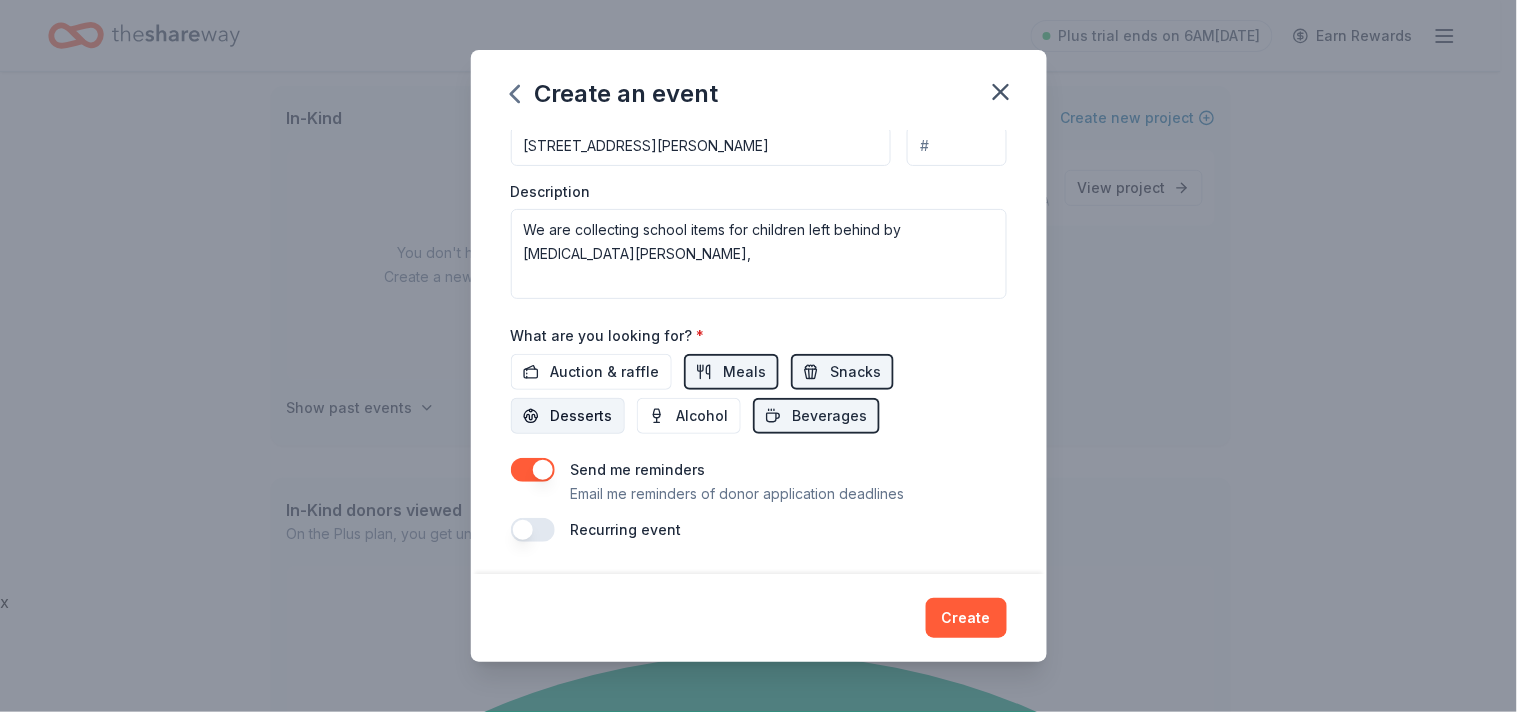 click on "Desserts" at bounding box center [582, 416] 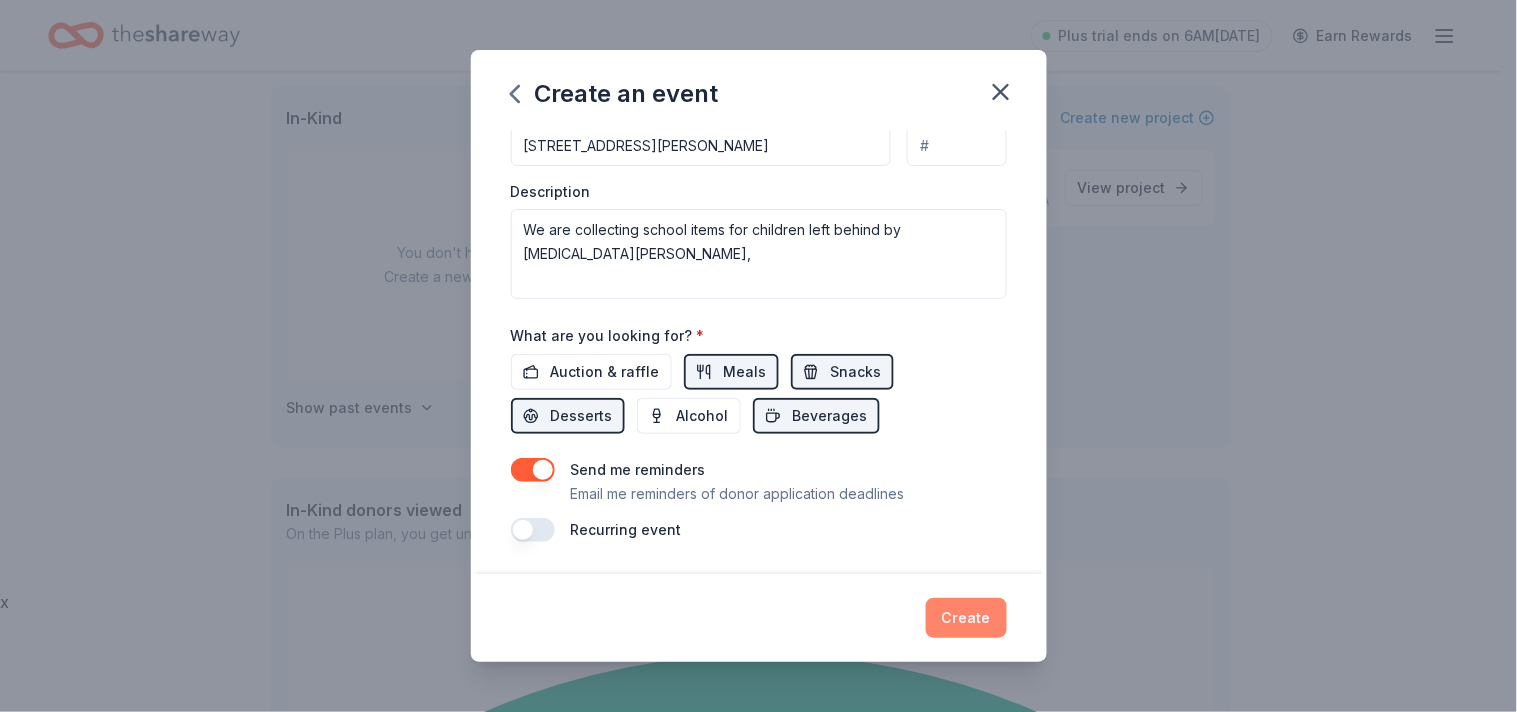 click on "Create" at bounding box center [966, 618] 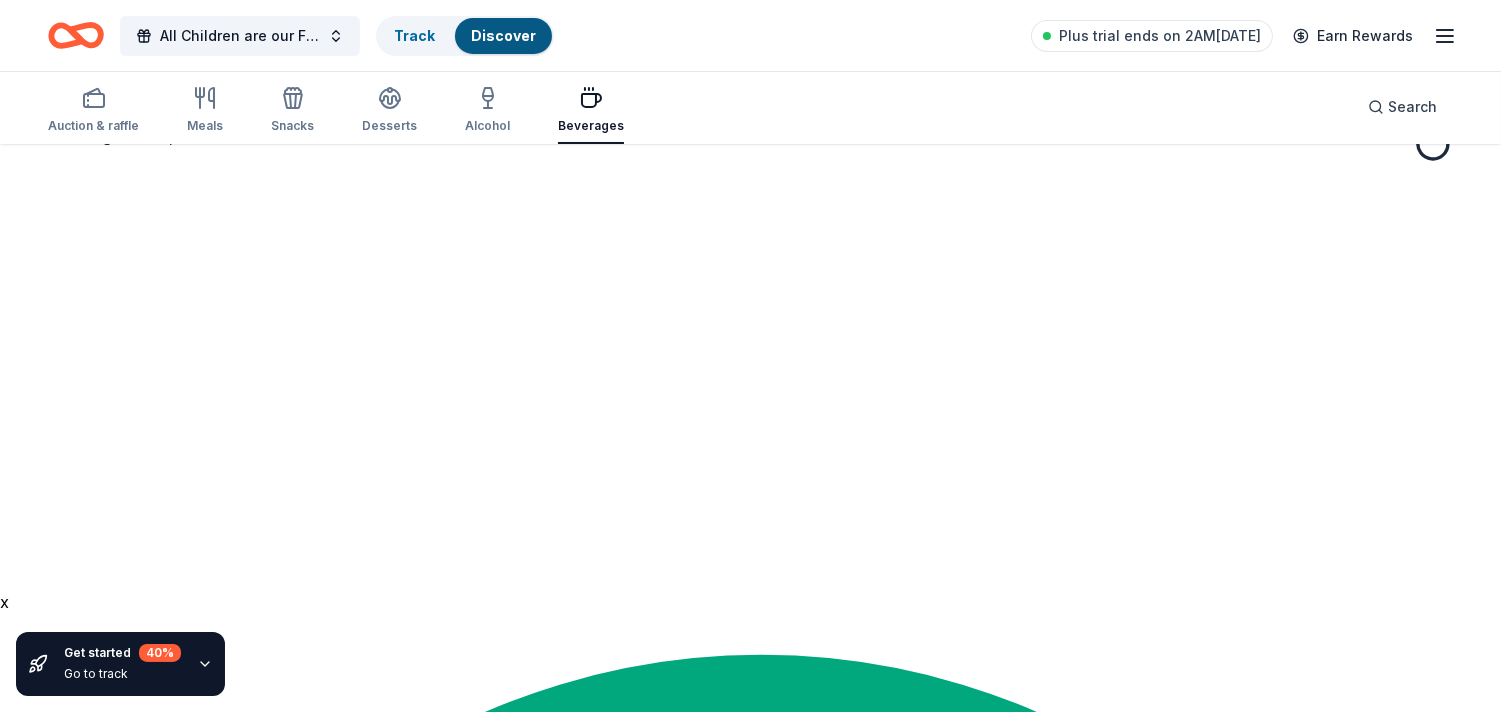 scroll, scrollTop: 0, scrollLeft: 0, axis: both 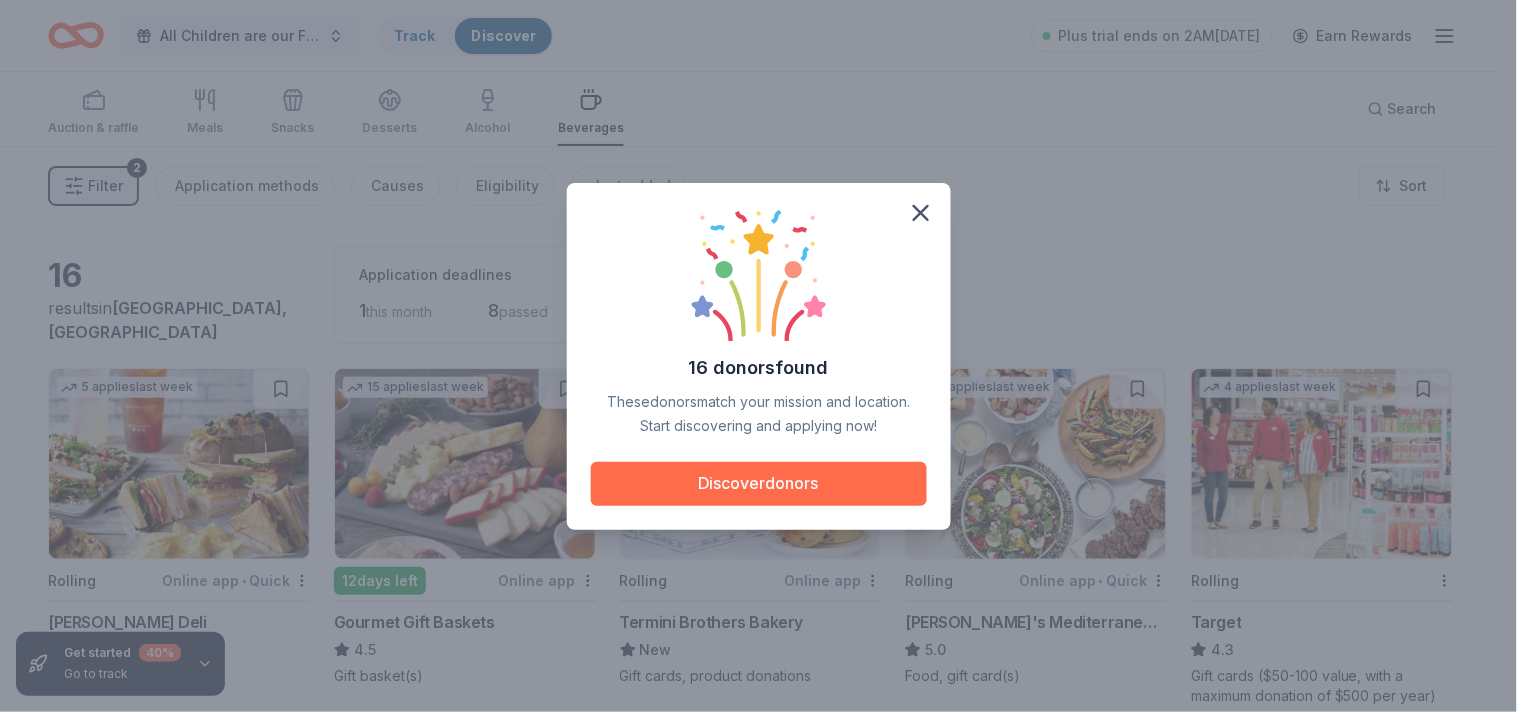 click on "Discover  donors" at bounding box center (759, 484) 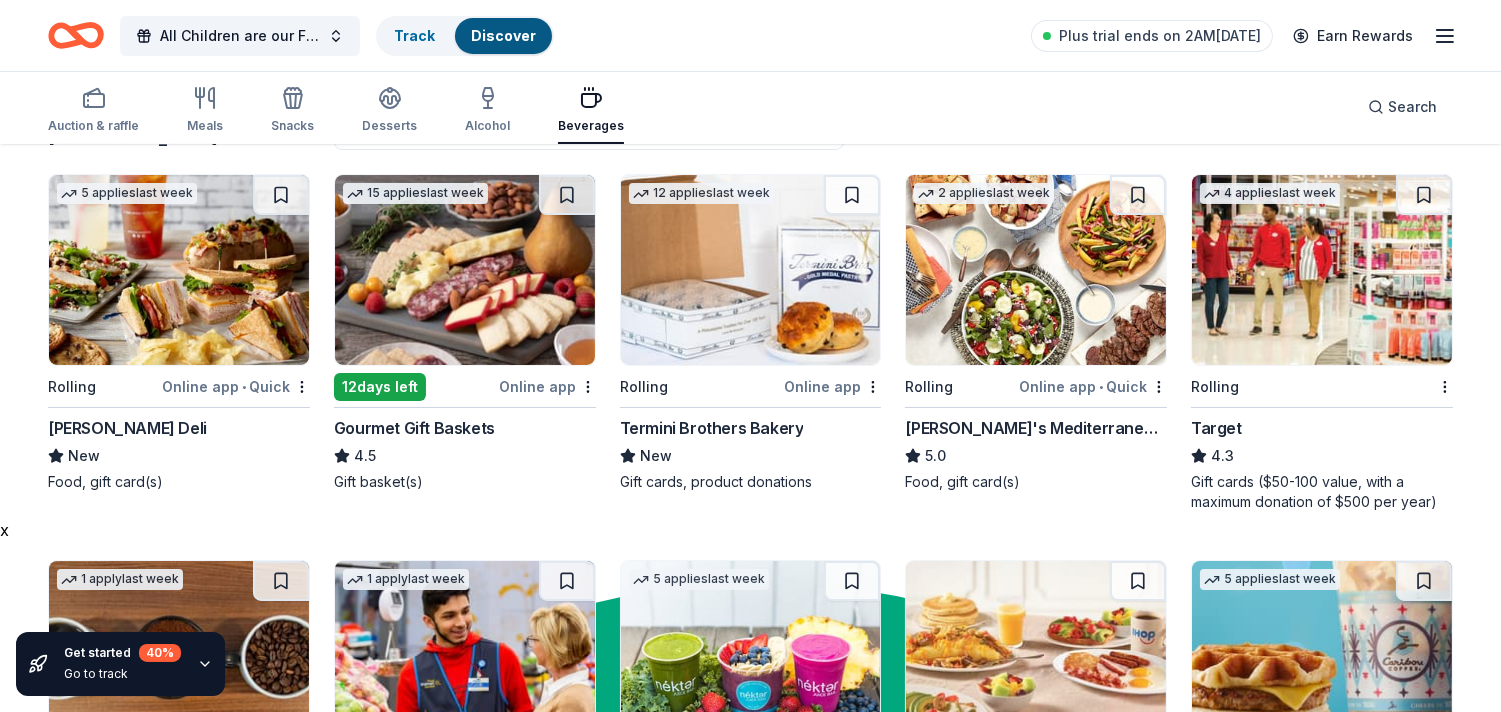 scroll, scrollTop: 203, scrollLeft: 0, axis: vertical 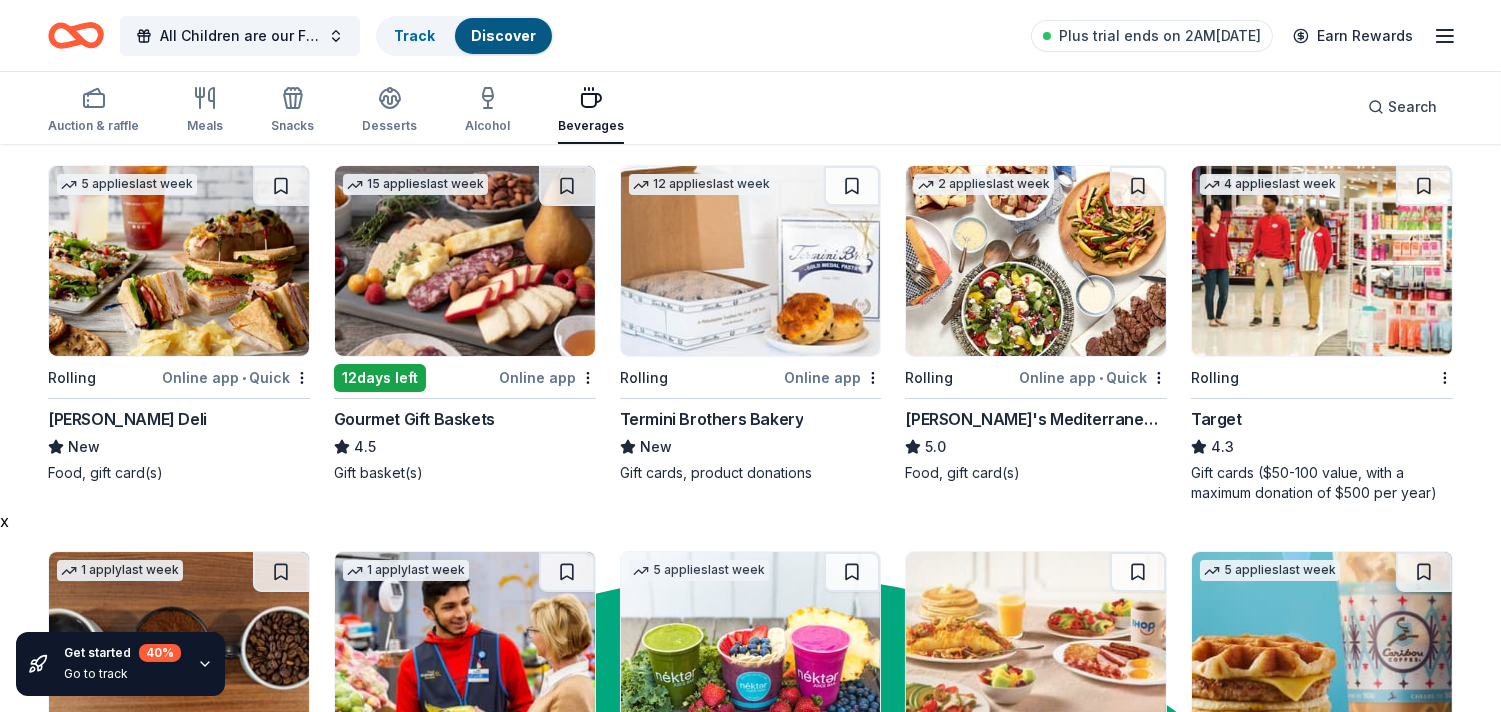 click at bounding box center [1322, 261] 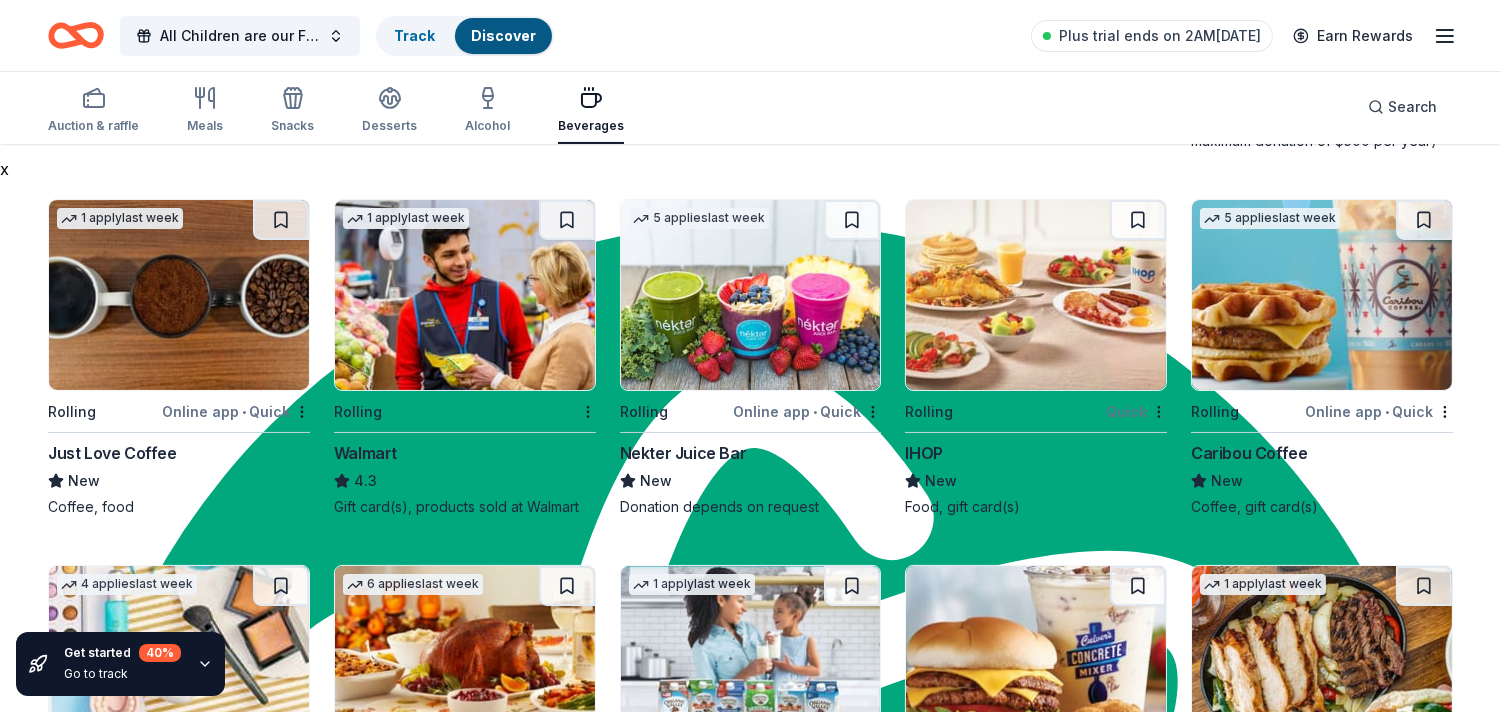 scroll, scrollTop: 558, scrollLeft: 0, axis: vertical 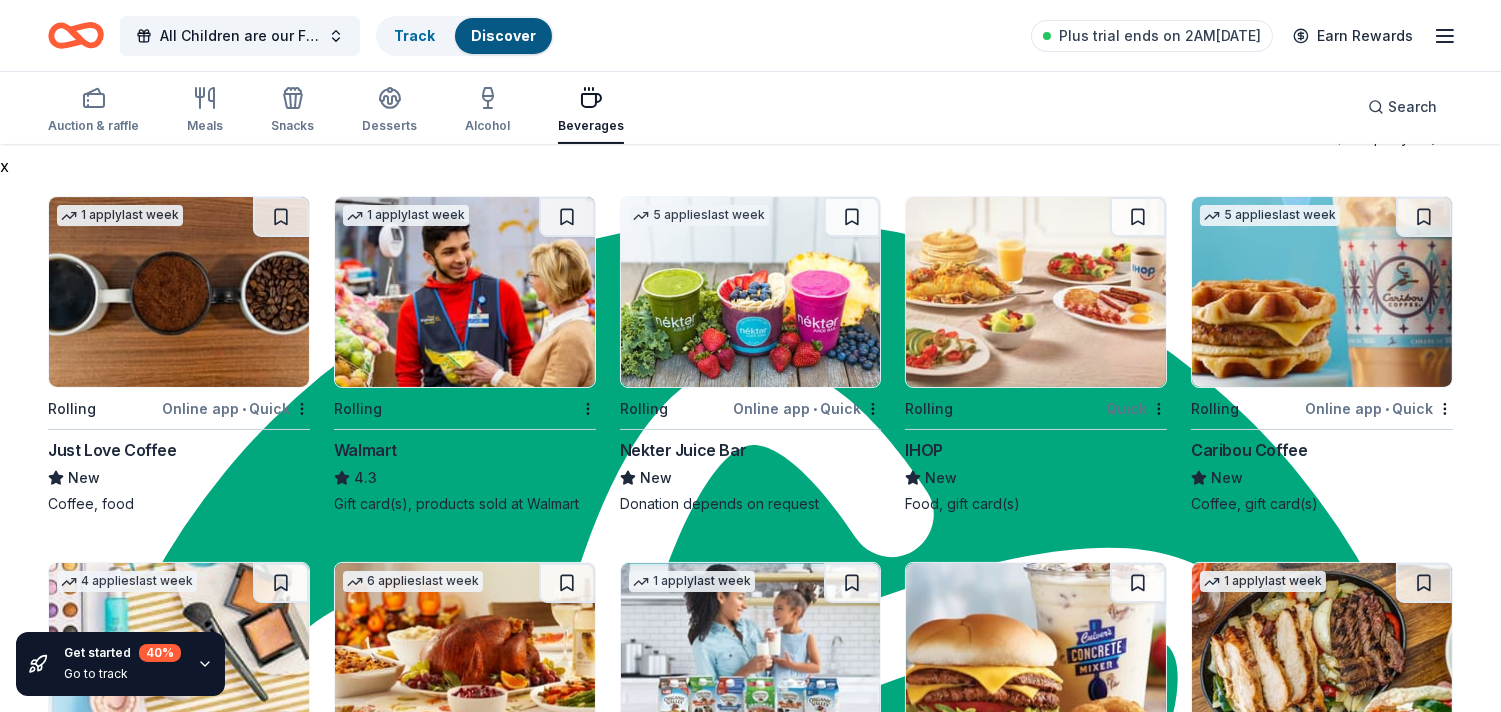 click at bounding box center [465, 292] 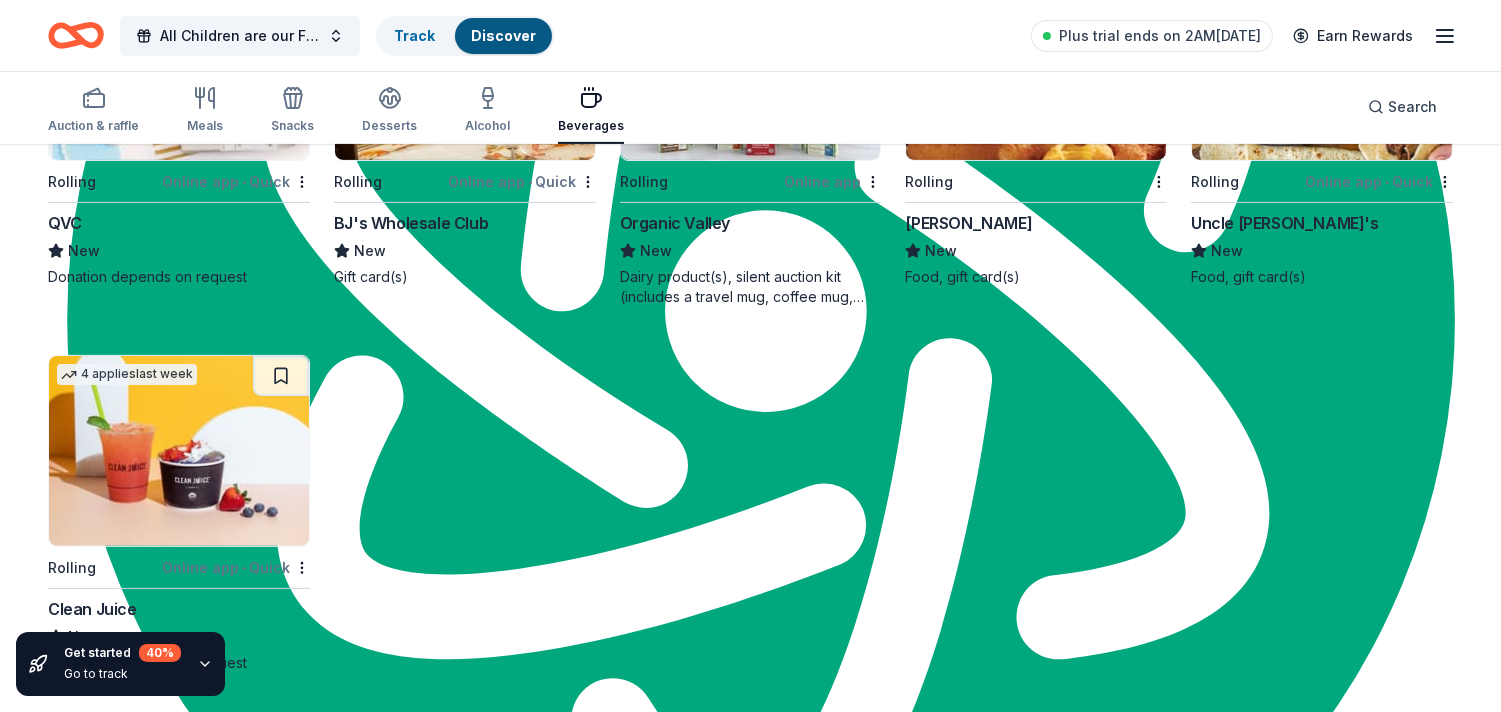 scroll, scrollTop: 1002, scrollLeft: 0, axis: vertical 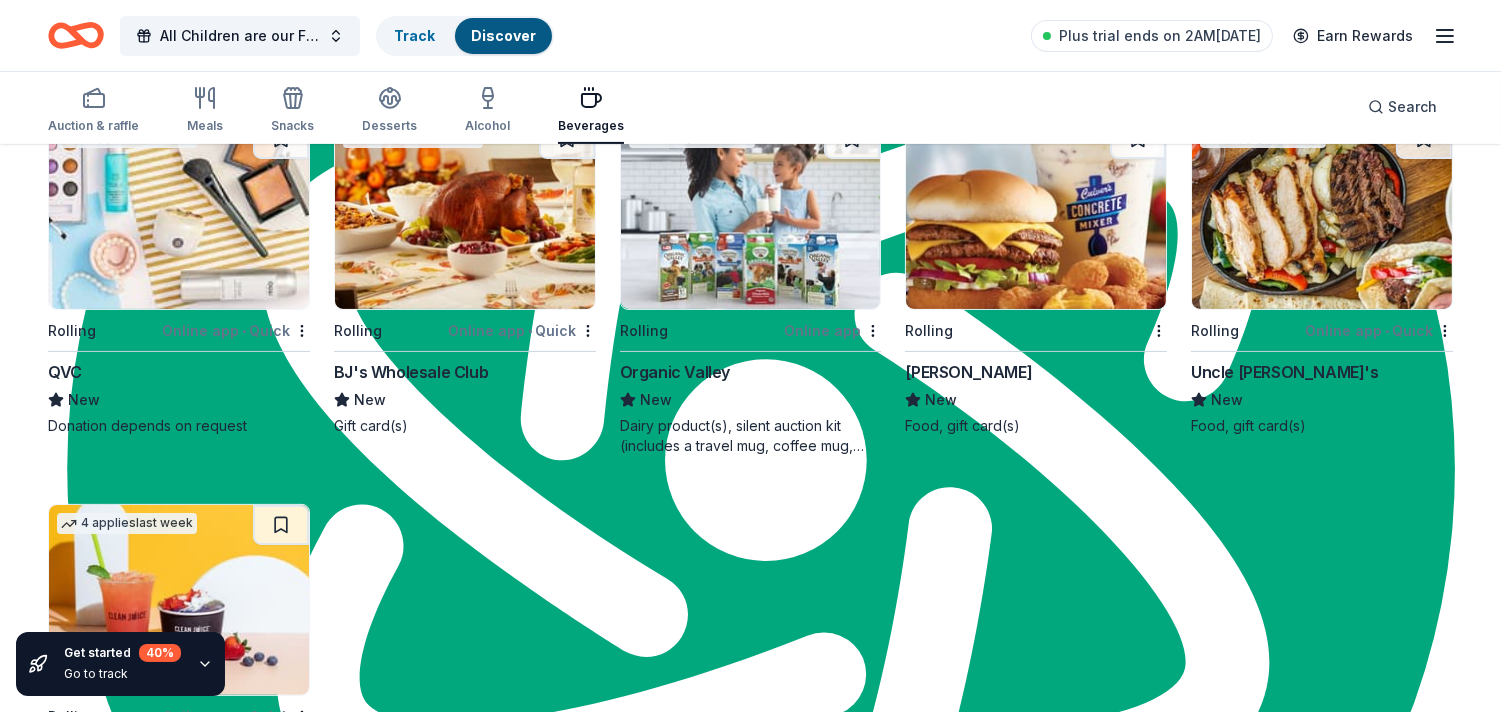 click at bounding box center [465, 214] 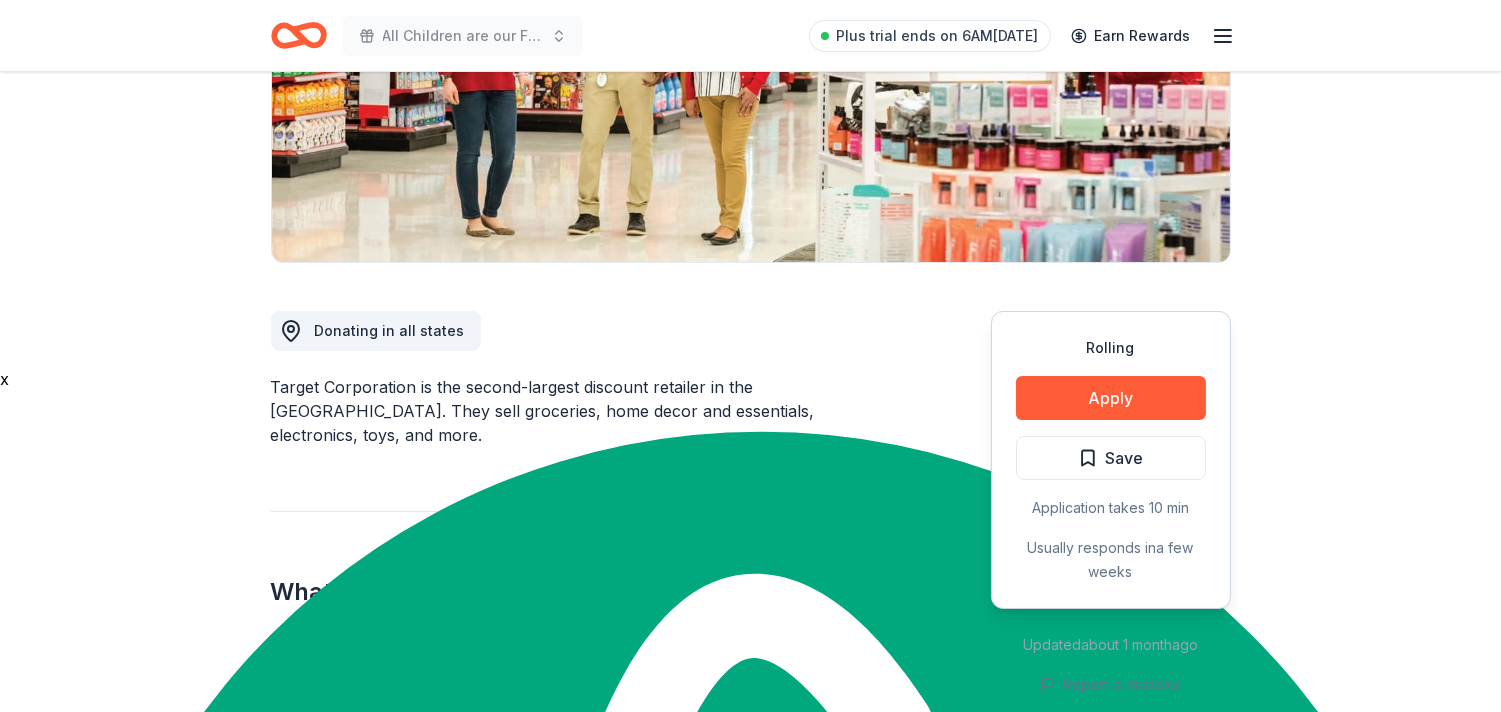 click on "Apply" at bounding box center [1111, 398] 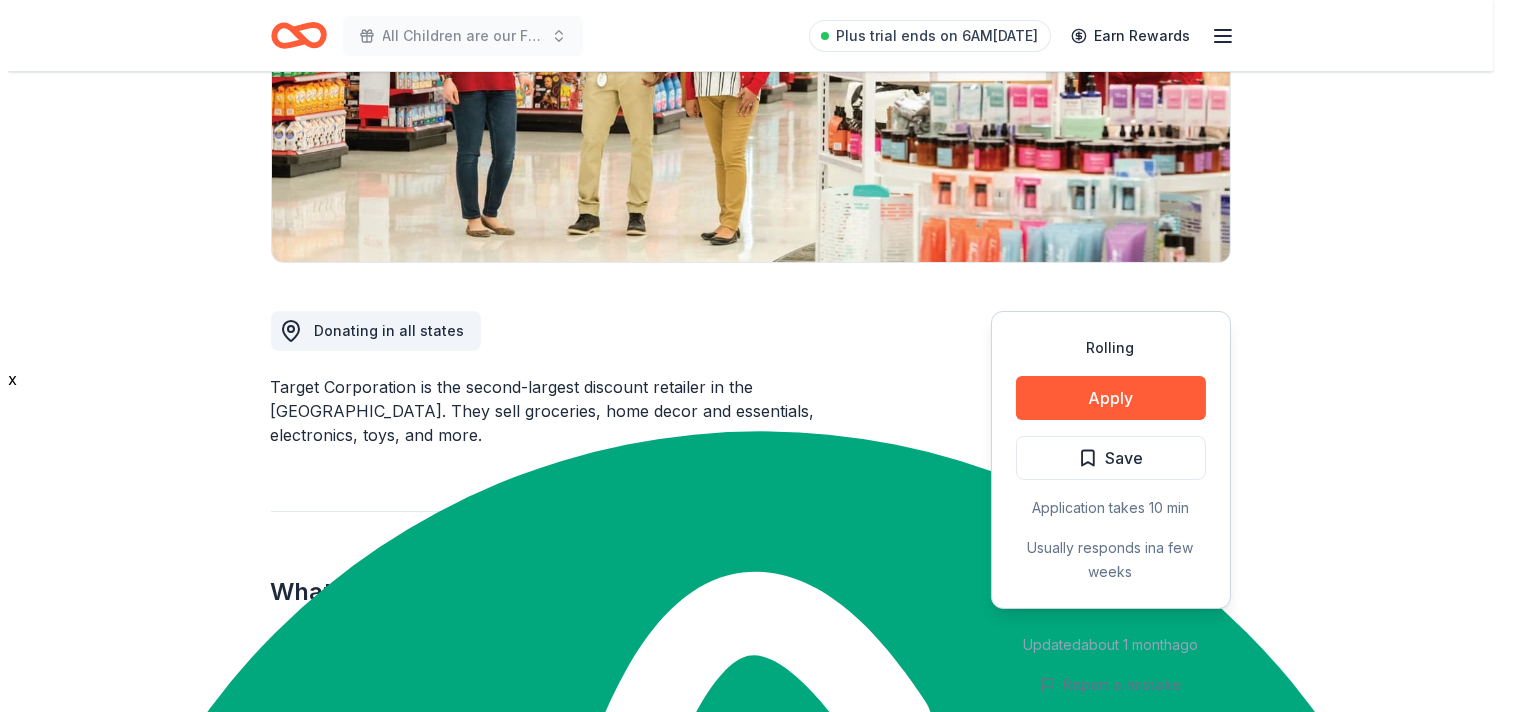 scroll, scrollTop: 345, scrollLeft: 0, axis: vertical 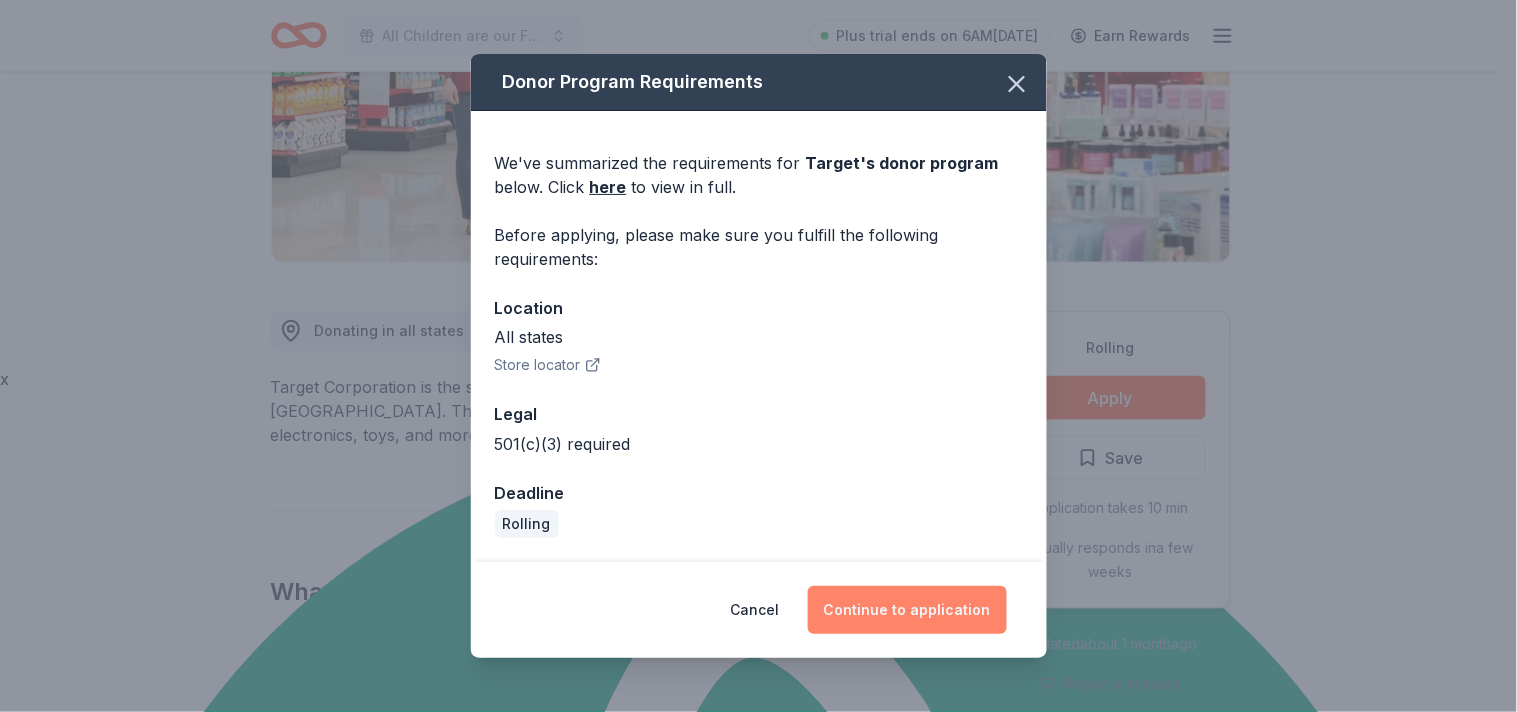 click on "Continue to application" at bounding box center [907, 610] 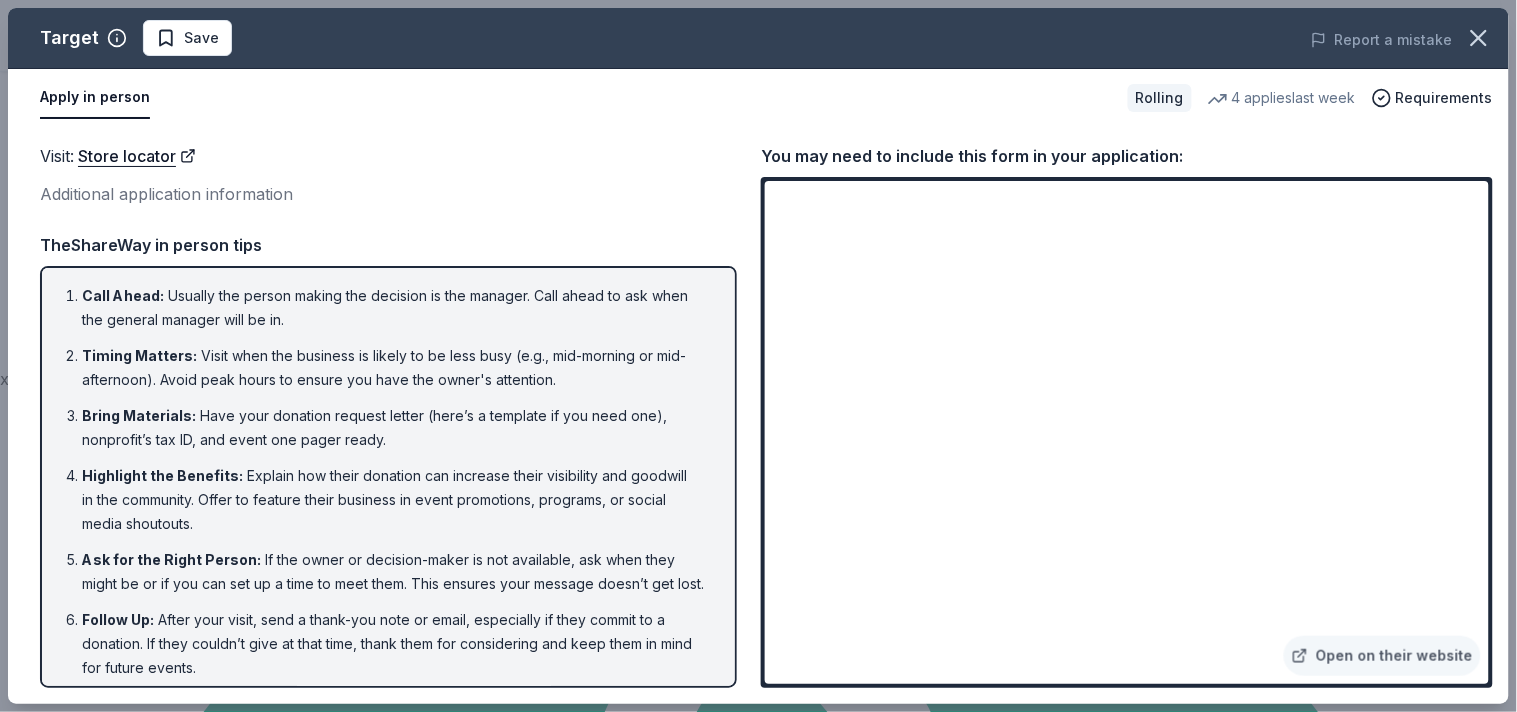 scroll, scrollTop: 31, scrollLeft: 0, axis: vertical 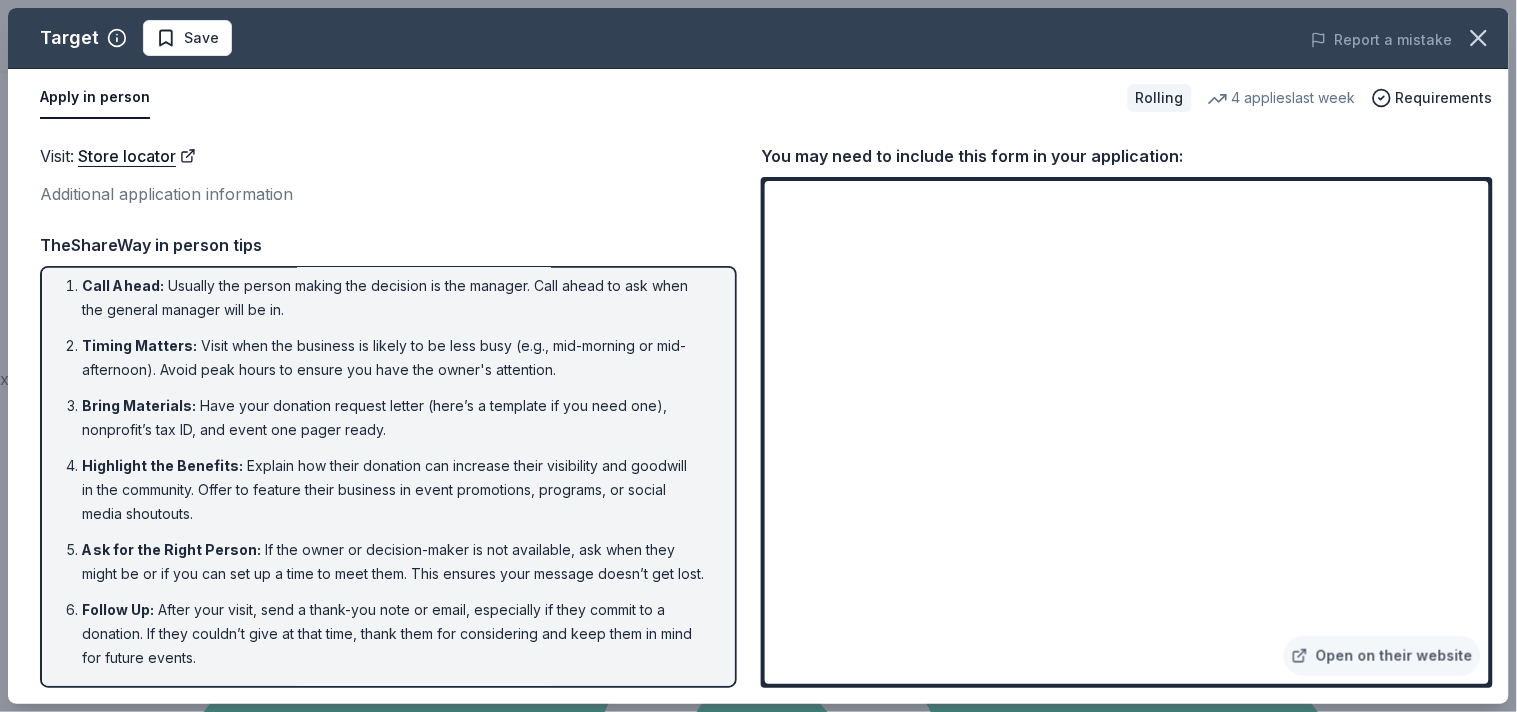 drag, startPoint x: 1498, startPoint y: 354, endPoint x: 1516, endPoint y: 467, distance: 114.424644 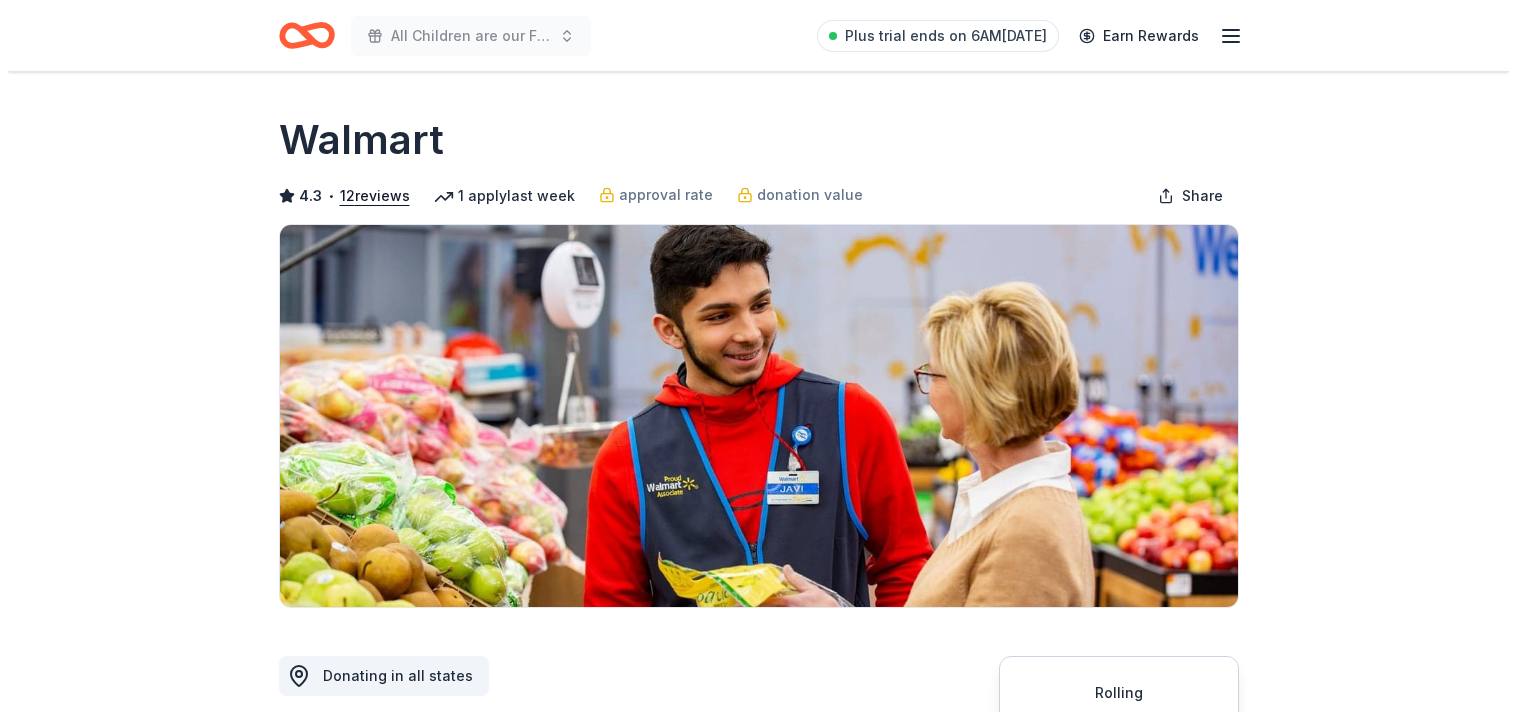 scroll, scrollTop: 296, scrollLeft: 0, axis: vertical 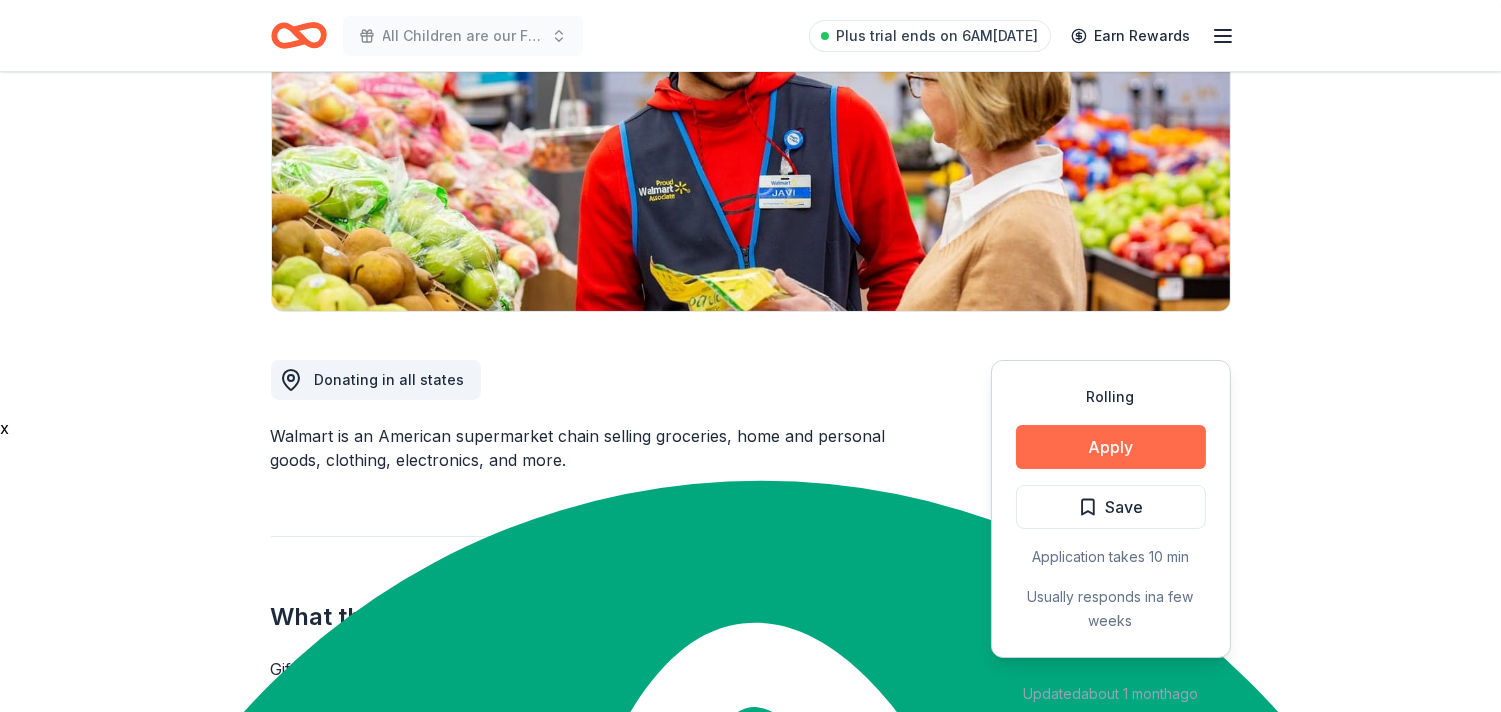 click on "Apply" at bounding box center [1111, 447] 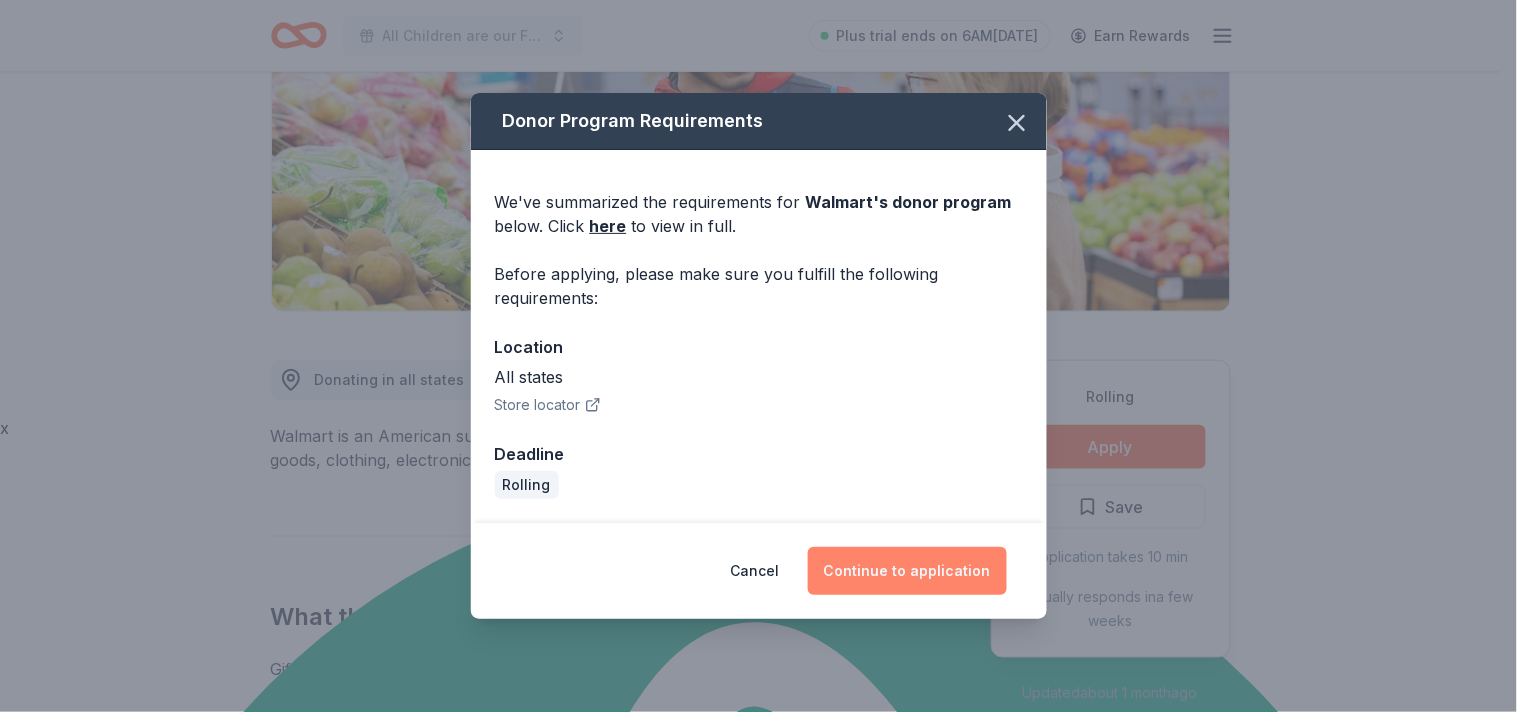 click on "Continue to application" at bounding box center [907, 571] 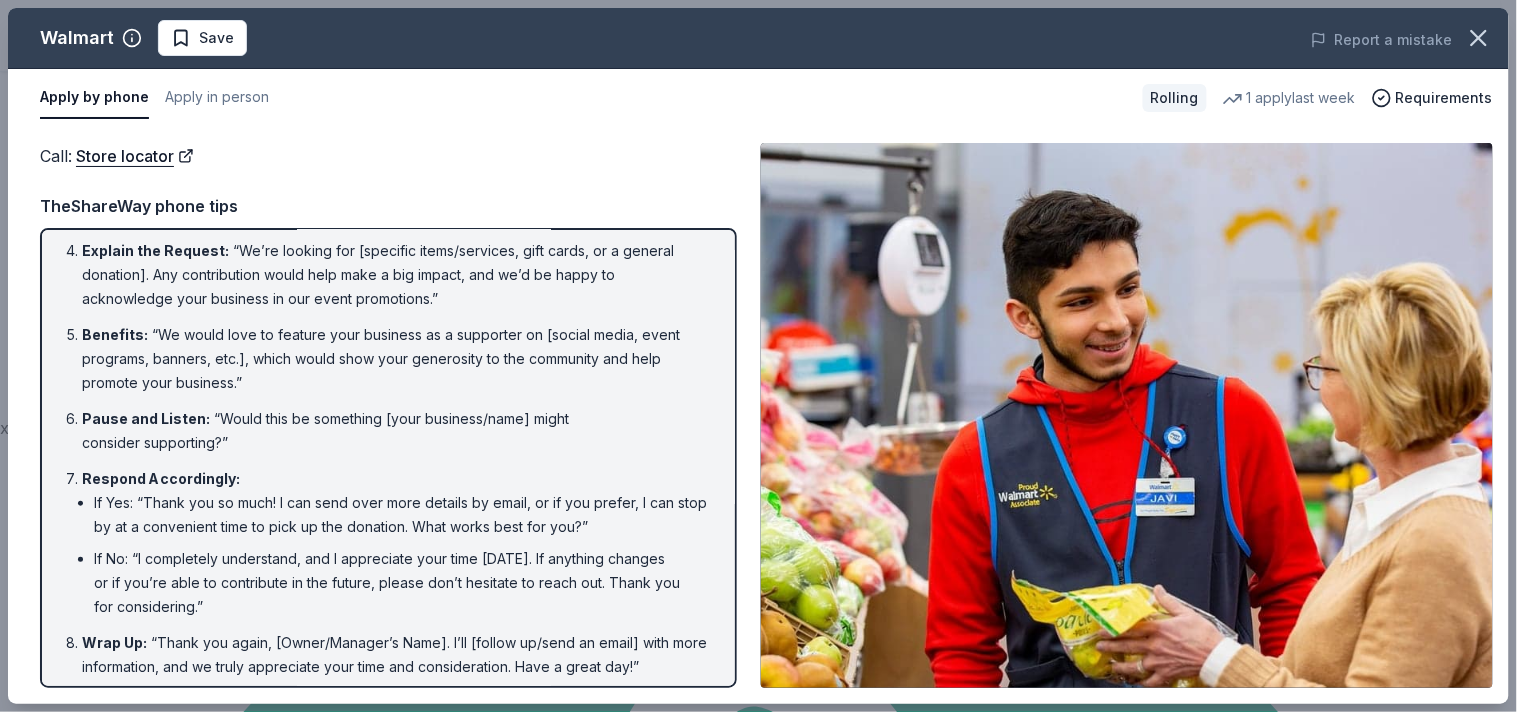 scroll, scrollTop: 241, scrollLeft: 0, axis: vertical 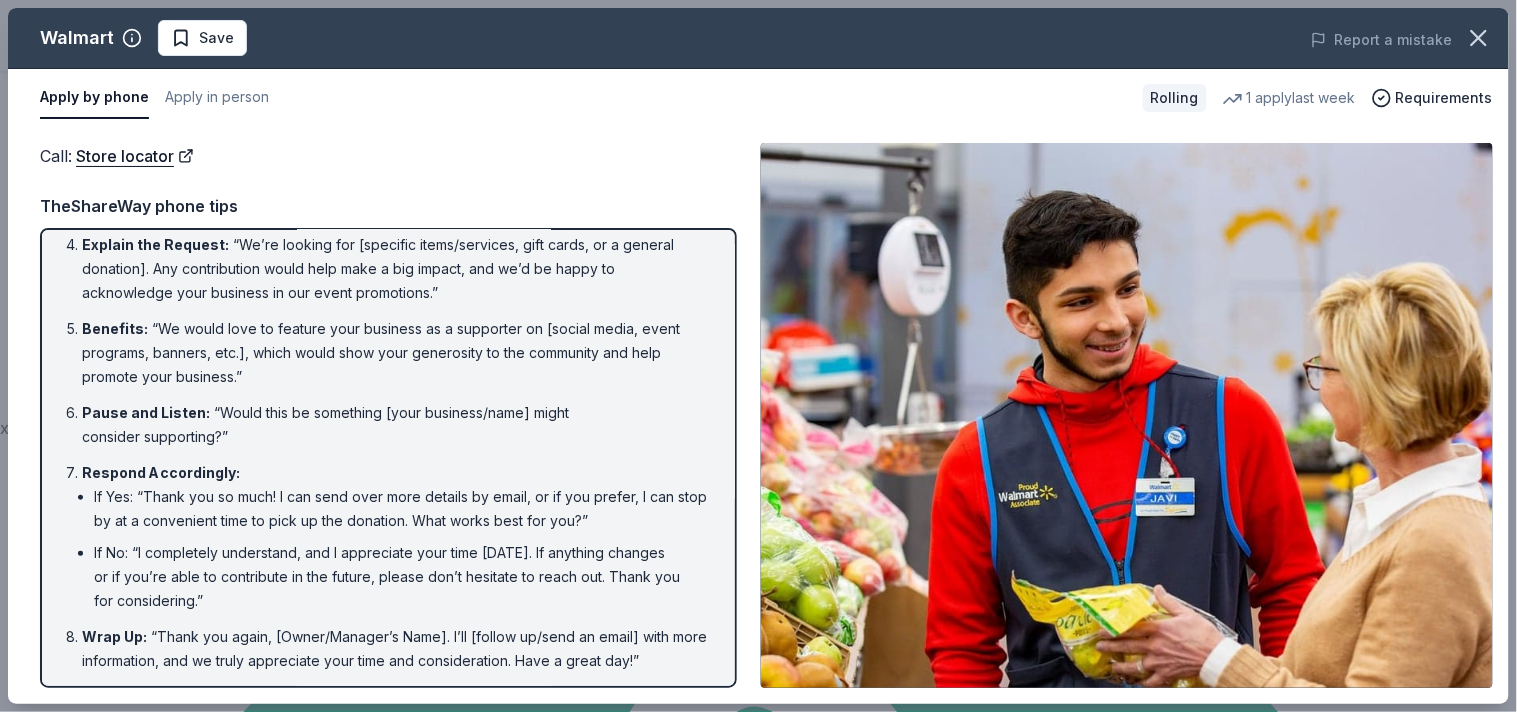 click on "Apply by phone" at bounding box center (94, 98) 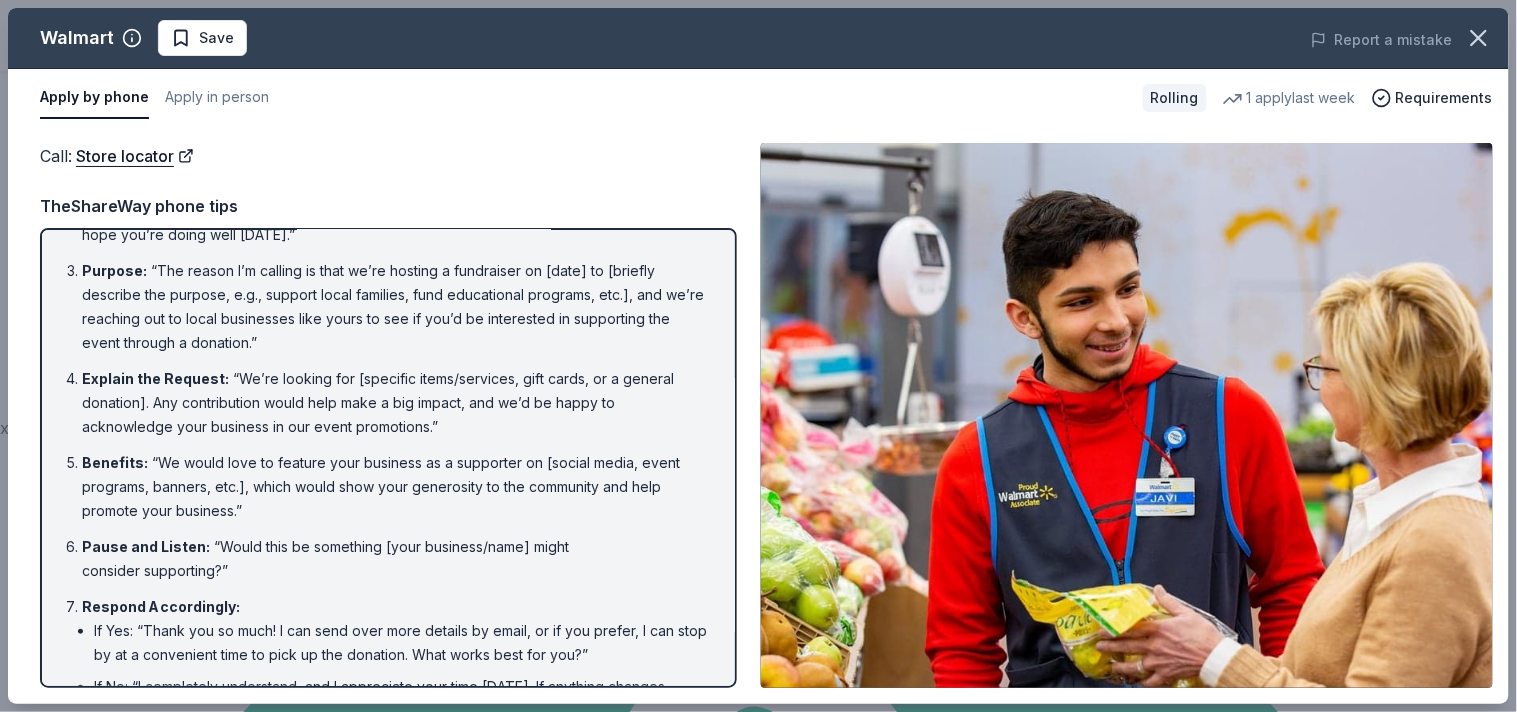 scroll, scrollTop: 0, scrollLeft: 0, axis: both 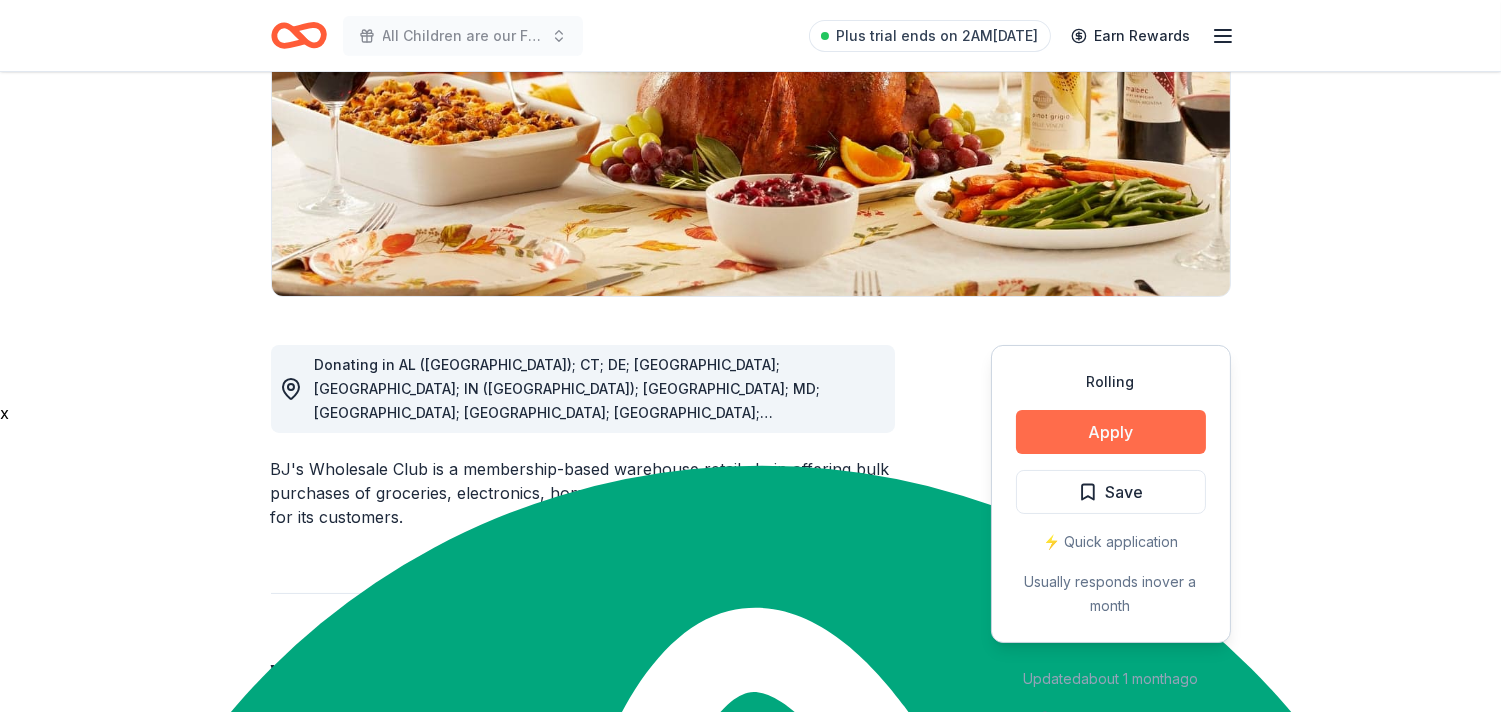 click on "Apply" at bounding box center [1111, 432] 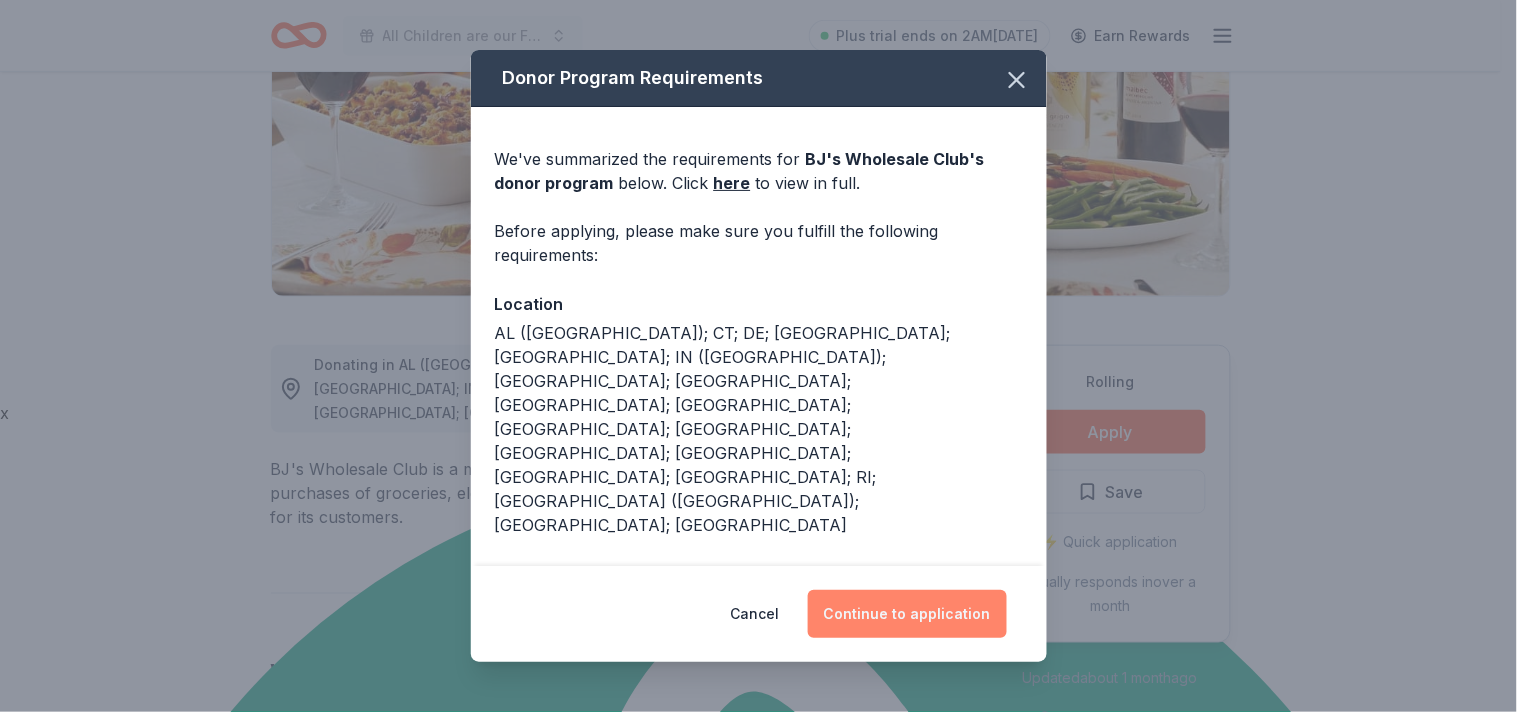 click on "Continue to application" at bounding box center [907, 614] 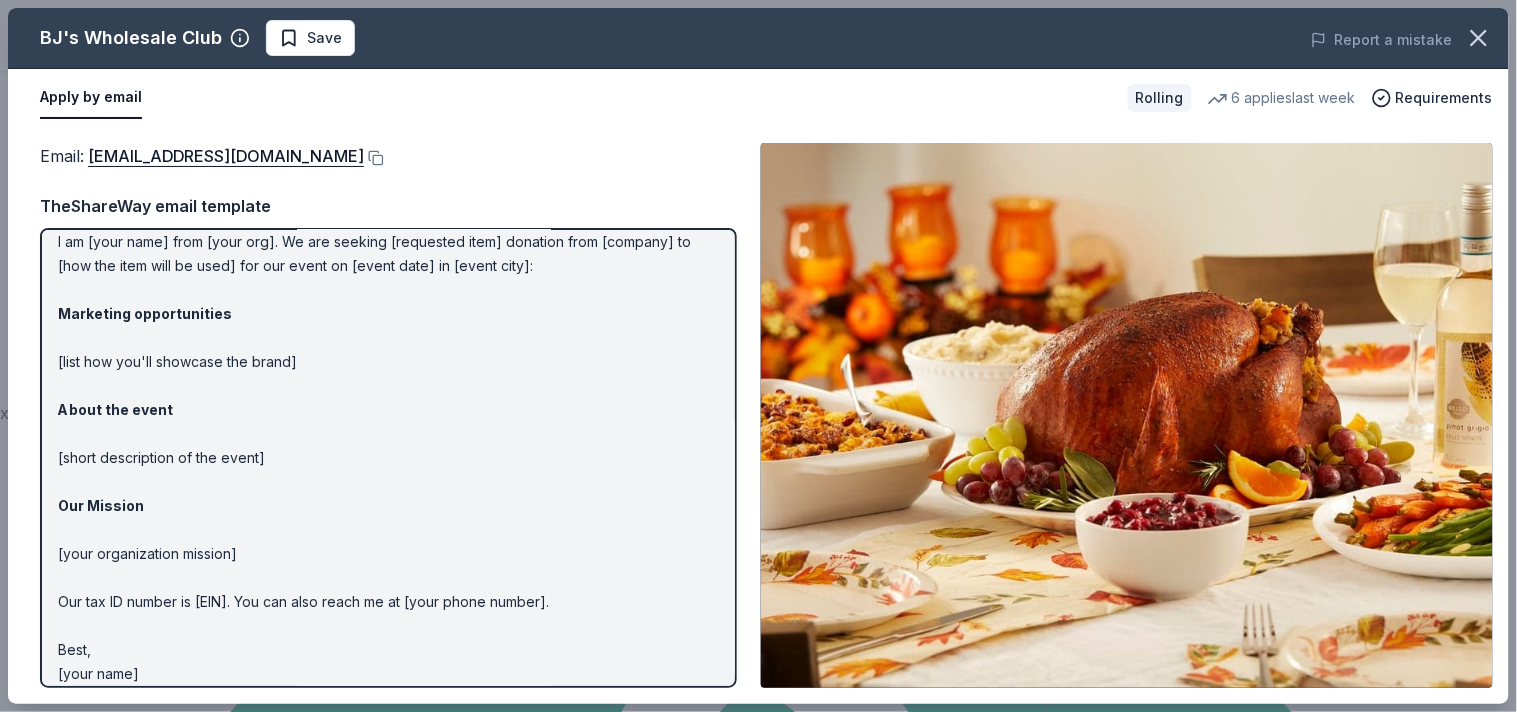scroll, scrollTop: 0, scrollLeft: 0, axis: both 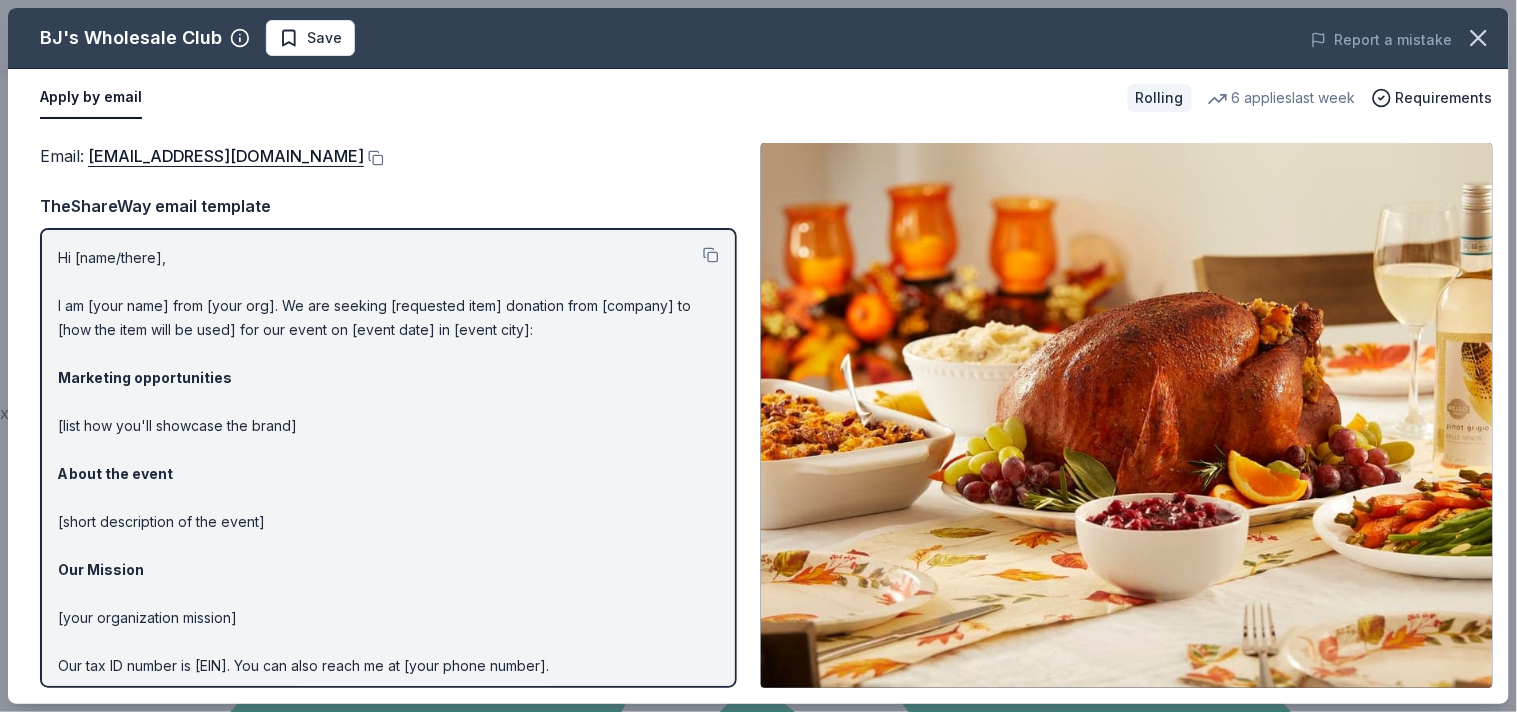 drag, startPoint x: 47, startPoint y: 250, endPoint x: 170, endPoint y: 316, distance: 139.58868 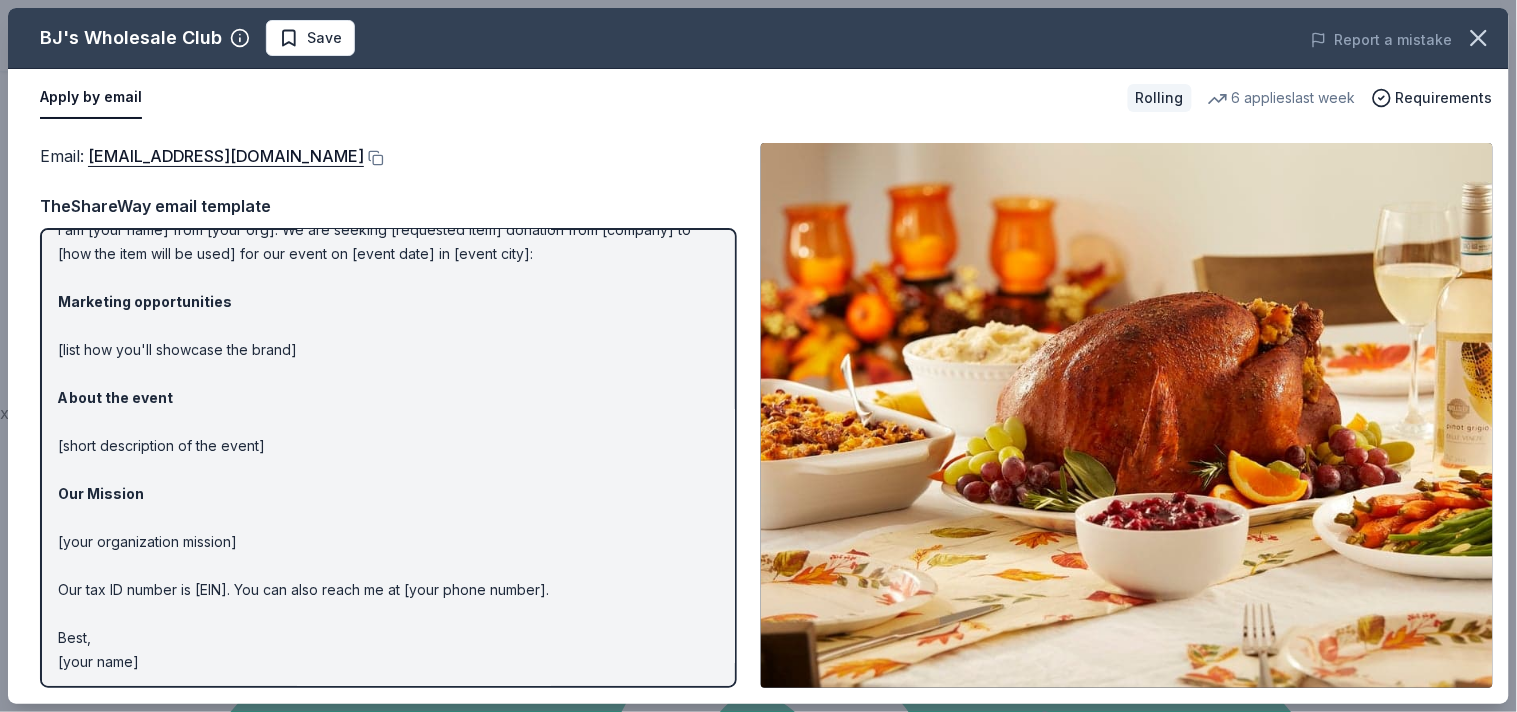 click on "Hi [name/there],
I am [your name] from [your org]. We are seeking [requested item] donation from [company] to [how the item will be used] for our event on [event date] in [event city]:
Marketing opportunities
[list how you'll showcase the brand]
About the event
[short description of the event]
Our Mission
[your organization mission]
Our tax ID number is [EIN]. You can also reach me at [your phone number].
Best,
[your name]" at bounding box center [388, 422] 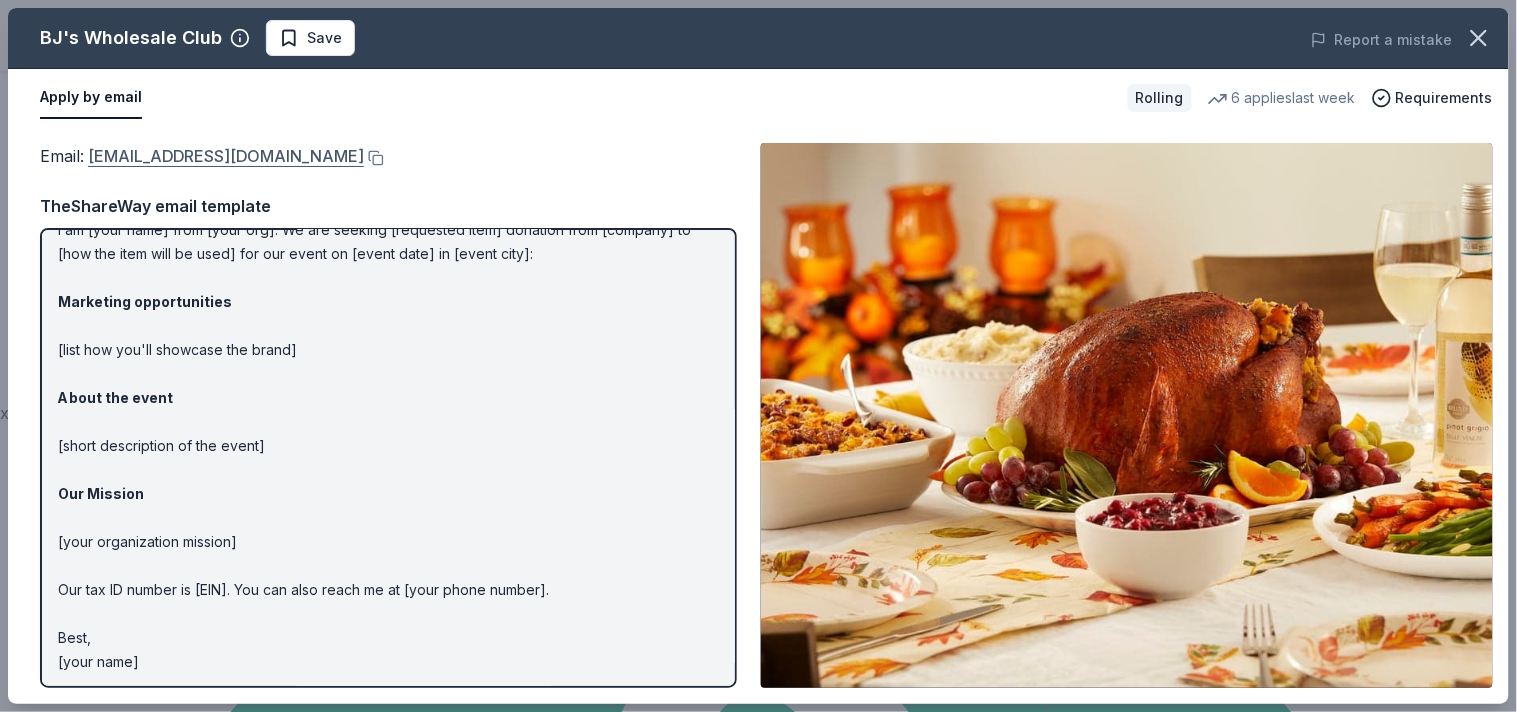 click on "community@bjs.com" at bounding box center [226, 156] 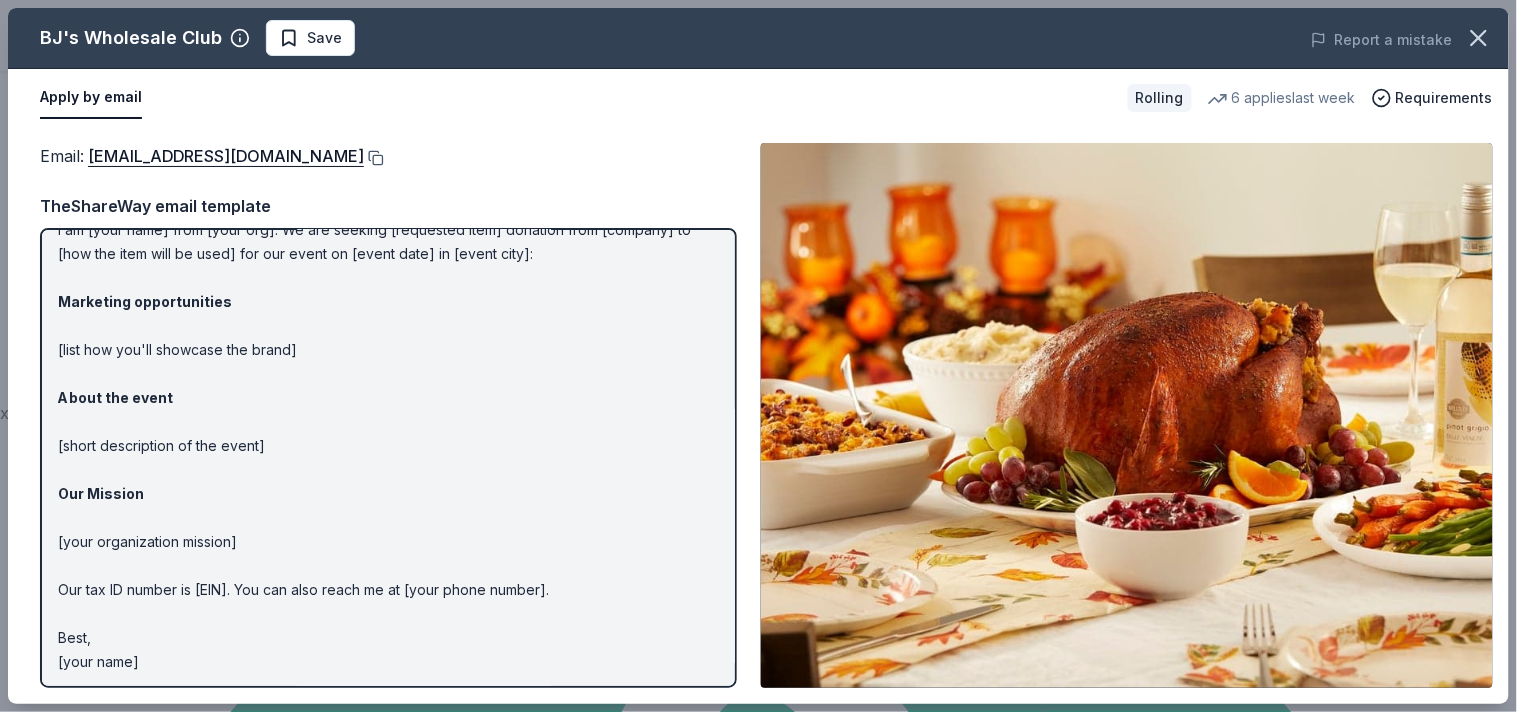 click at bounding box center (374, 158) 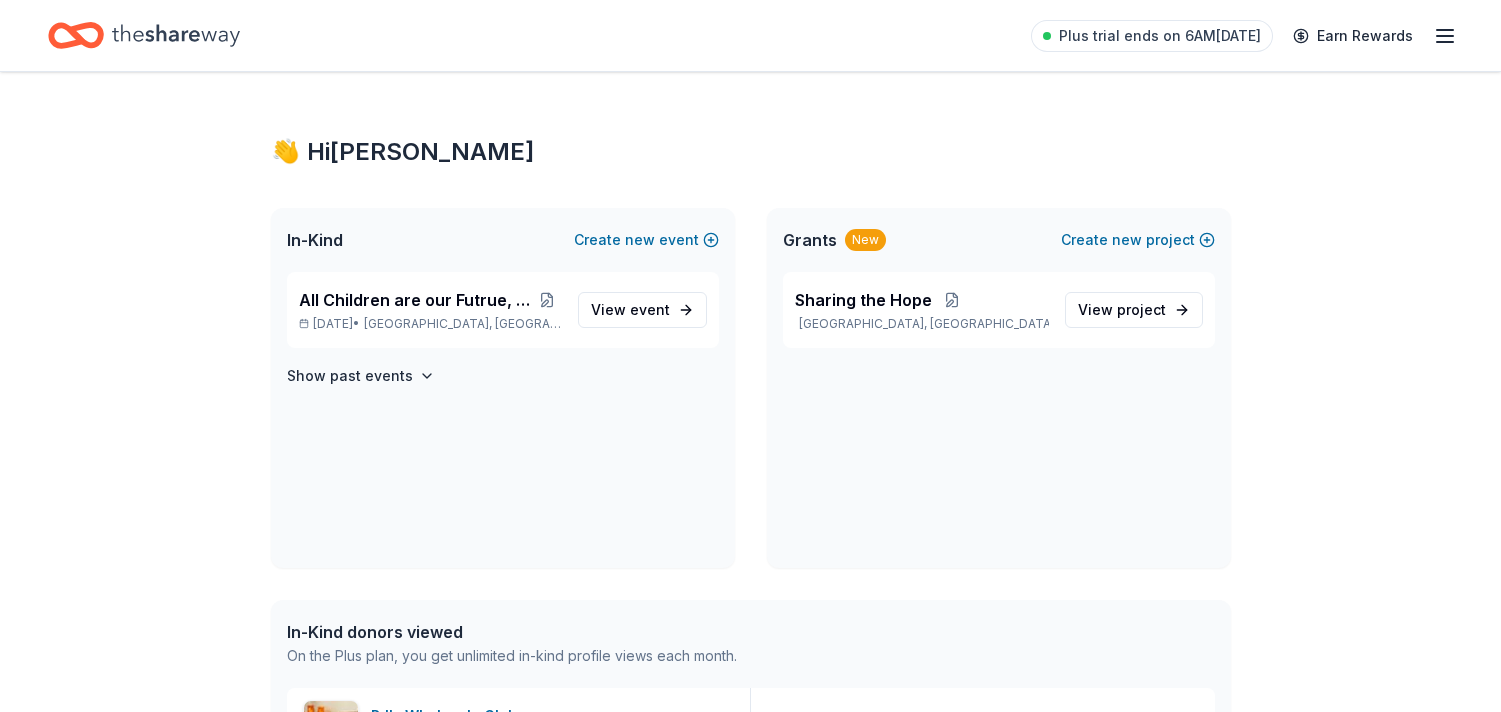scroll, scrollTop: 0, scrollLeft: 0, axis: both 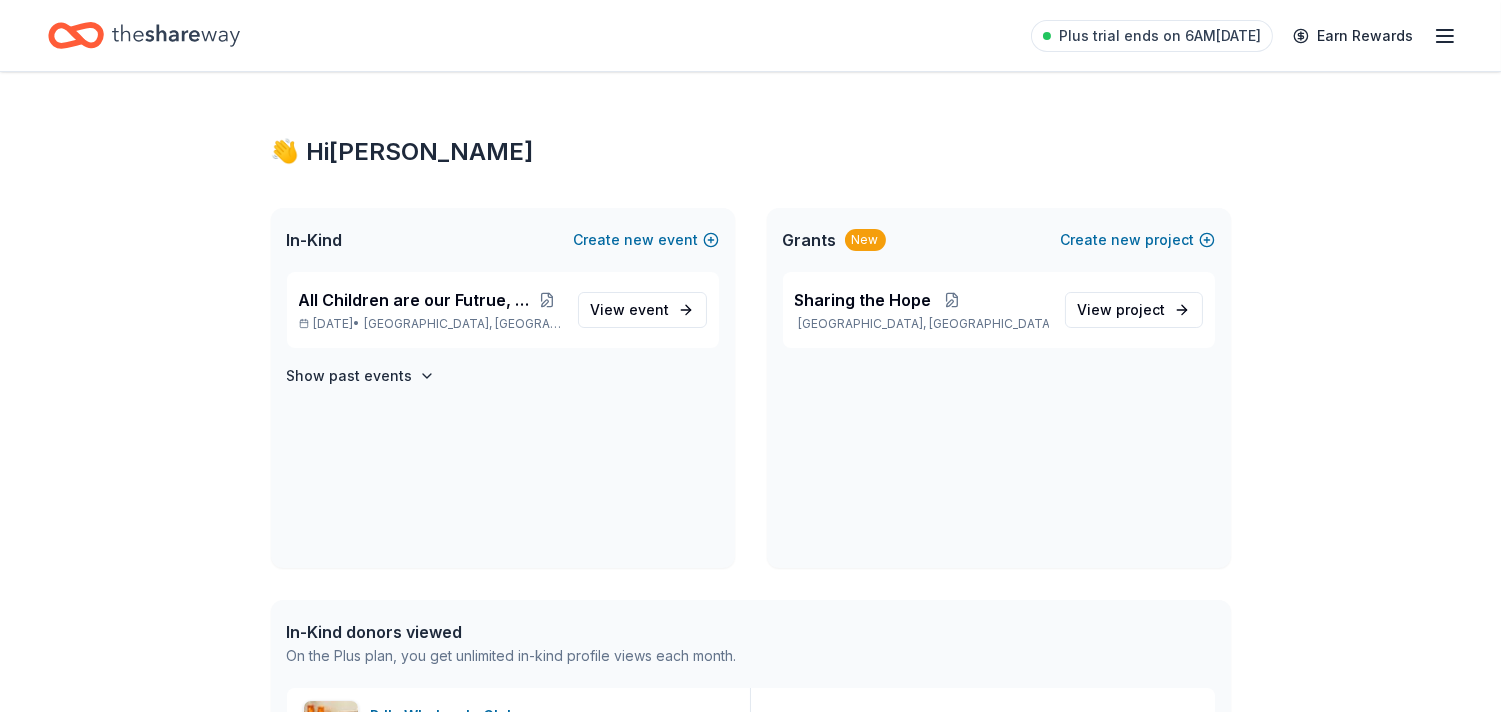 click 